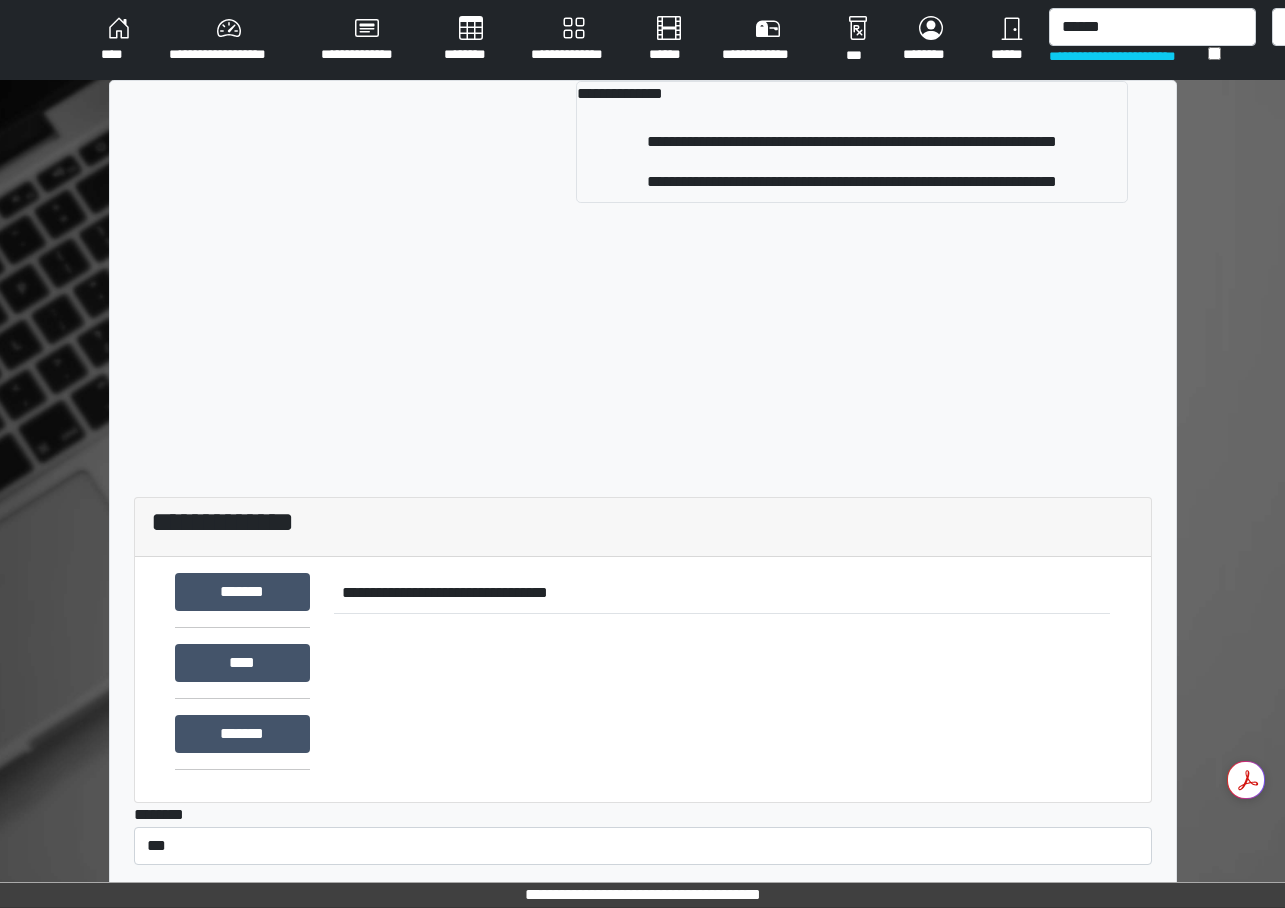 scroll, scrollTop: 0, scrollLeft: 0, axis: both 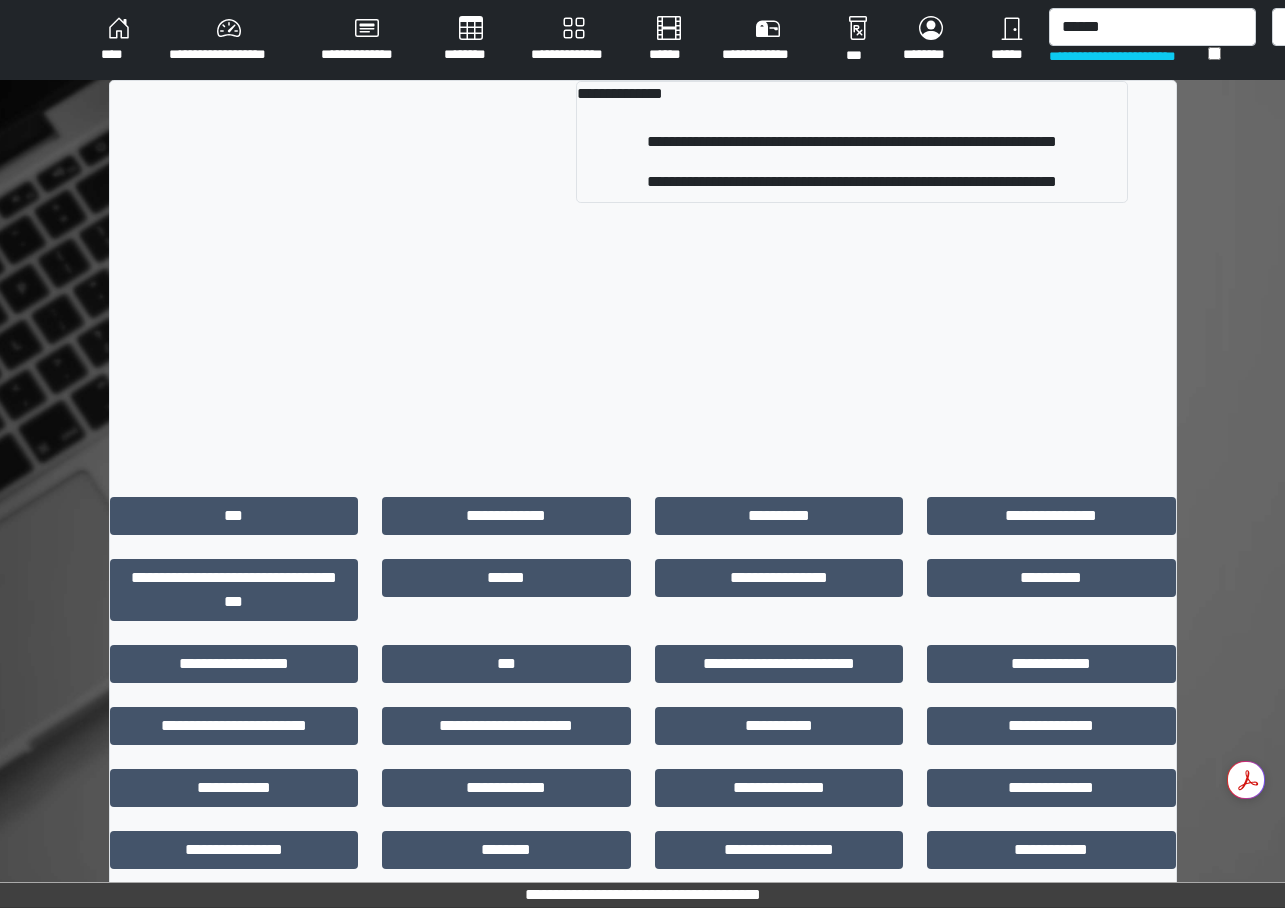 click on "********" at bounding box center [471, 40] 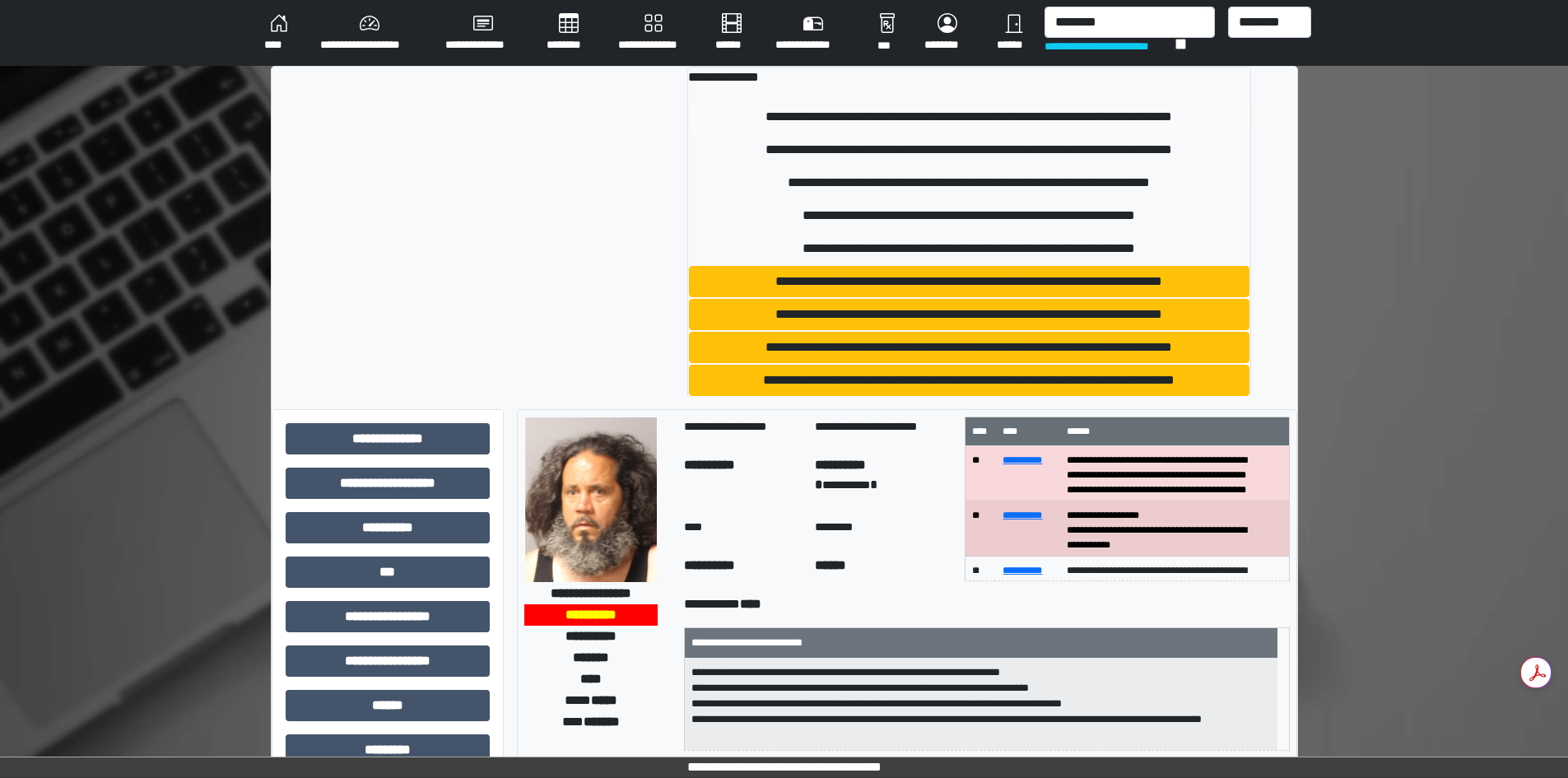 scroll, scrollTop: 0, scrollLeft: 0, axis: both 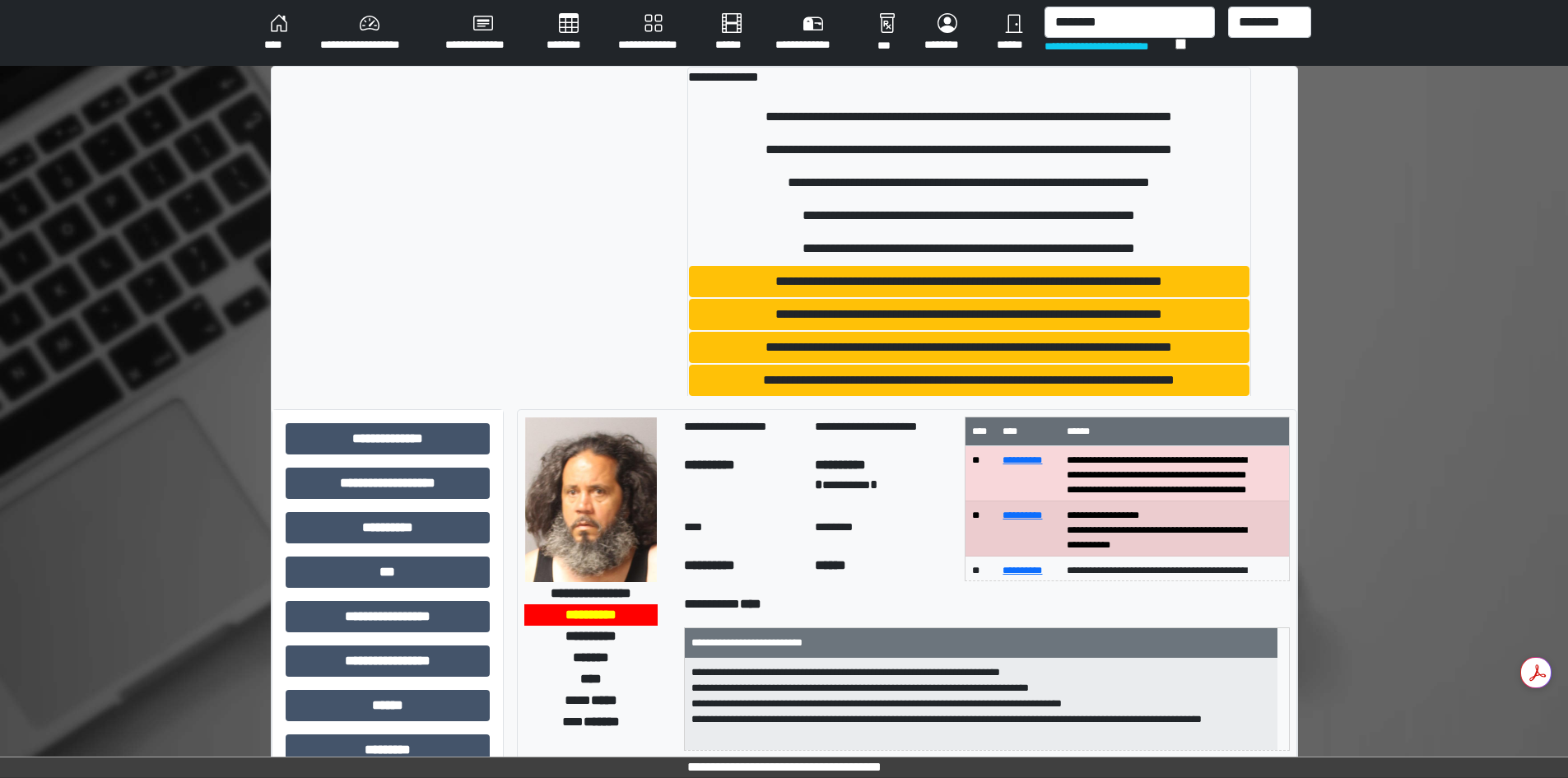 click on "********" at bounding box center (569, 33) 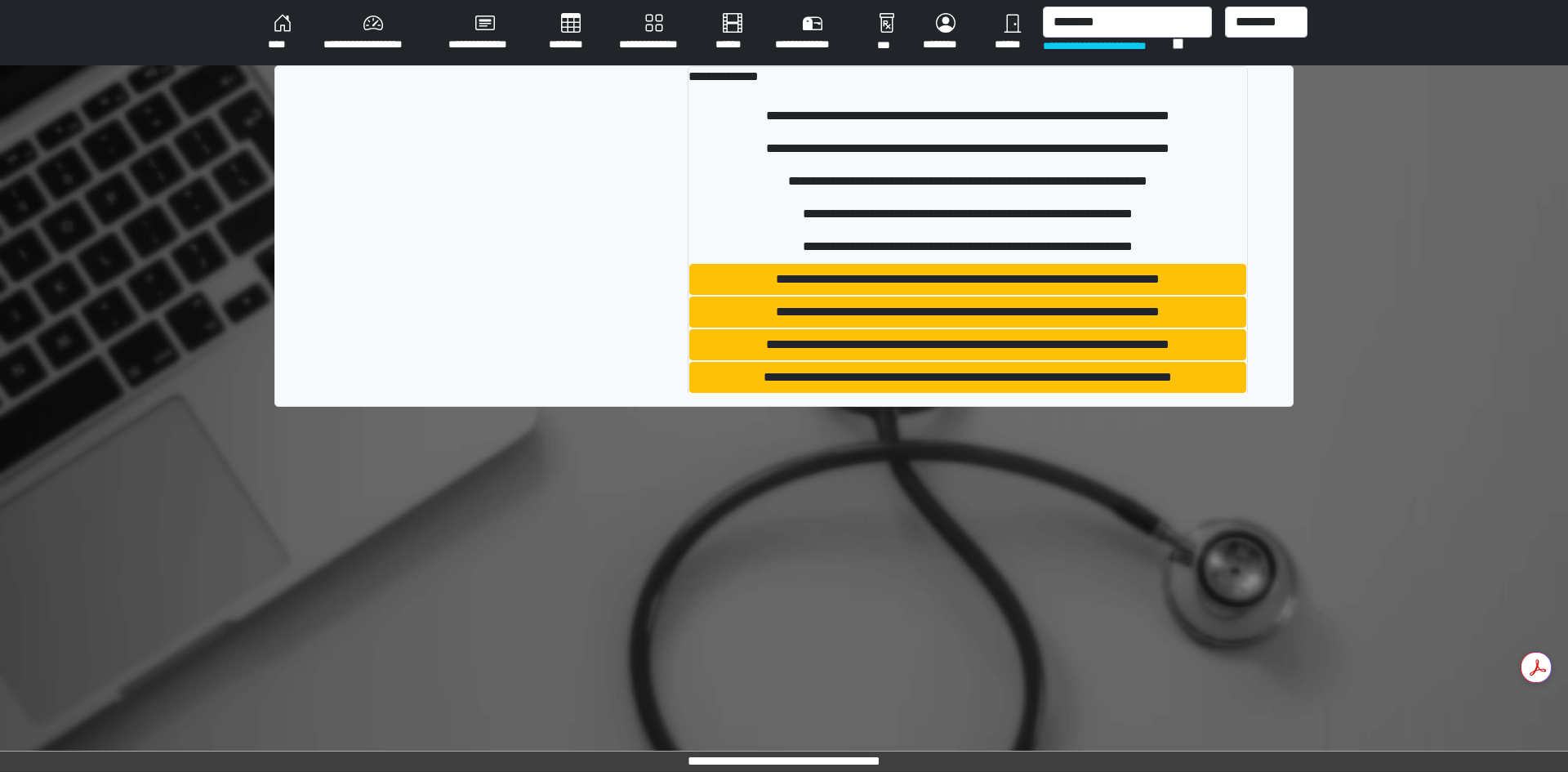 click on "********" at bounding box center [571, 33] 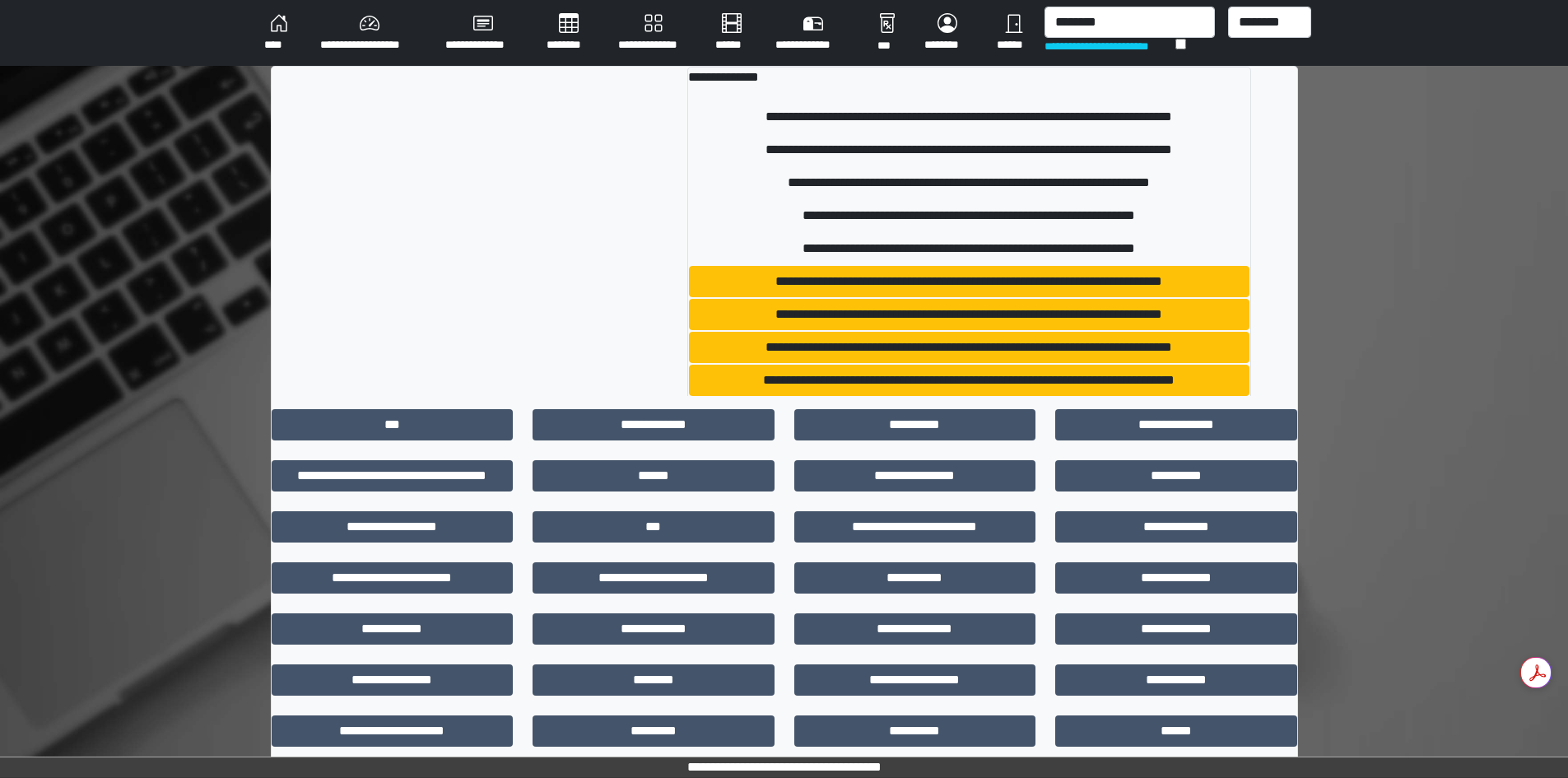 click on "****" at bounding box center [279, 33] 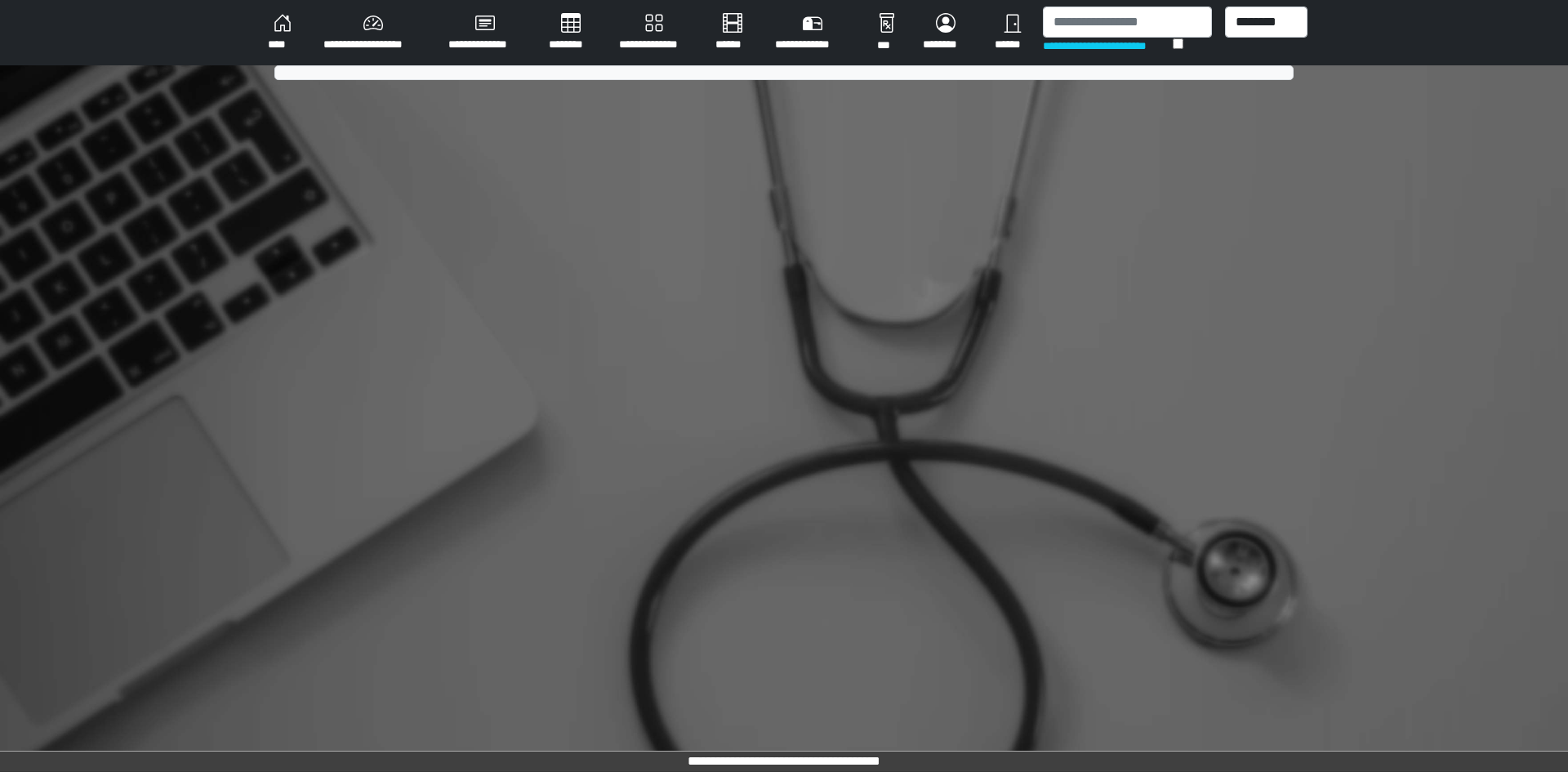 scroll, scrollTop: 0, scrollLeft: 0, axis: both 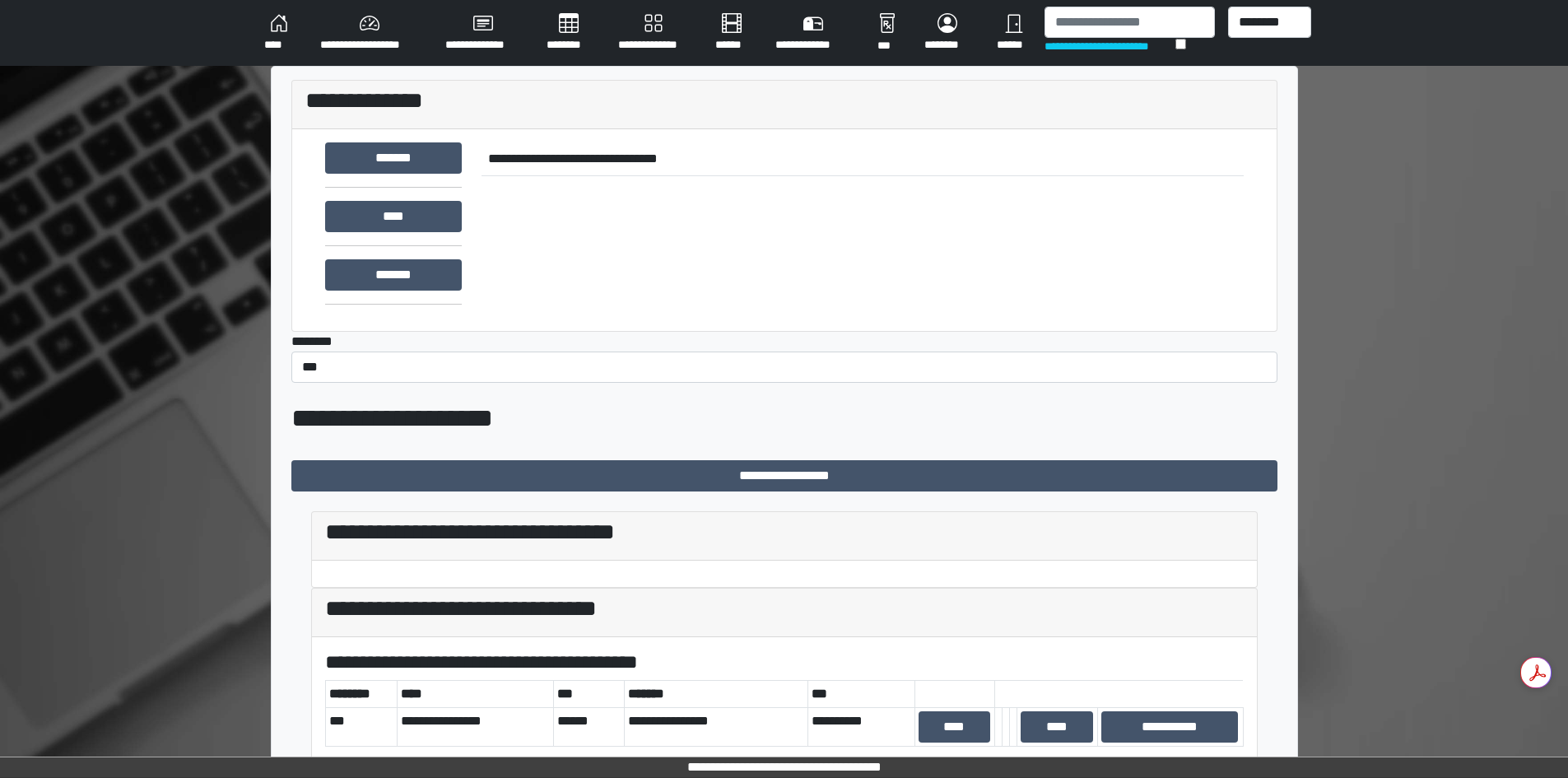 click on "********" at bounding box center [569, 33] 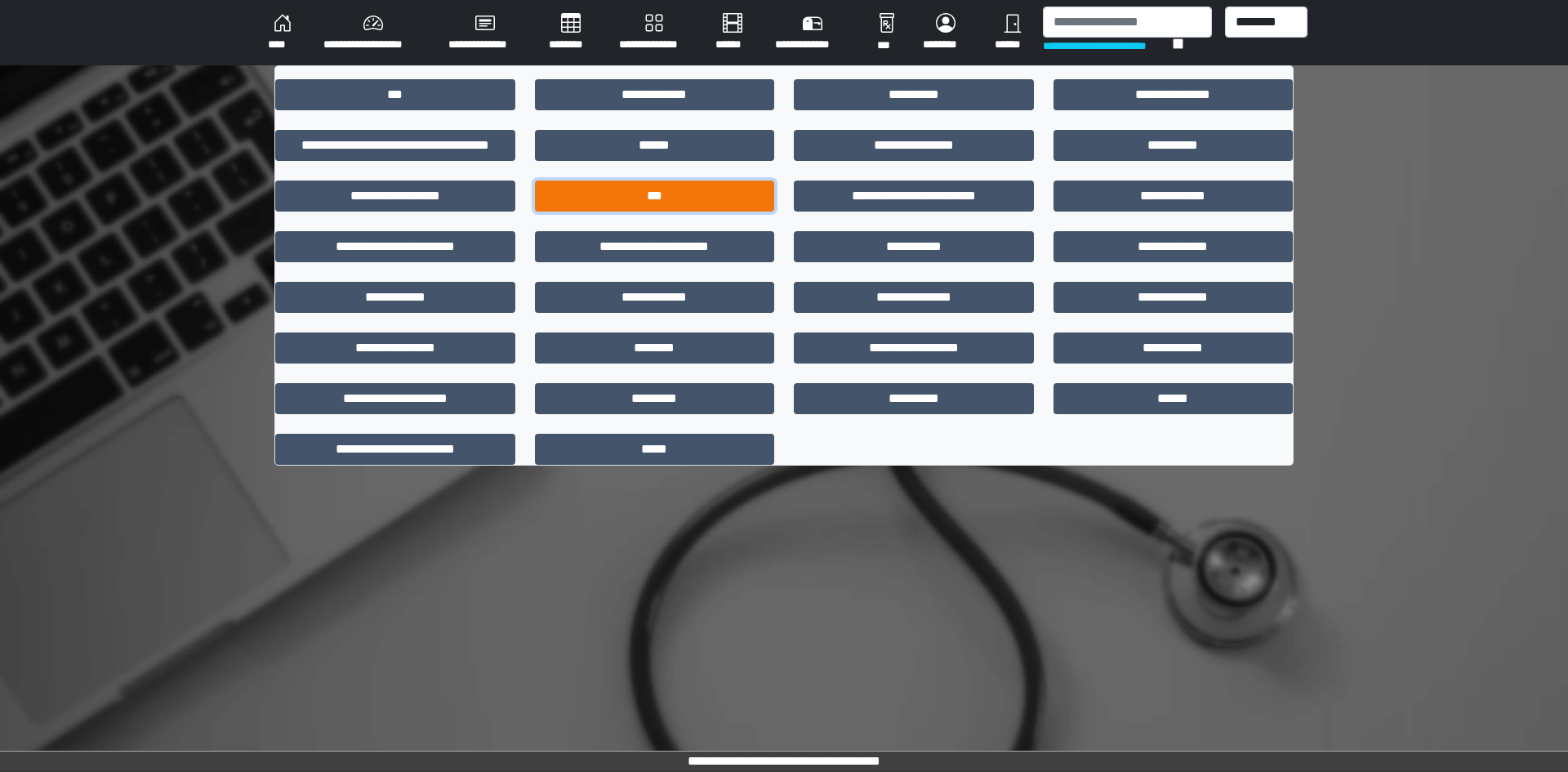 click on "***" at bounding box center [655, 196] 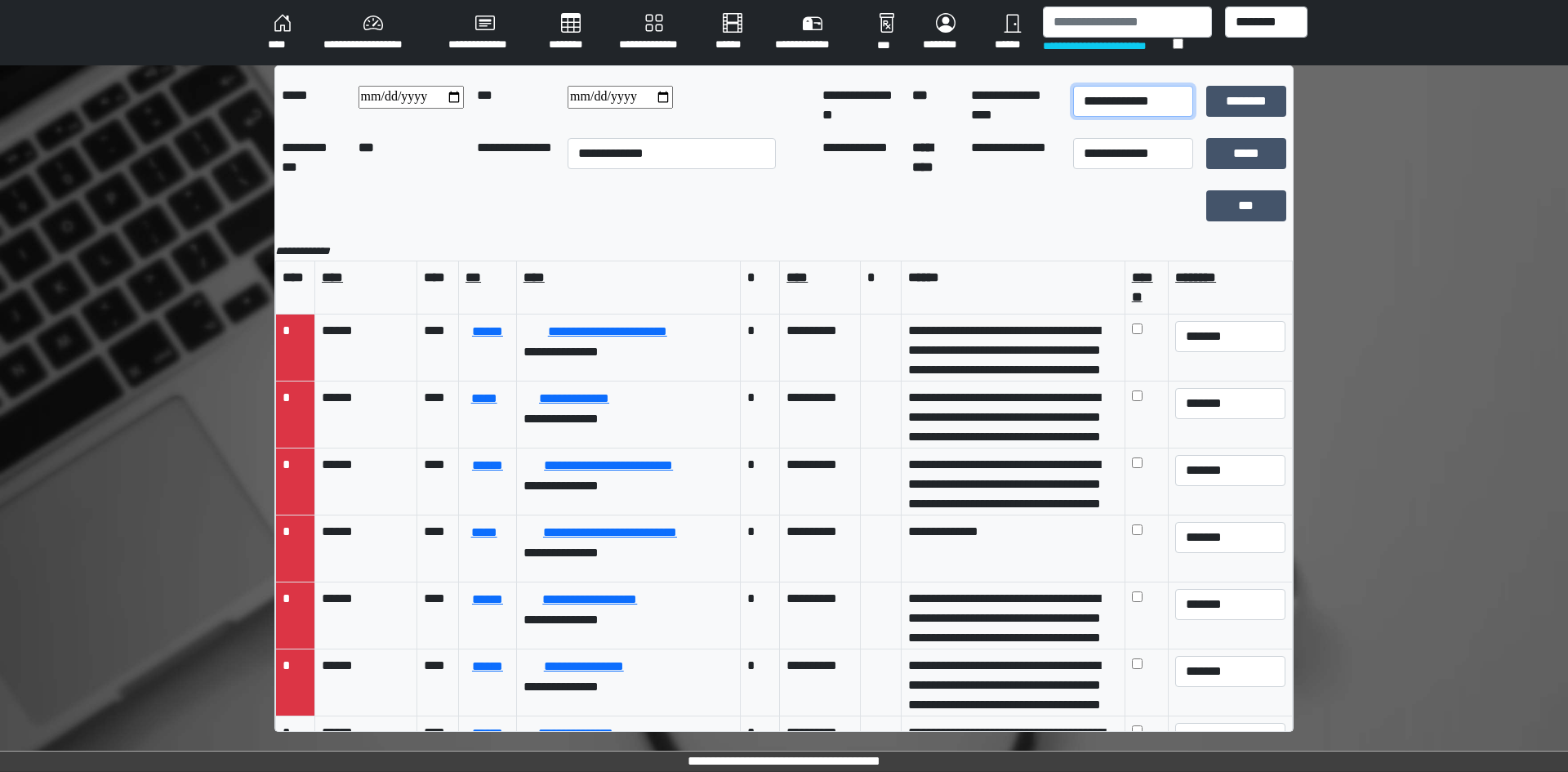 click on "**********" at bounding box center [1133, 101] 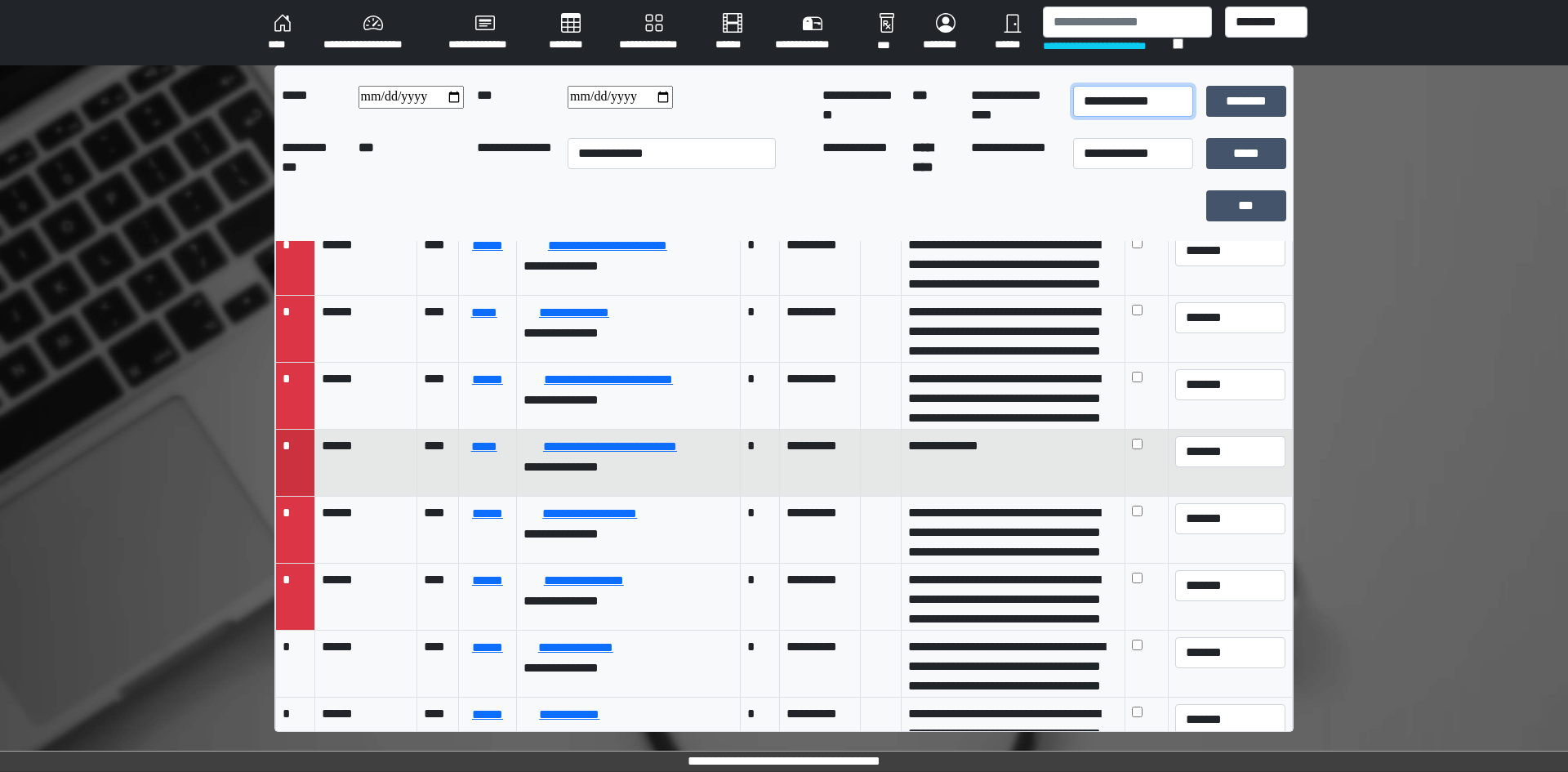 scroll, scrollTop: 0, scrollLeft: 0, axis: both 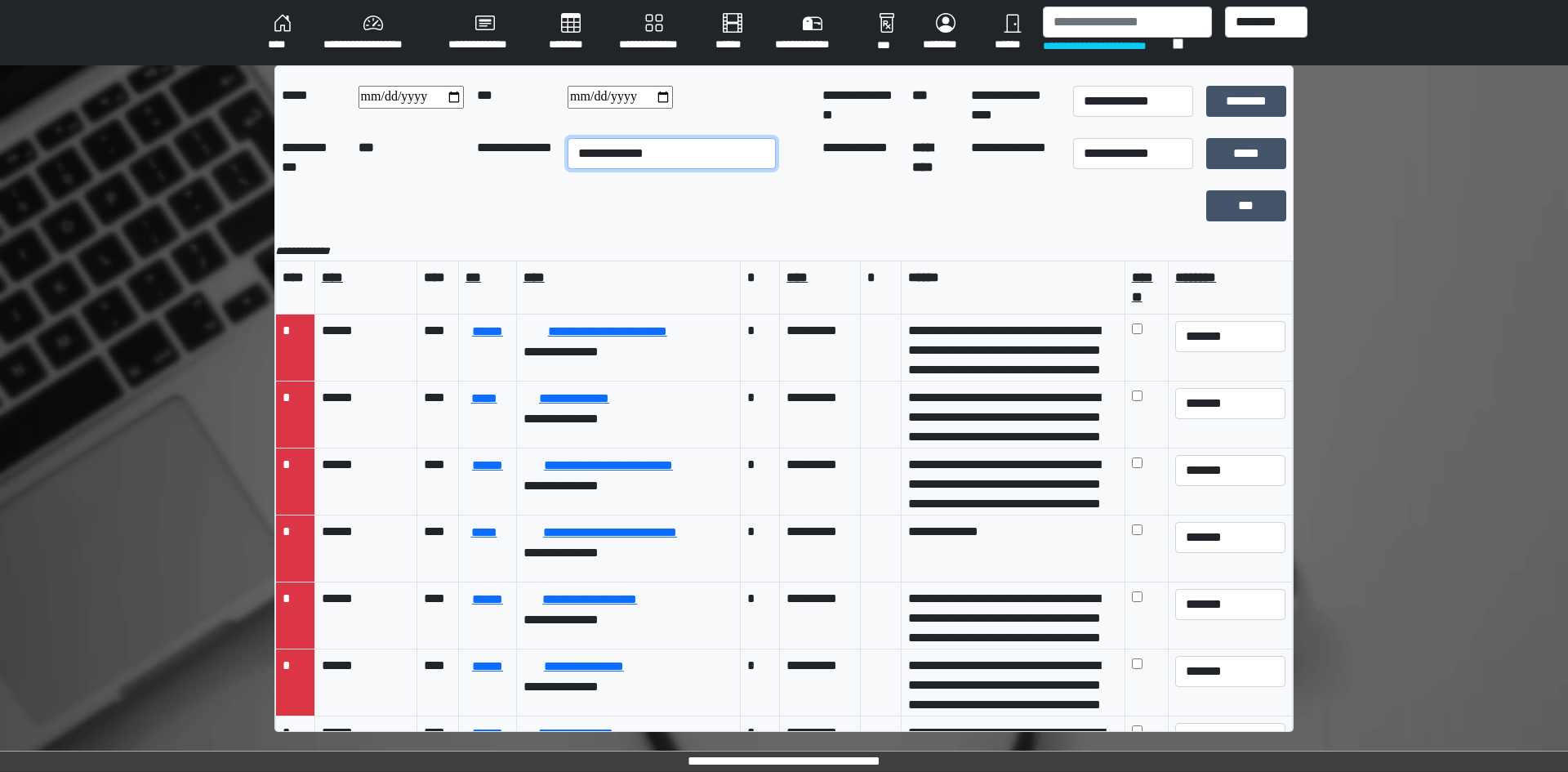 click on "**********" at bounding box center (671, 154) 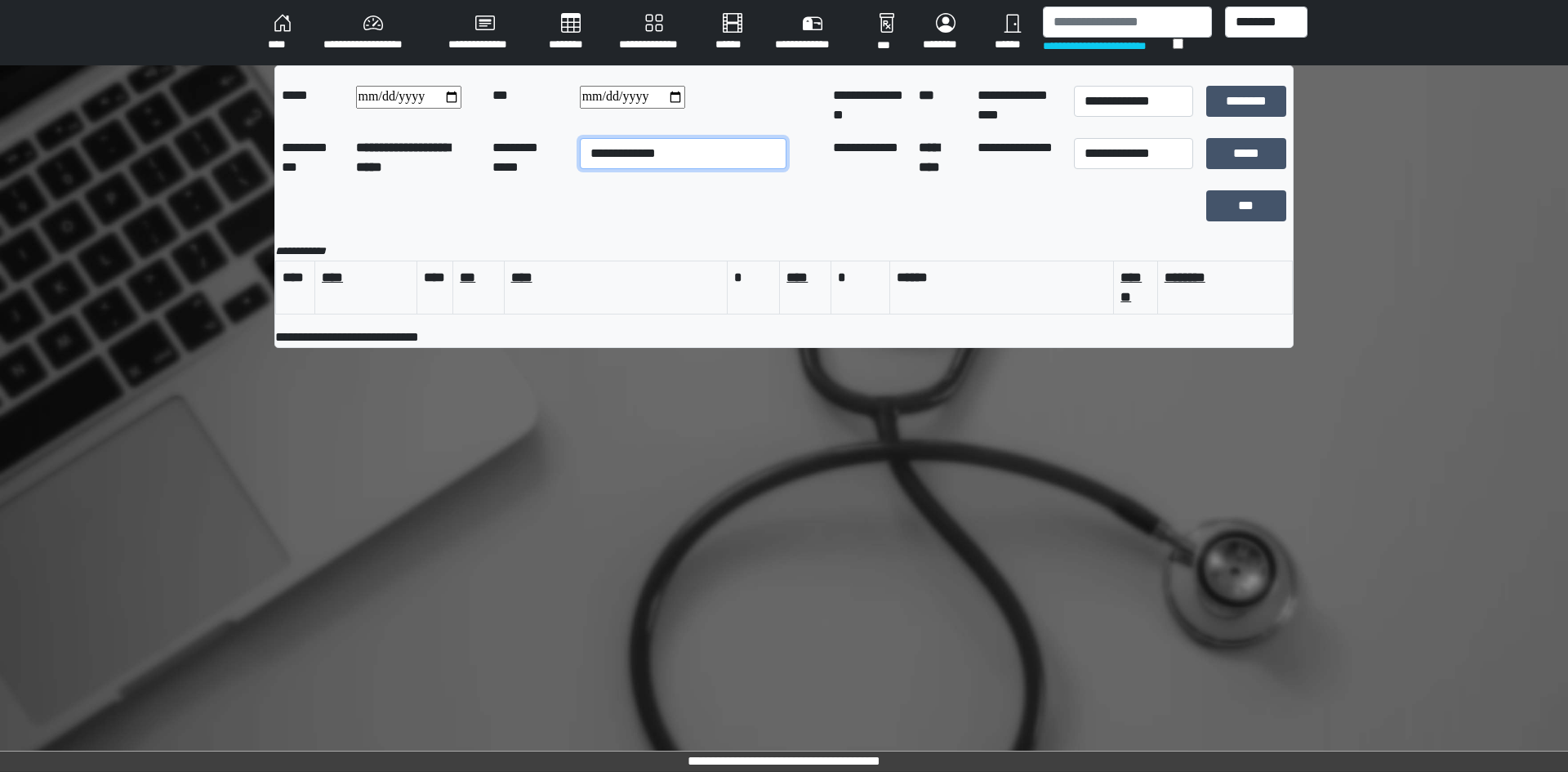 click on "**********" at bounding box center (683, 154) 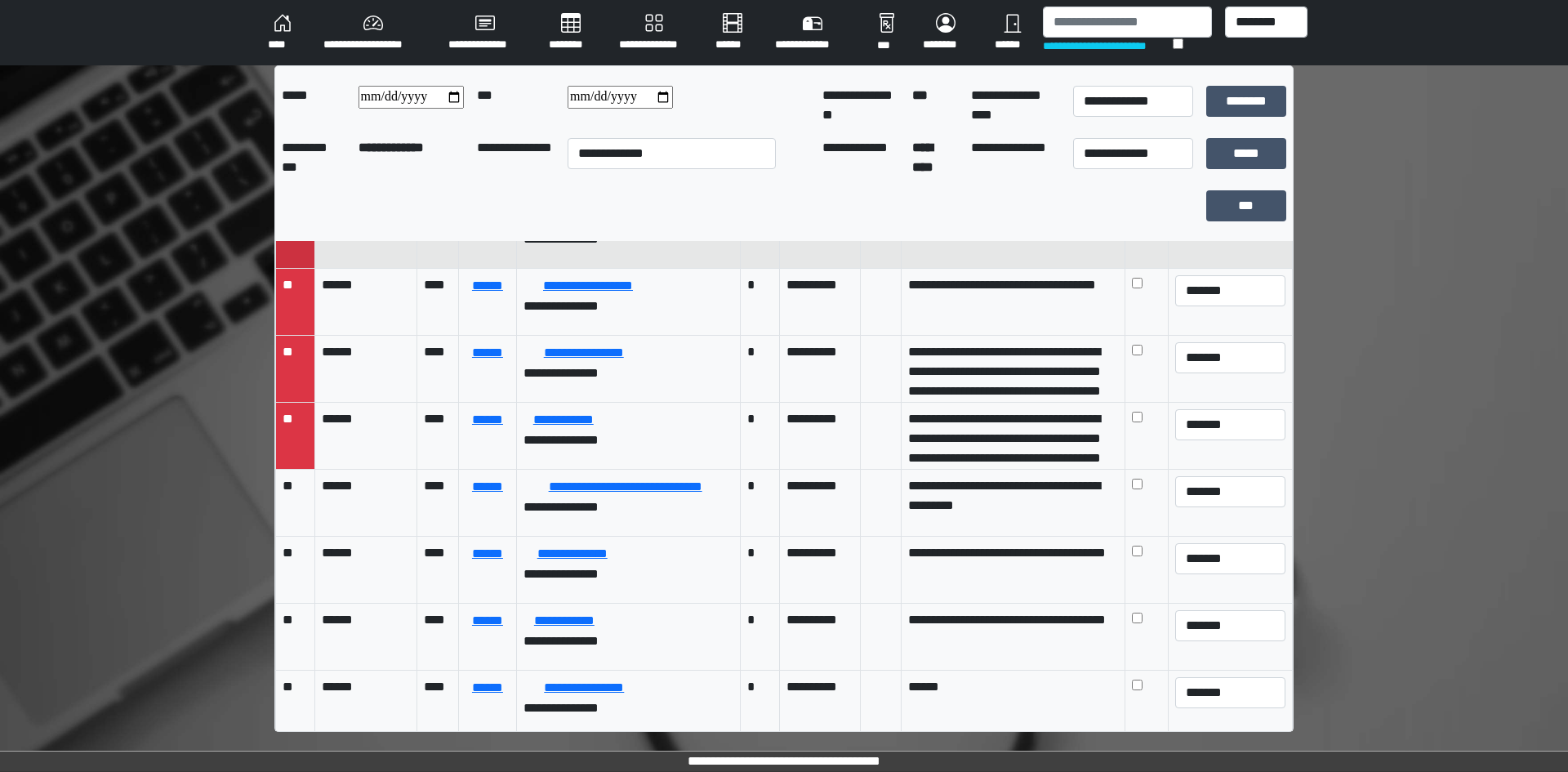 scroll, scrollTop: 3186, scrollLeft: 0, axis: vertical 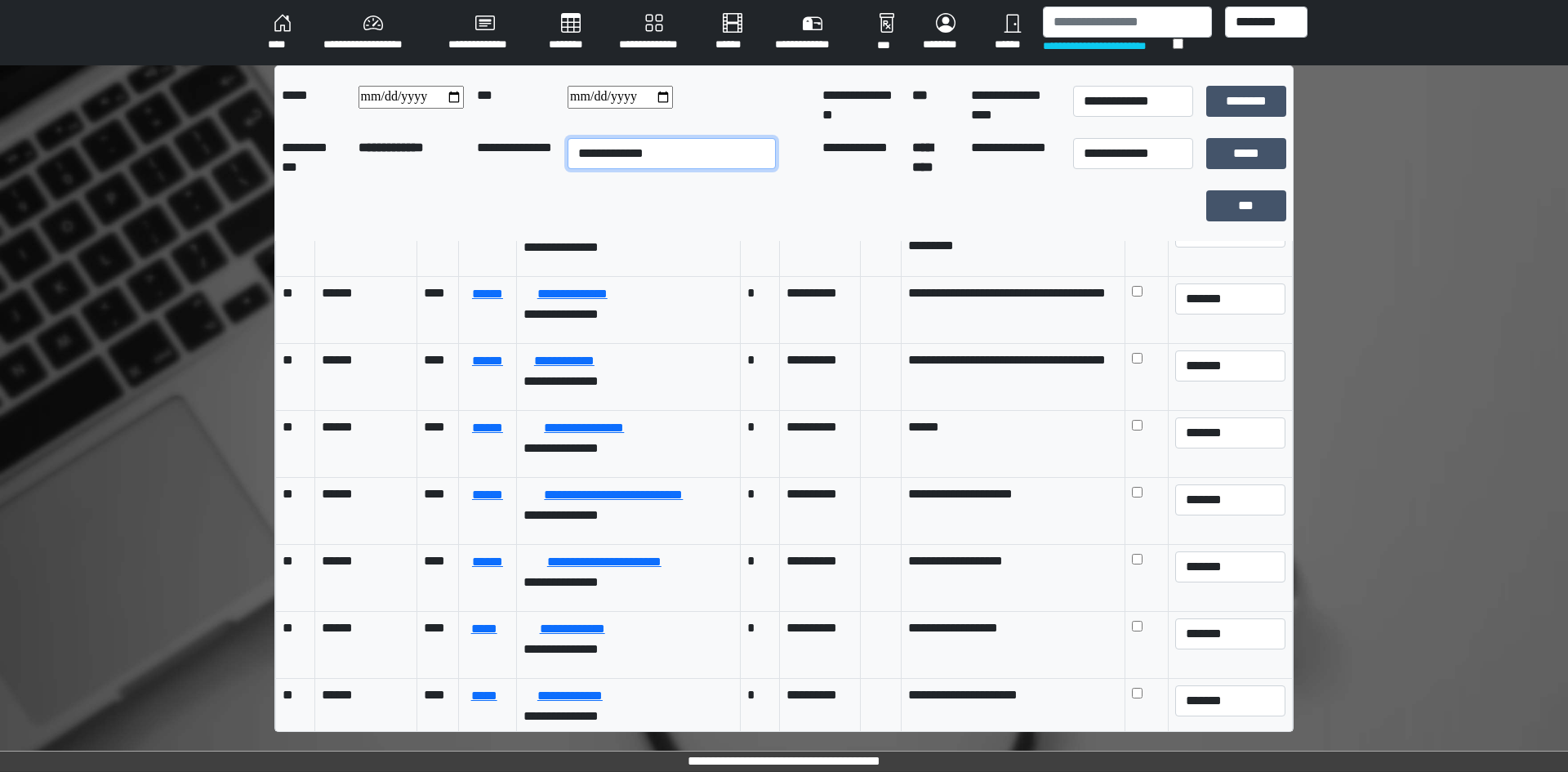 click on "**********" at bounding box center (671, 154) 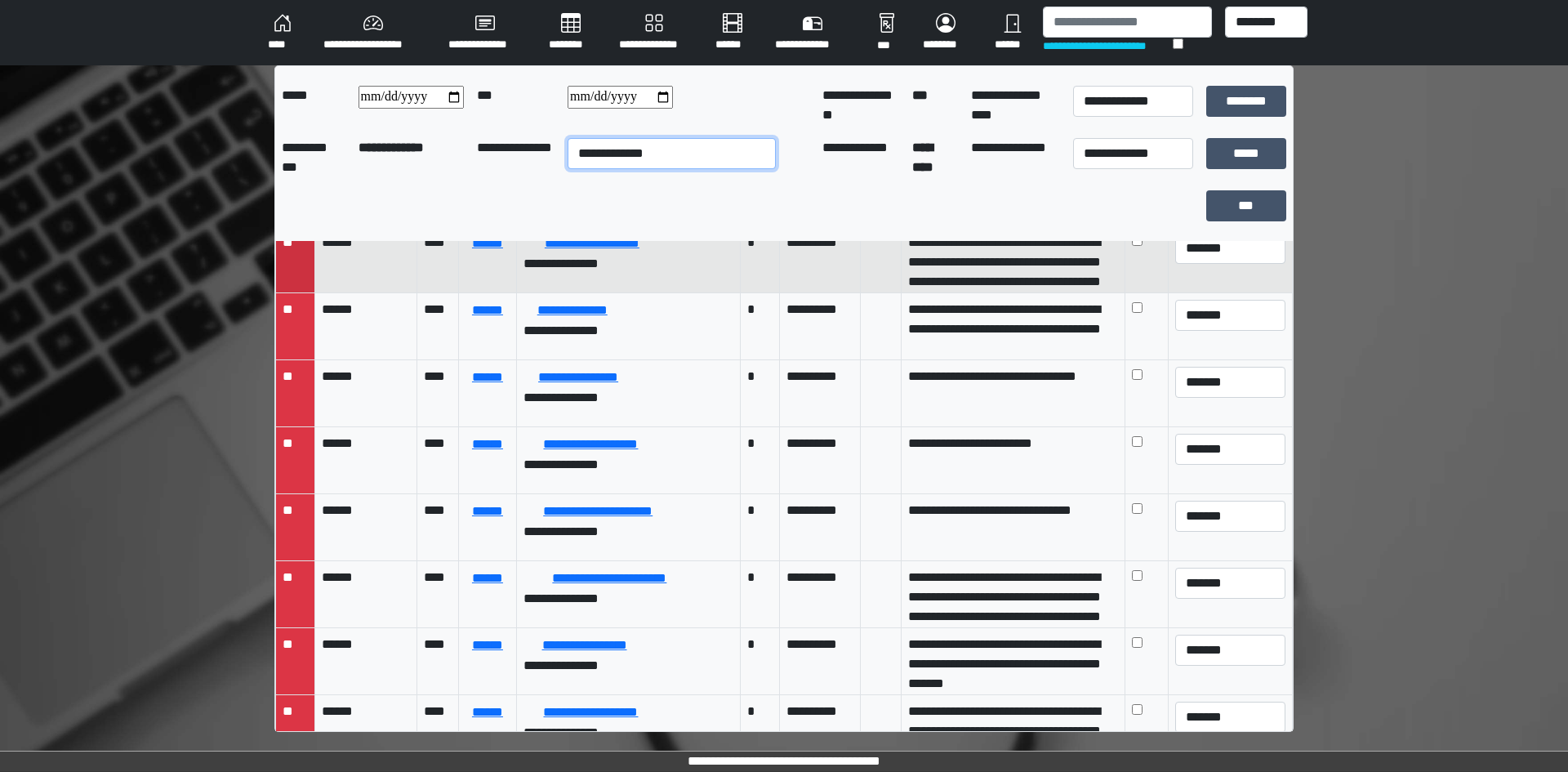 scroll, scrollTop: 0, scrollLeft: 0, axis: both 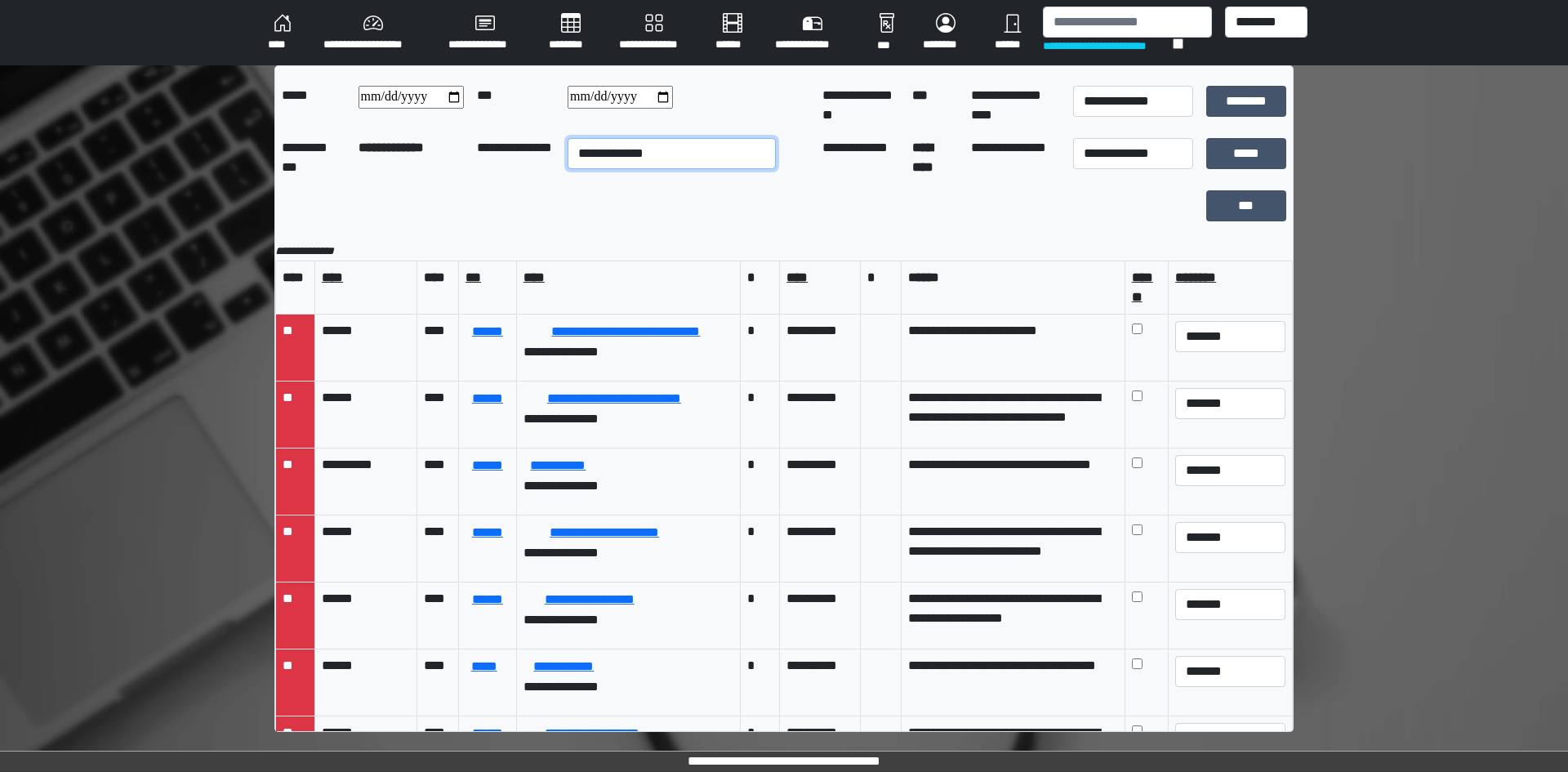 click on "**********" at bounding box center (671, 154) 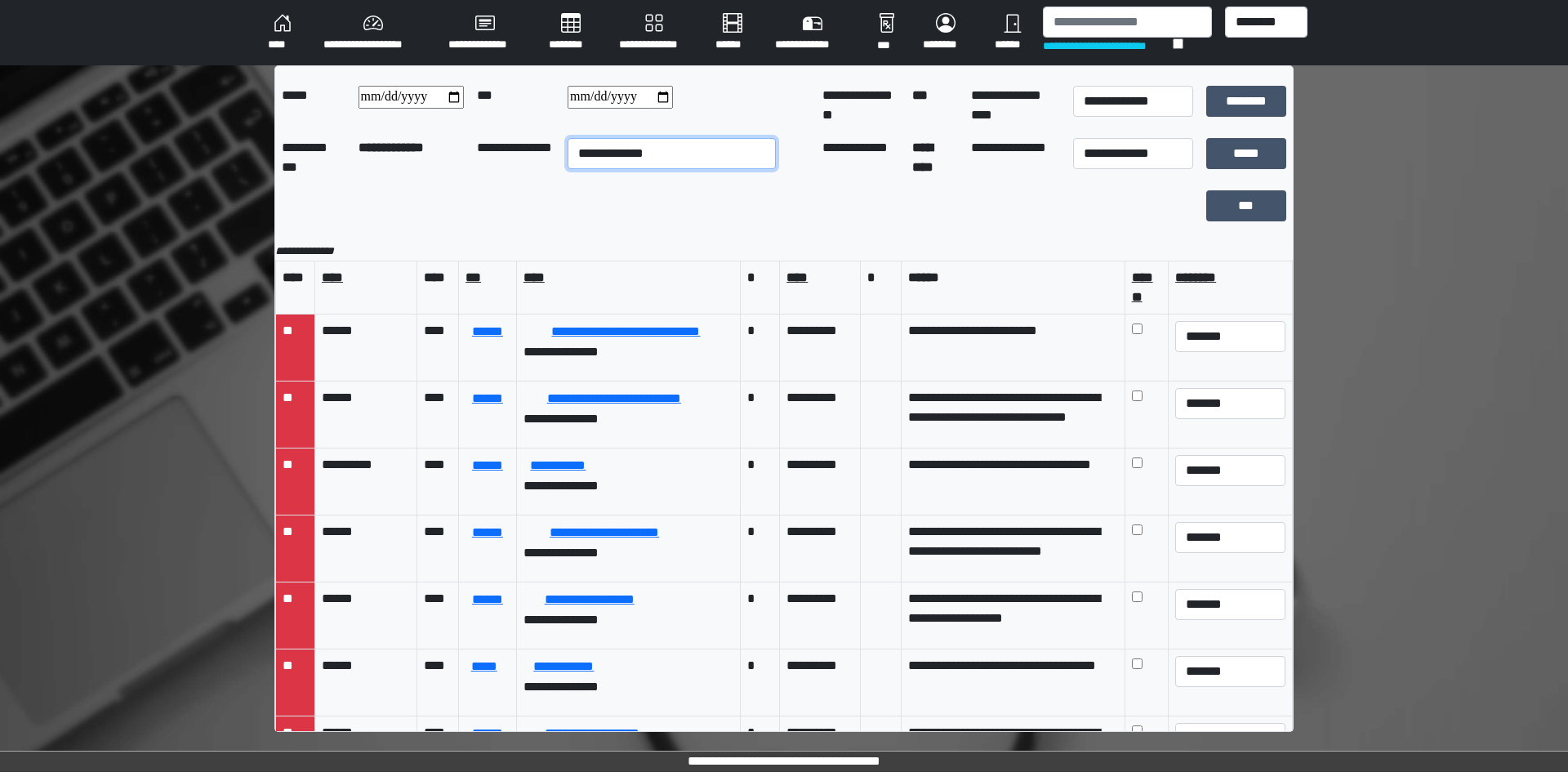 click on "**********" at bounding box center [671, 154] 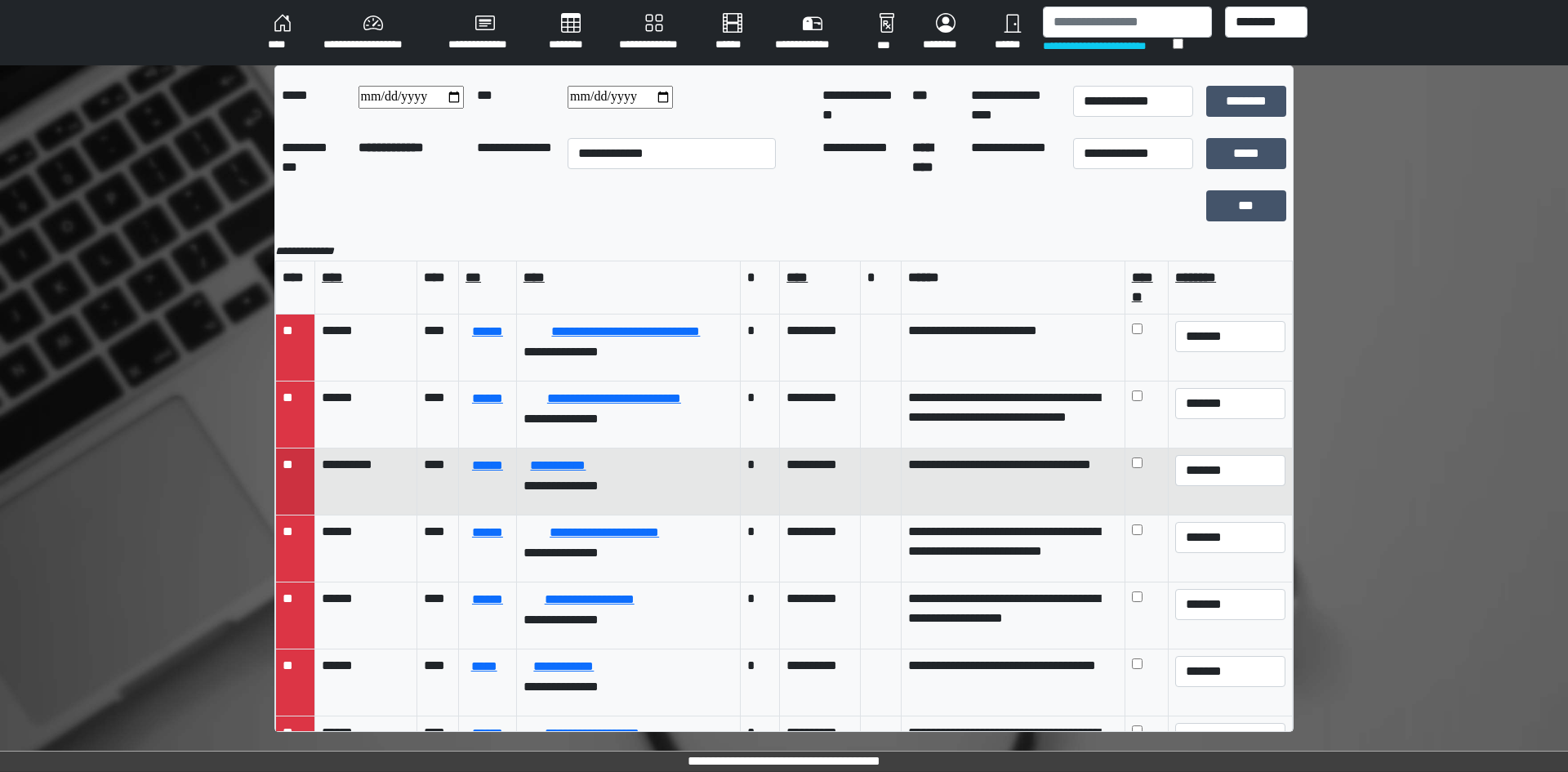 click on "**********" at bounding box center [628, 482] 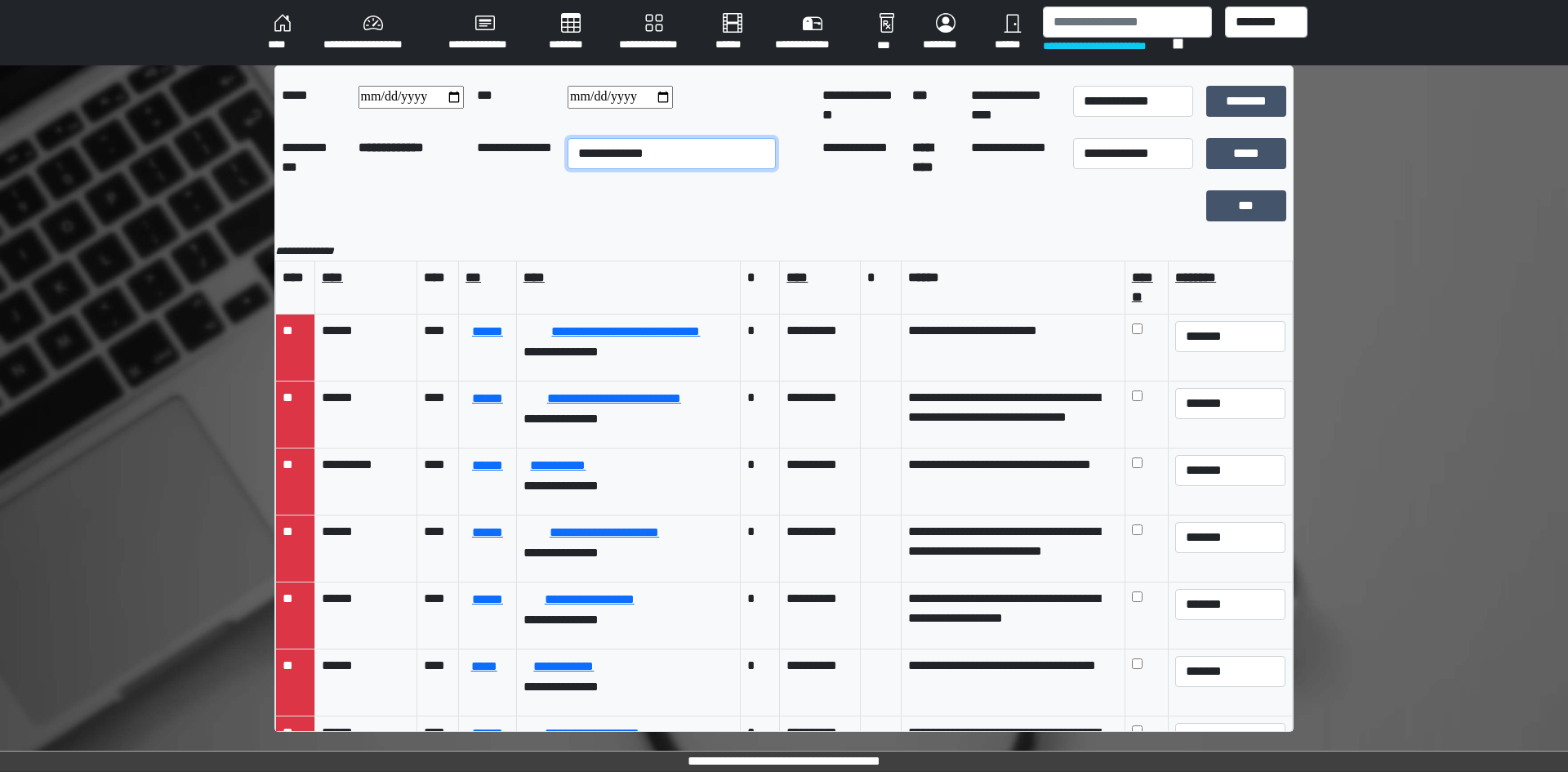 click on "**********" at bounding box center [671, 154] 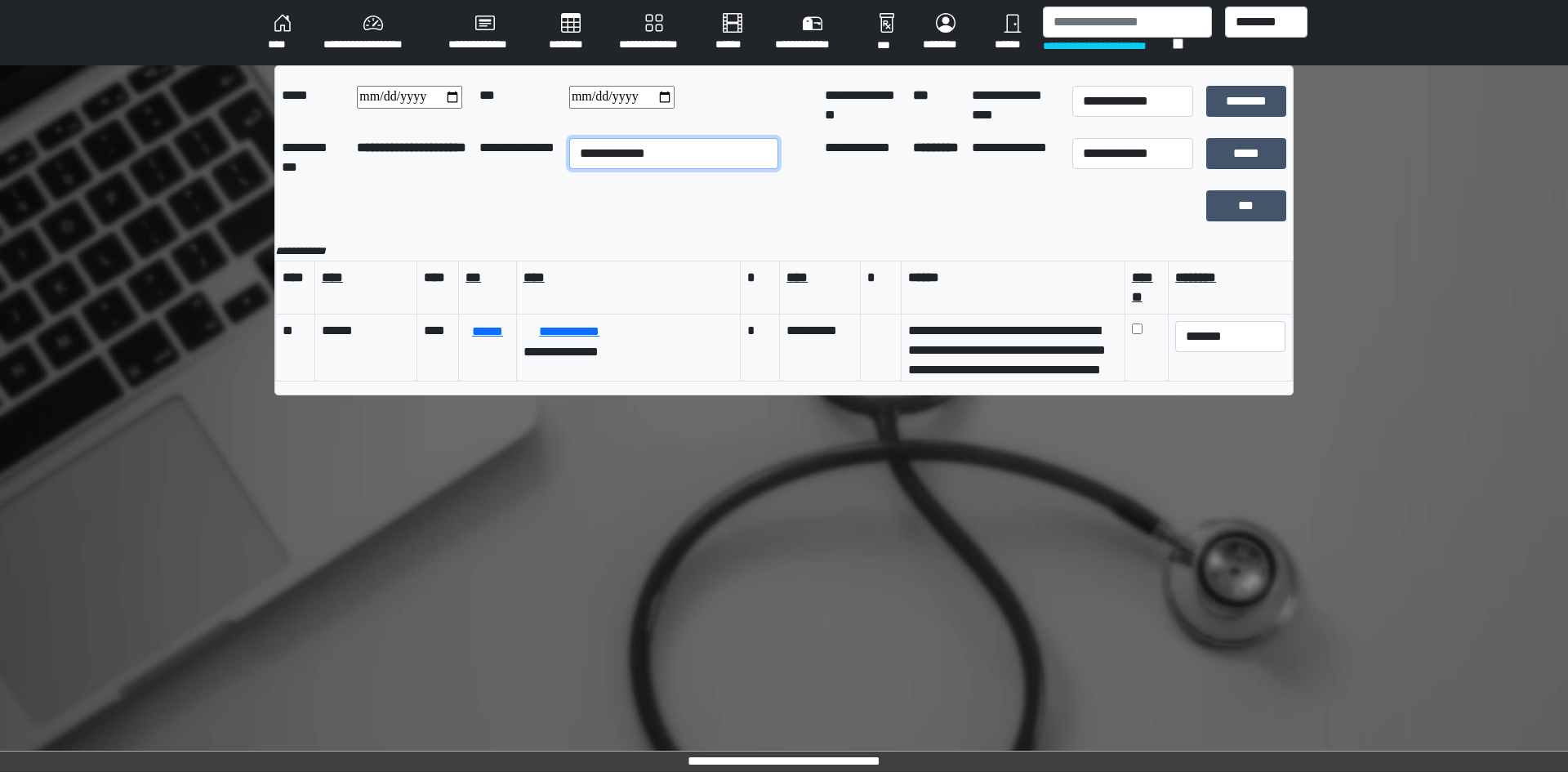 click on "**********" at bounding box center [674, 154] 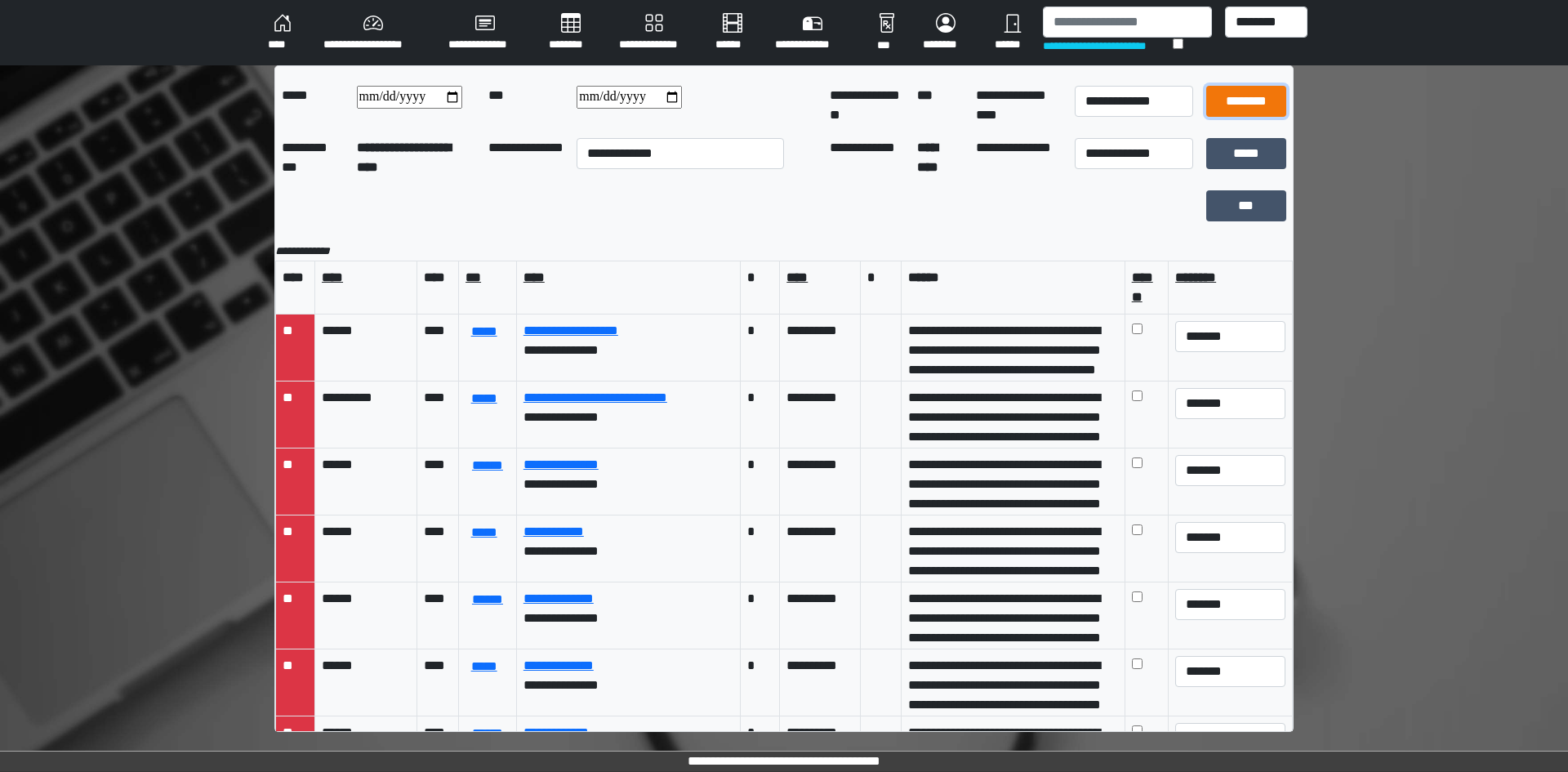 click on "********" at bounding box center (1246, 101) 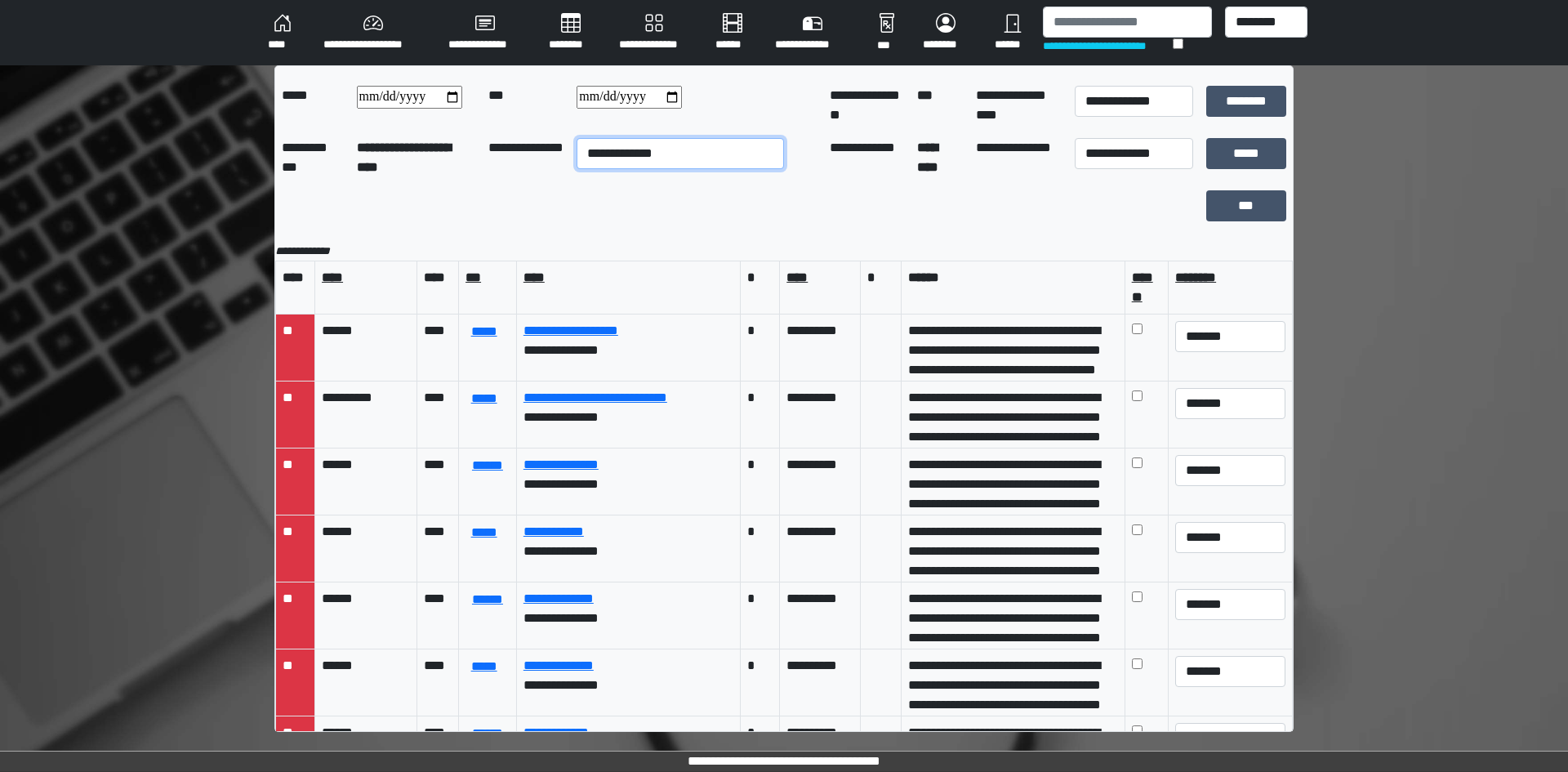click on "**********" at bounding box center [679, 154] 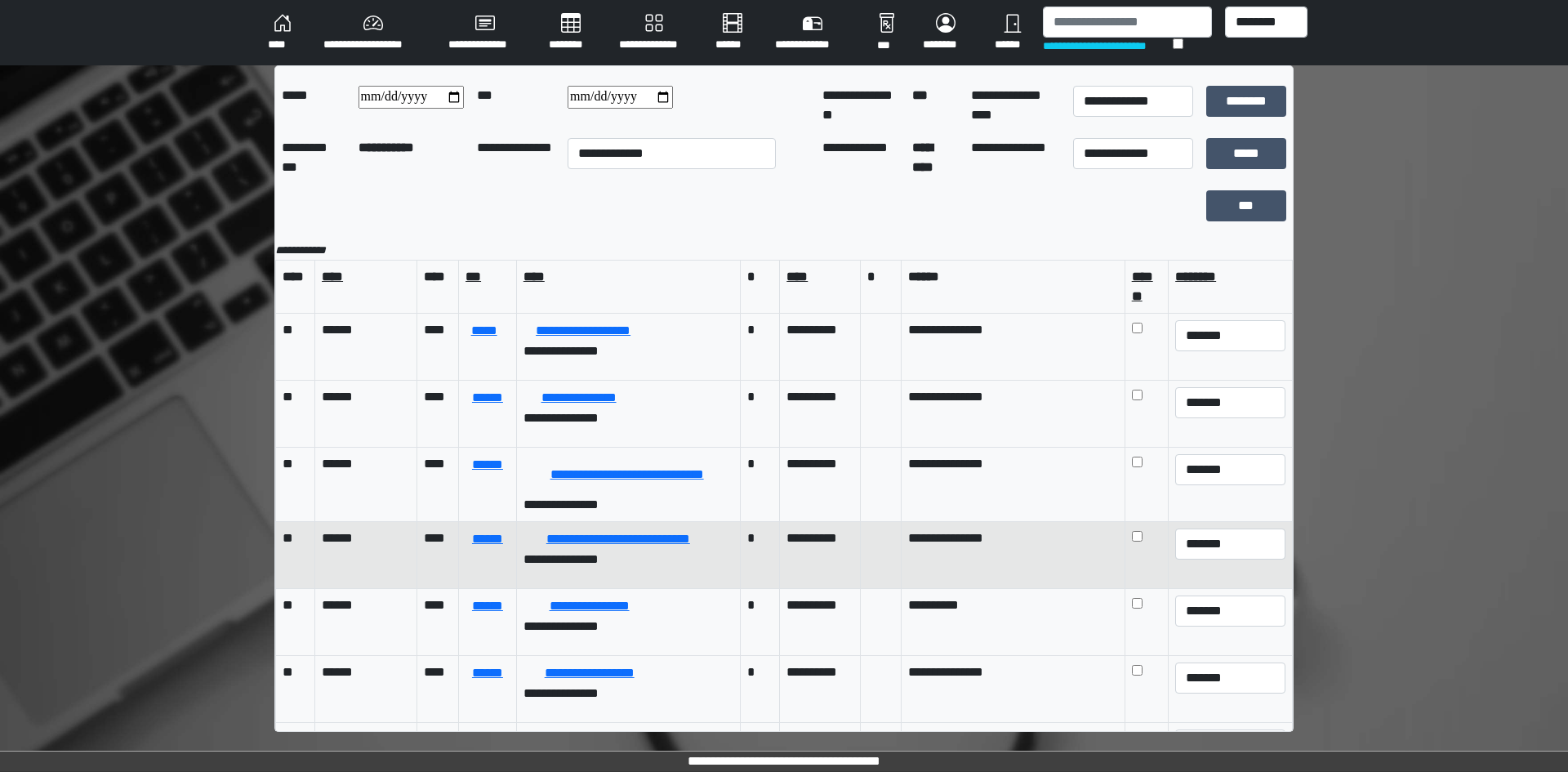 scroll, scrollTop: 0, scrollLeft: 0, axis: both 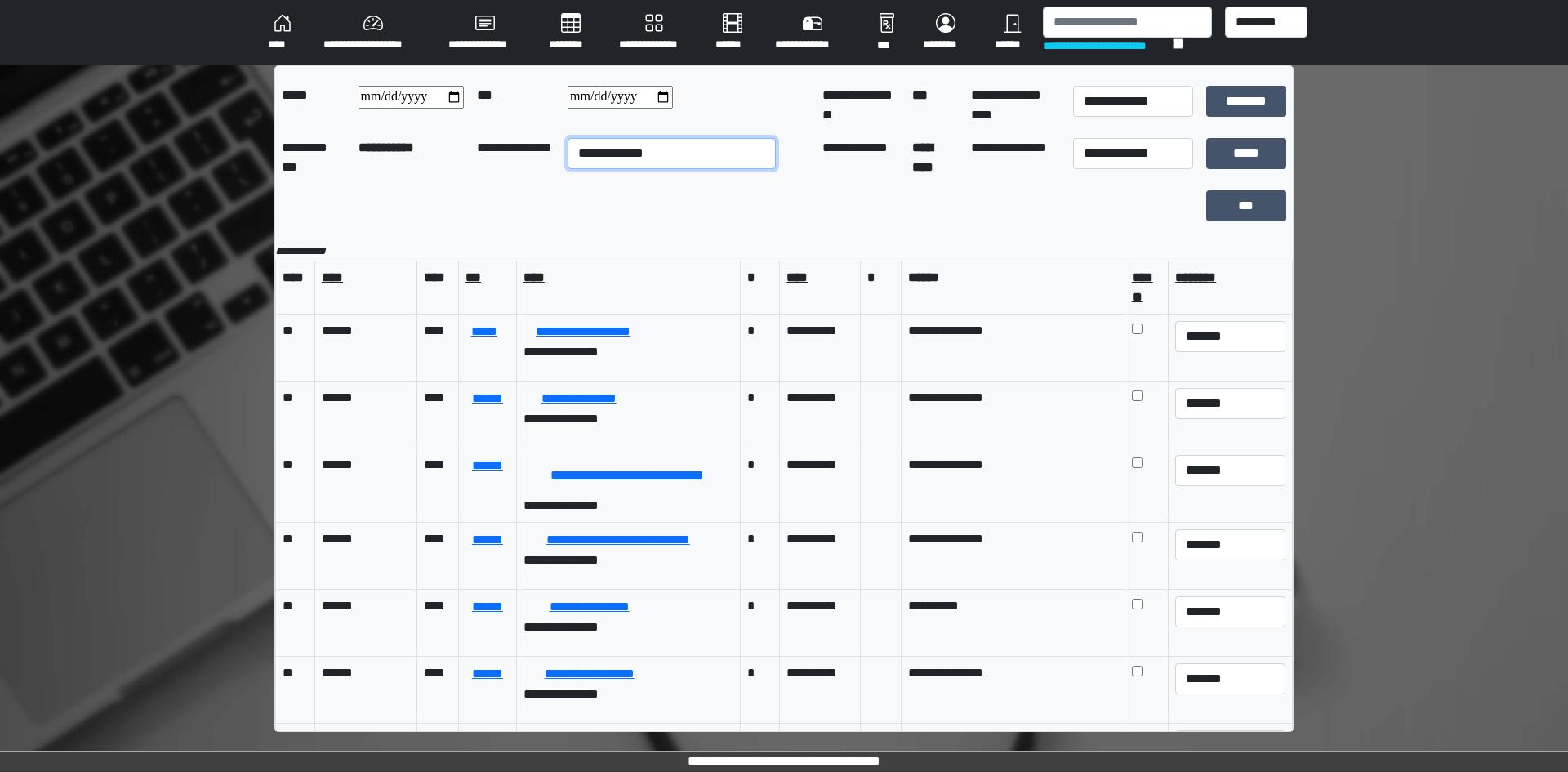 click on "**********" at bounding box center (671, 154) 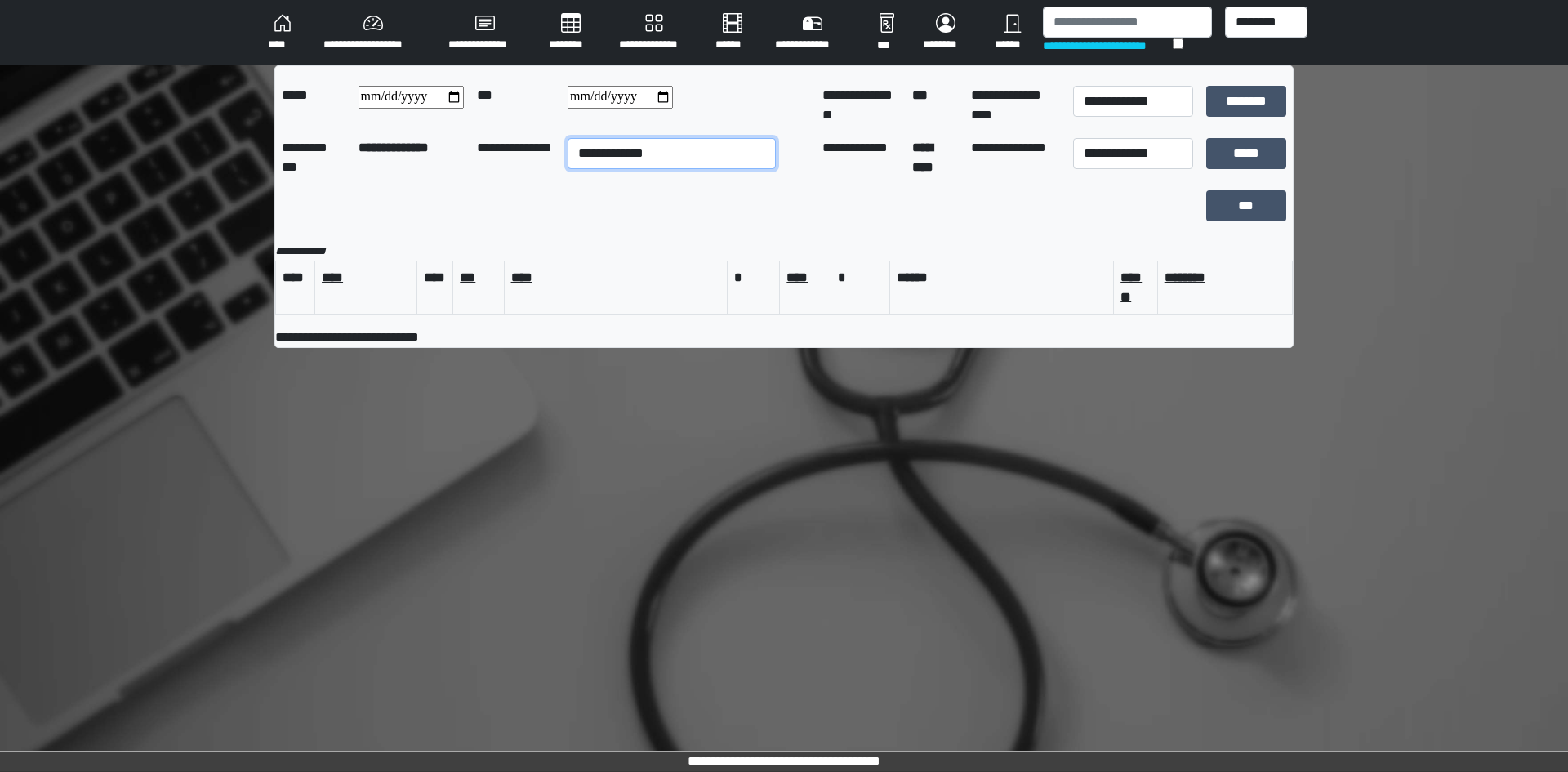 click on "**********" at bounding box center [671, 154] 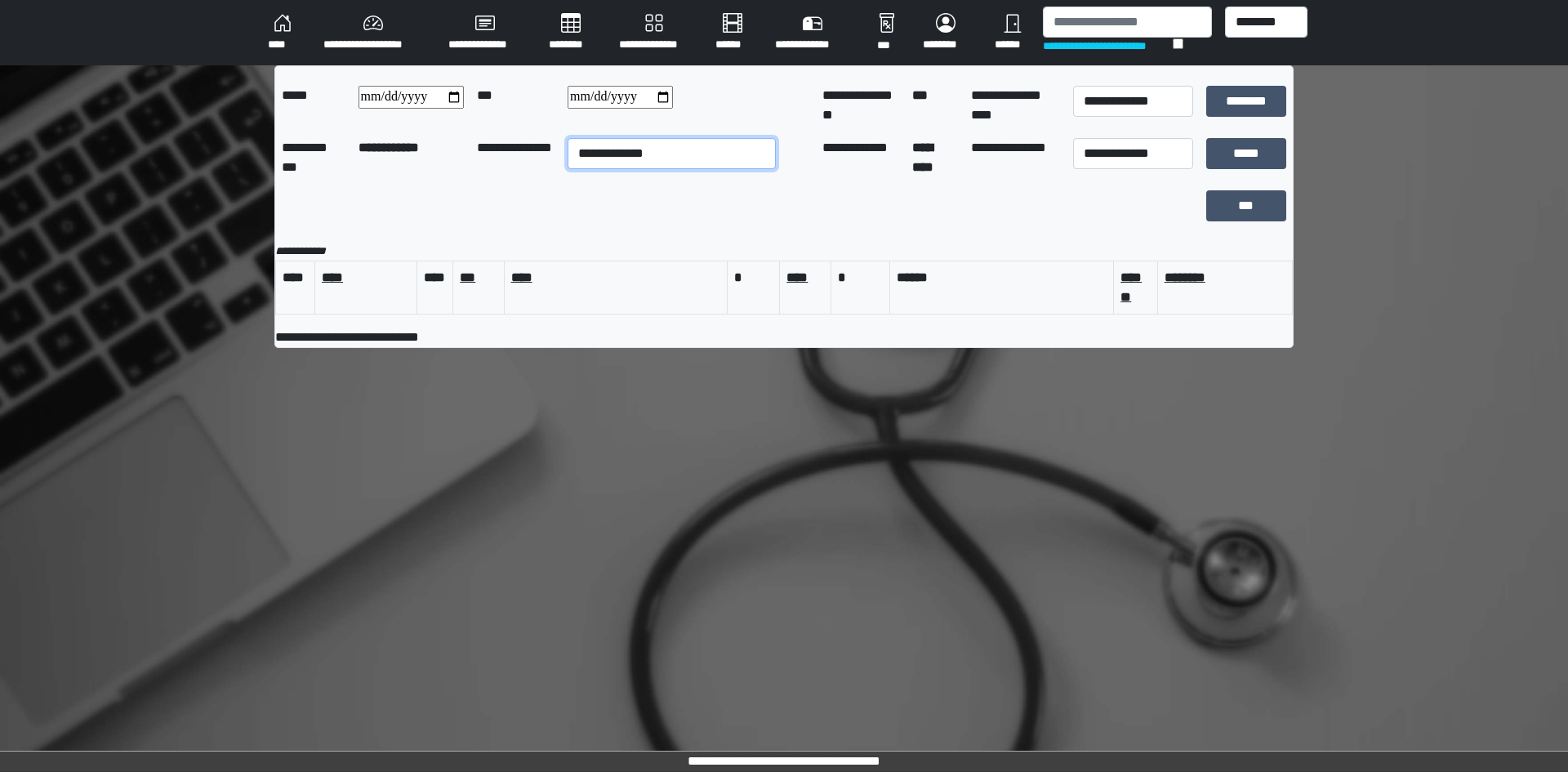 click on "**********" at bounding box center [671, 154] 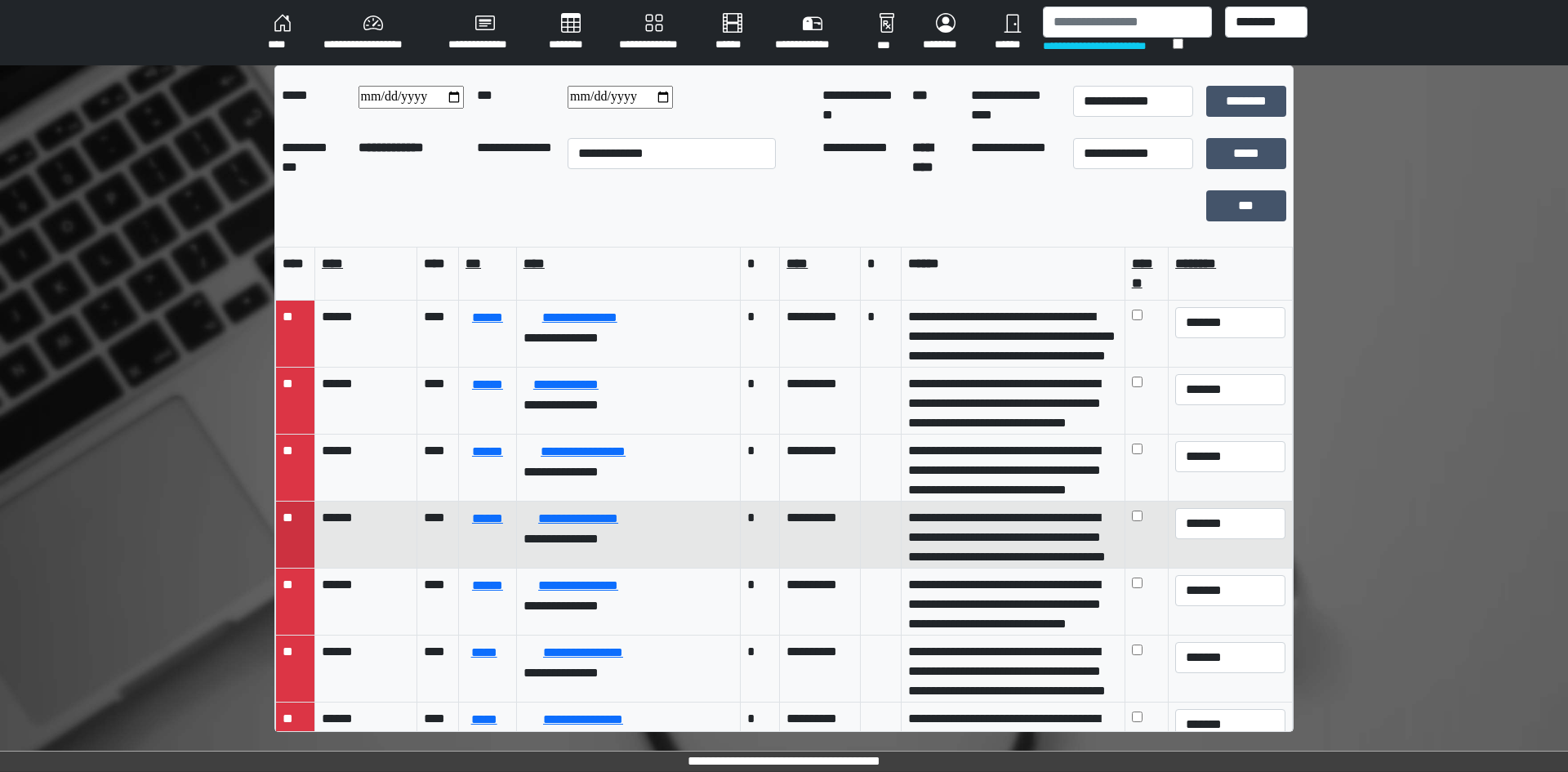 scroll, scrollTop: 0, scrollLeft: 0, axis: both 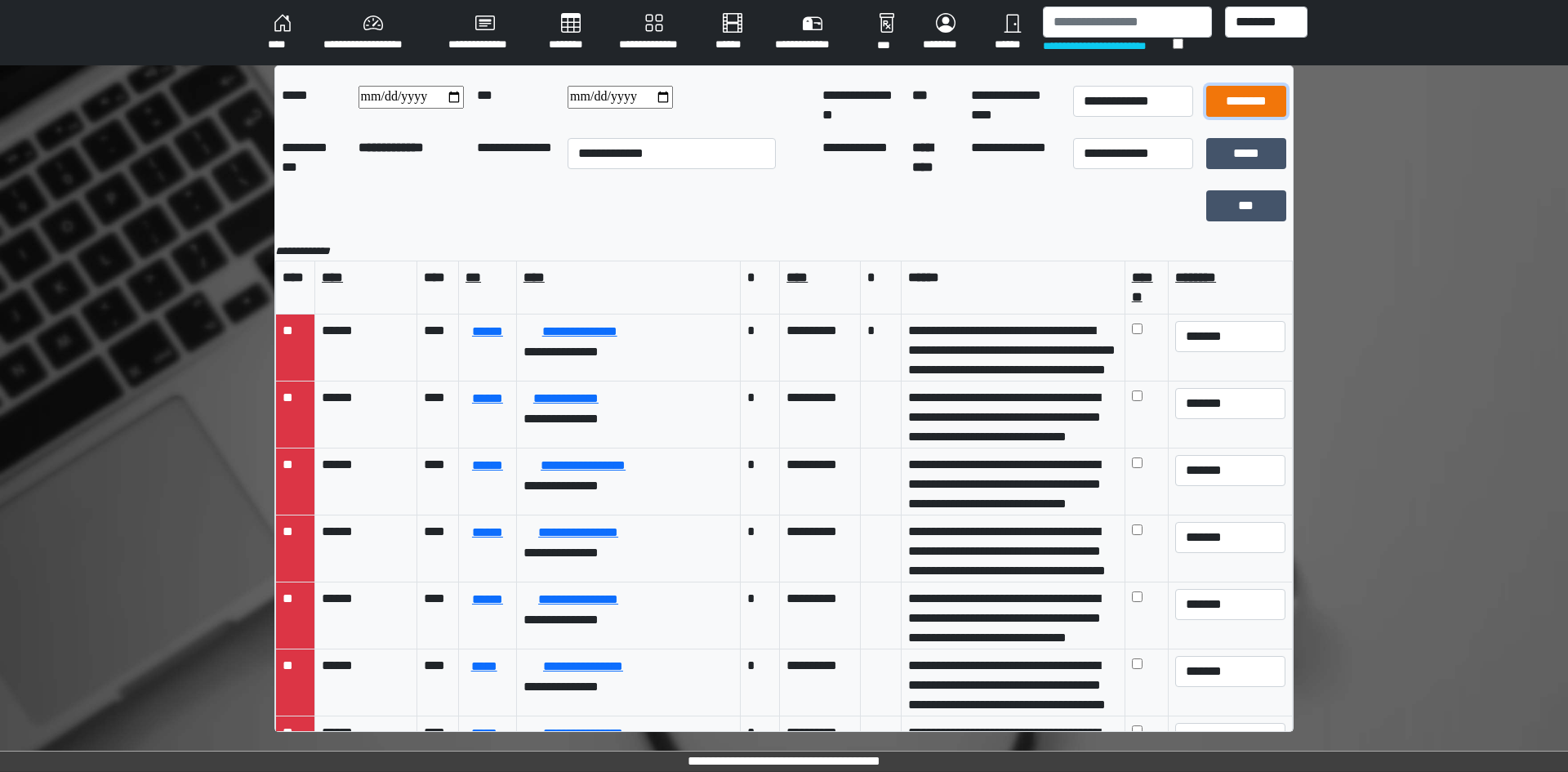 click on "********" at bounding box center [1246, 101] 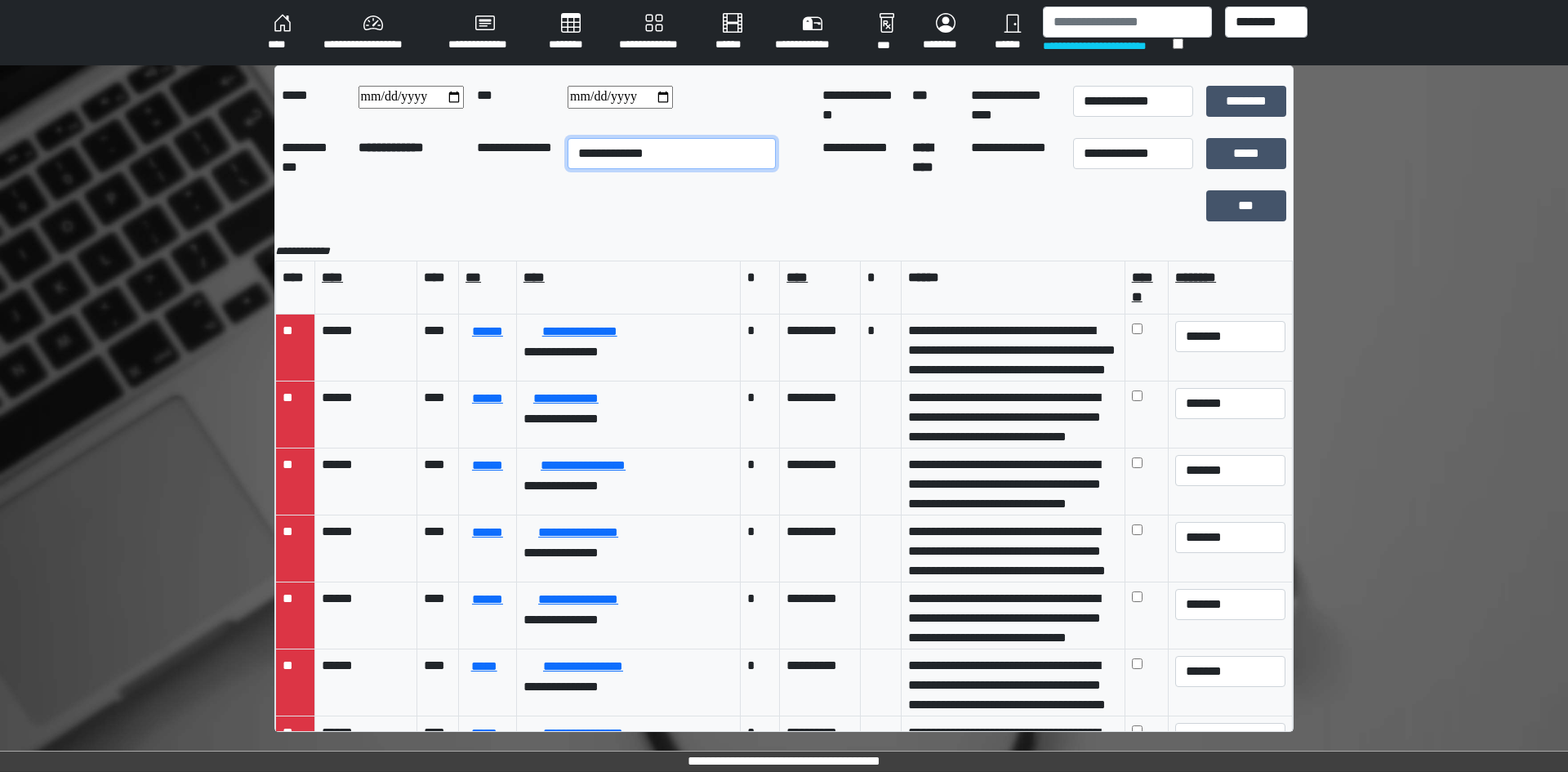 click on "**********" at bounding box center (671, 154) 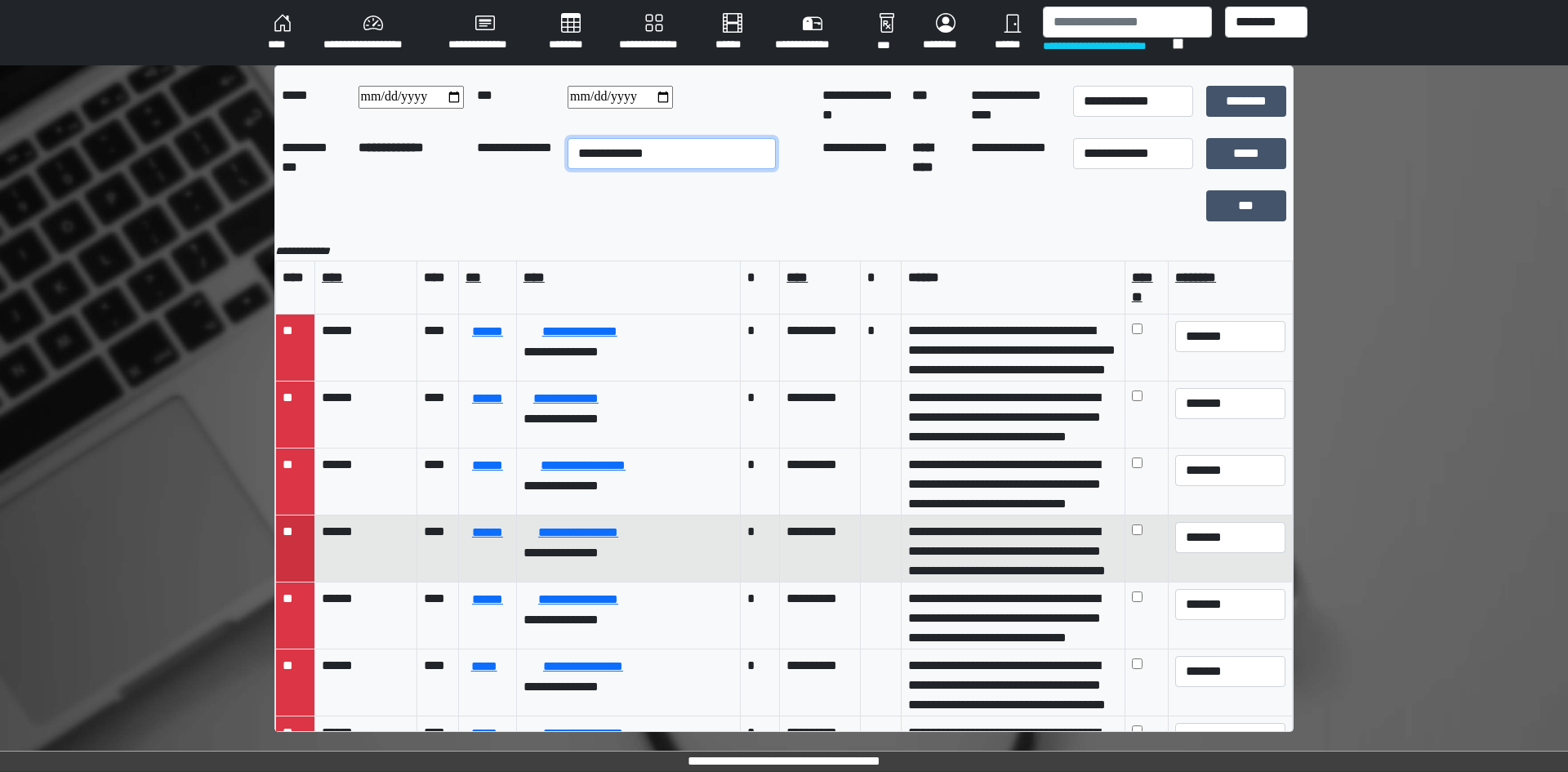 select on "**" 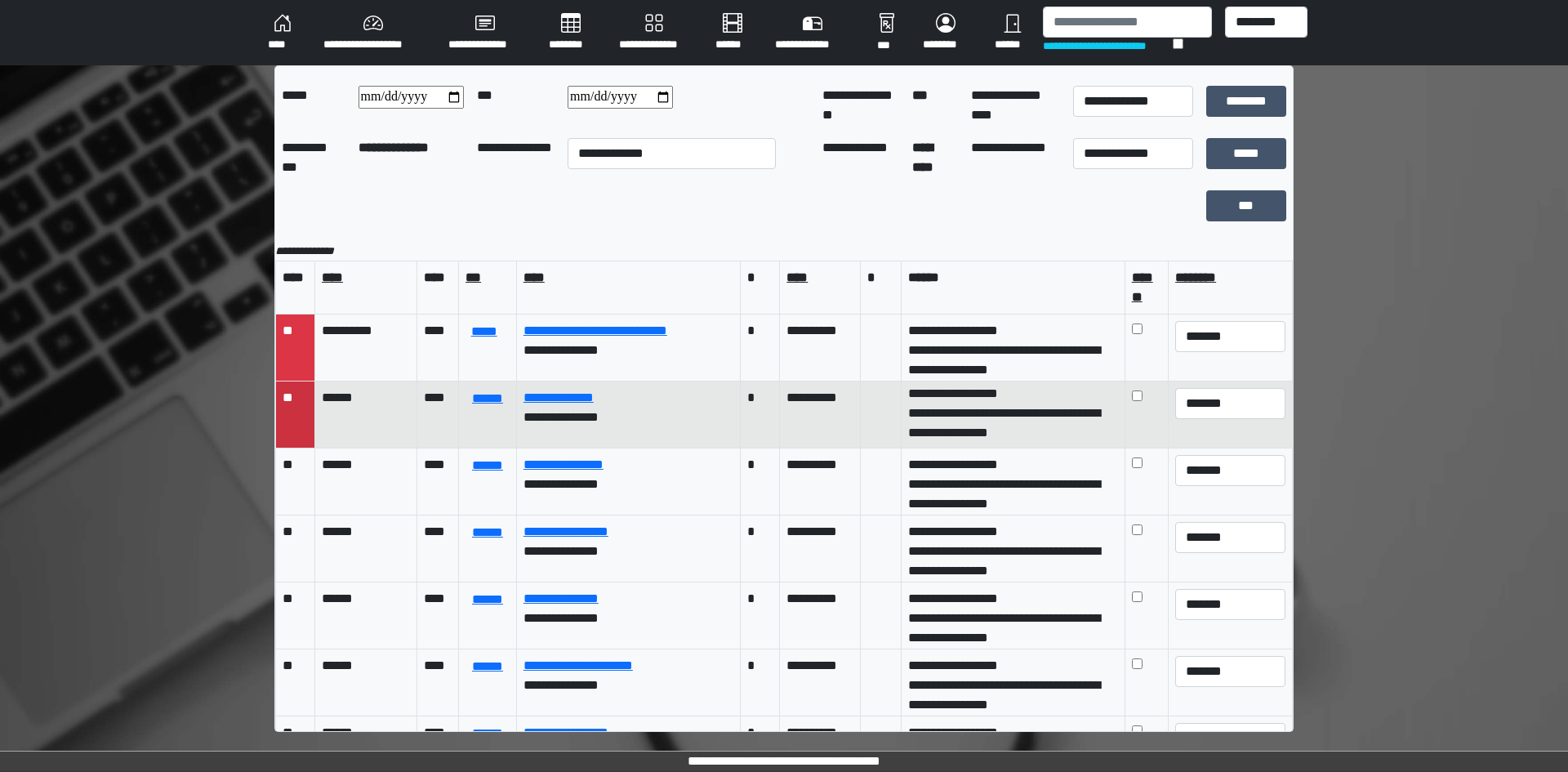 scroll, scrollTop: 6, scrollLeft: 0, axis: vertical 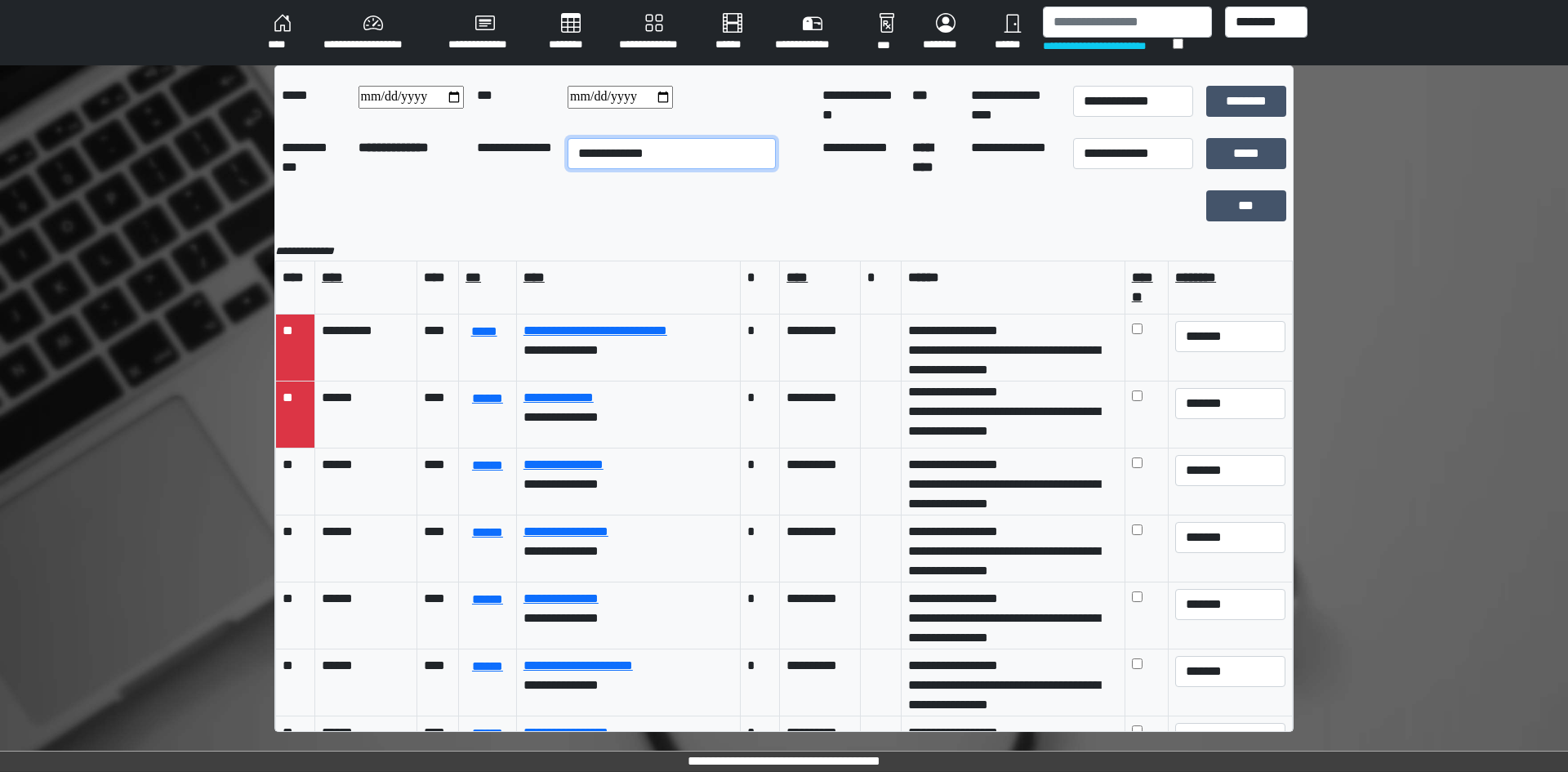click on "**********" at bounding box center [671, 154] 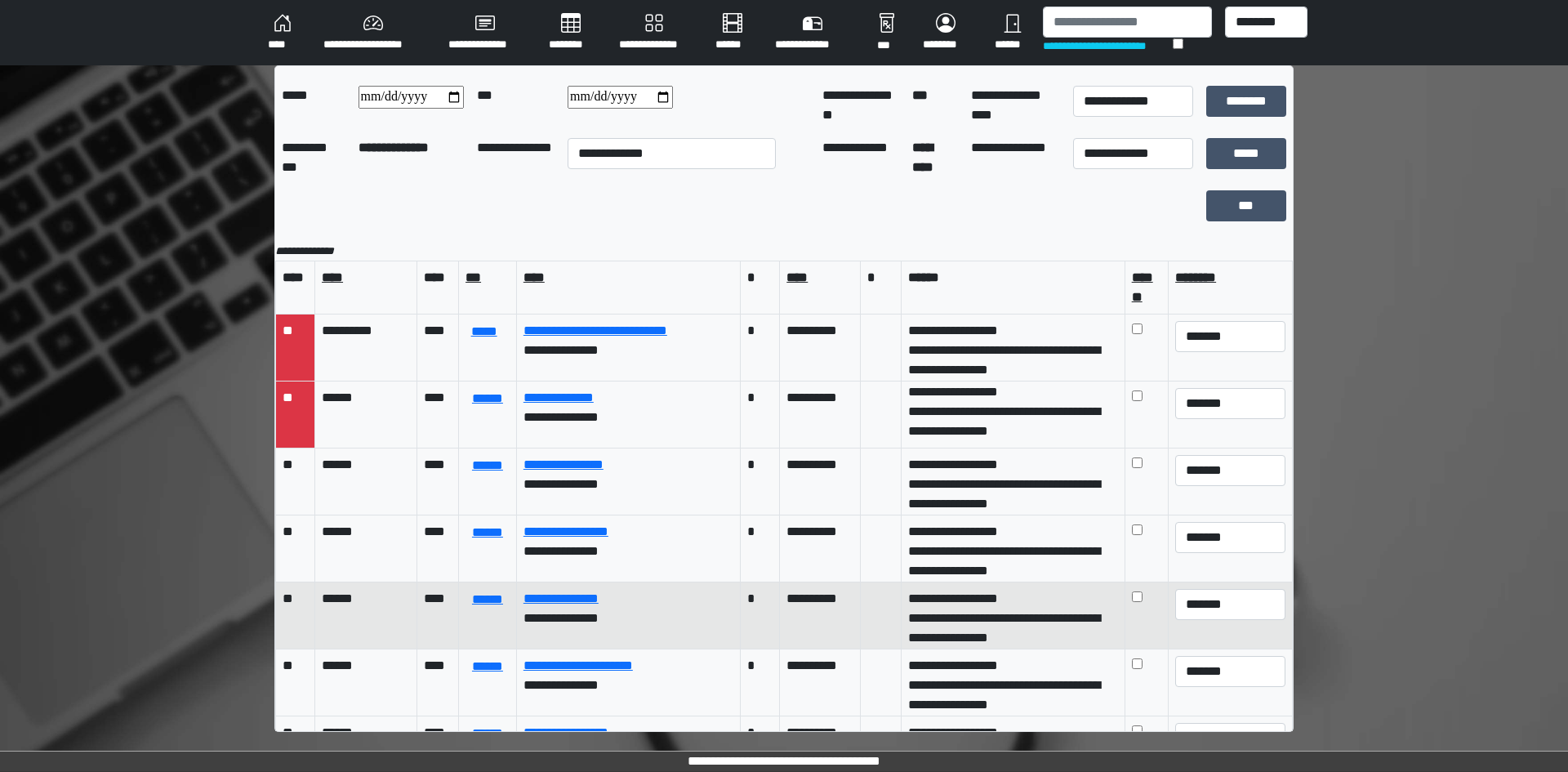 click on "**********" at bounding box center [628, 616] 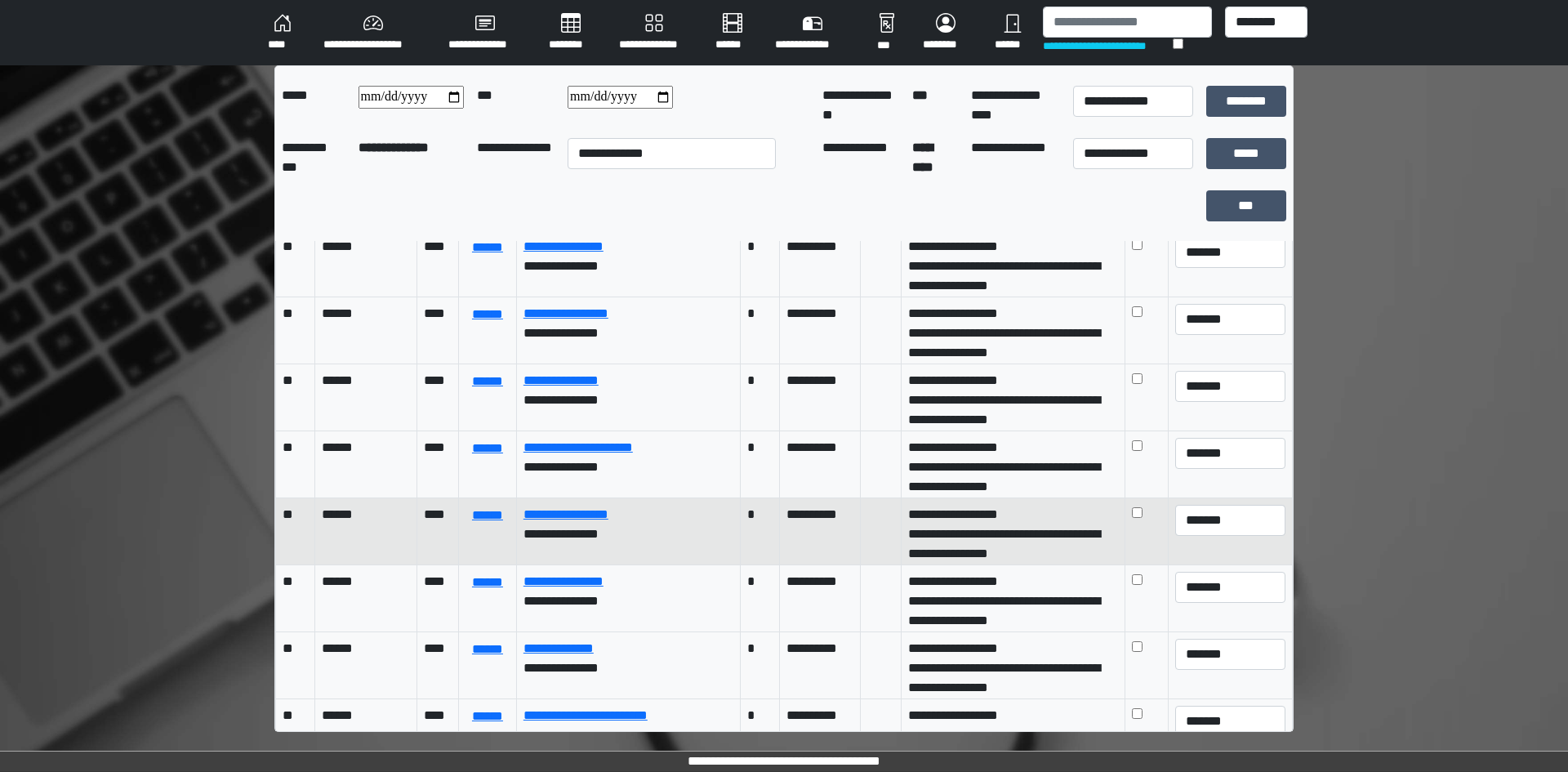scroll, scrollTop: 245, scrollLeft: 0, axis: vertical 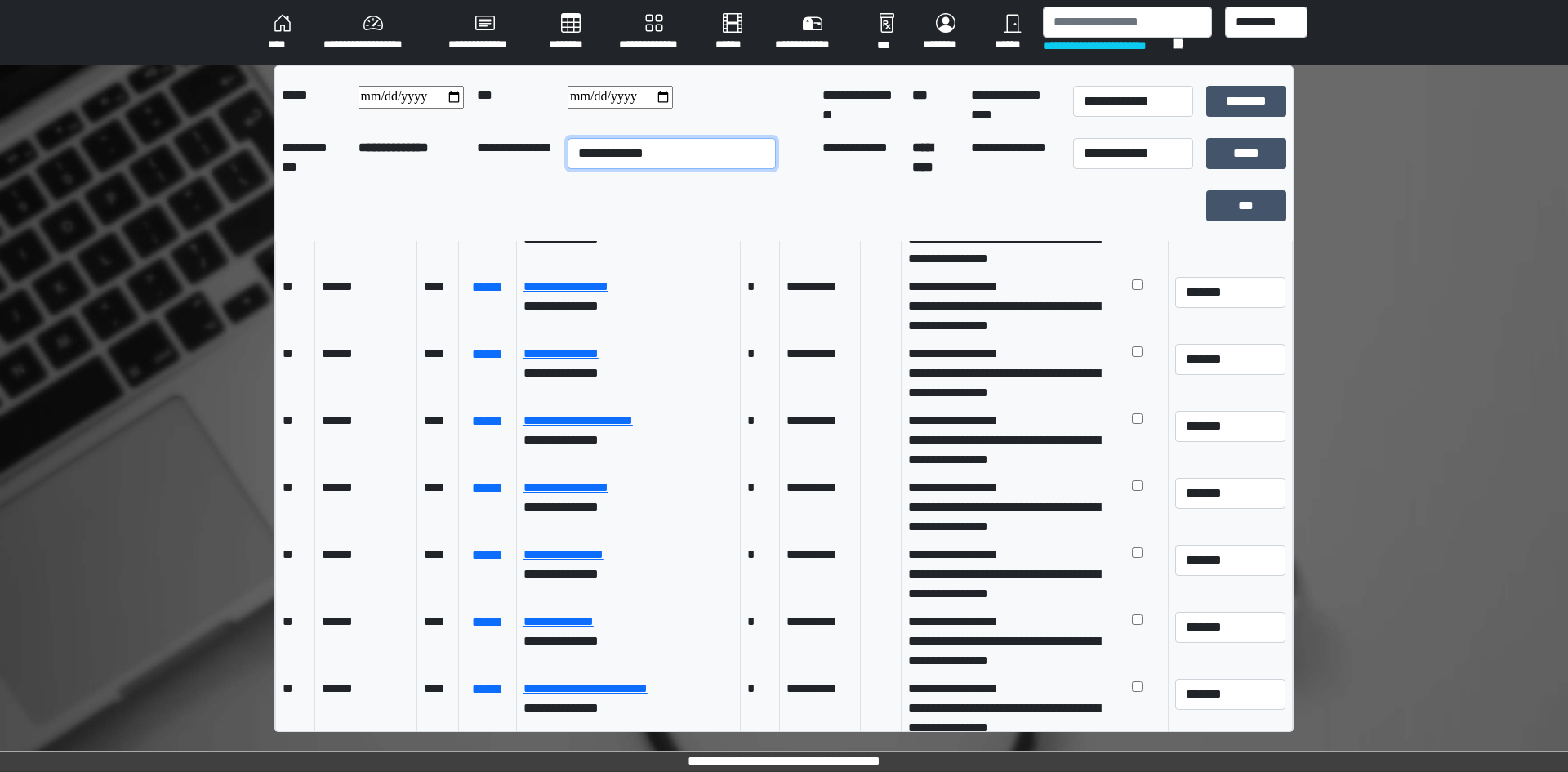 click on "**********" at bounding box center (671, 154) 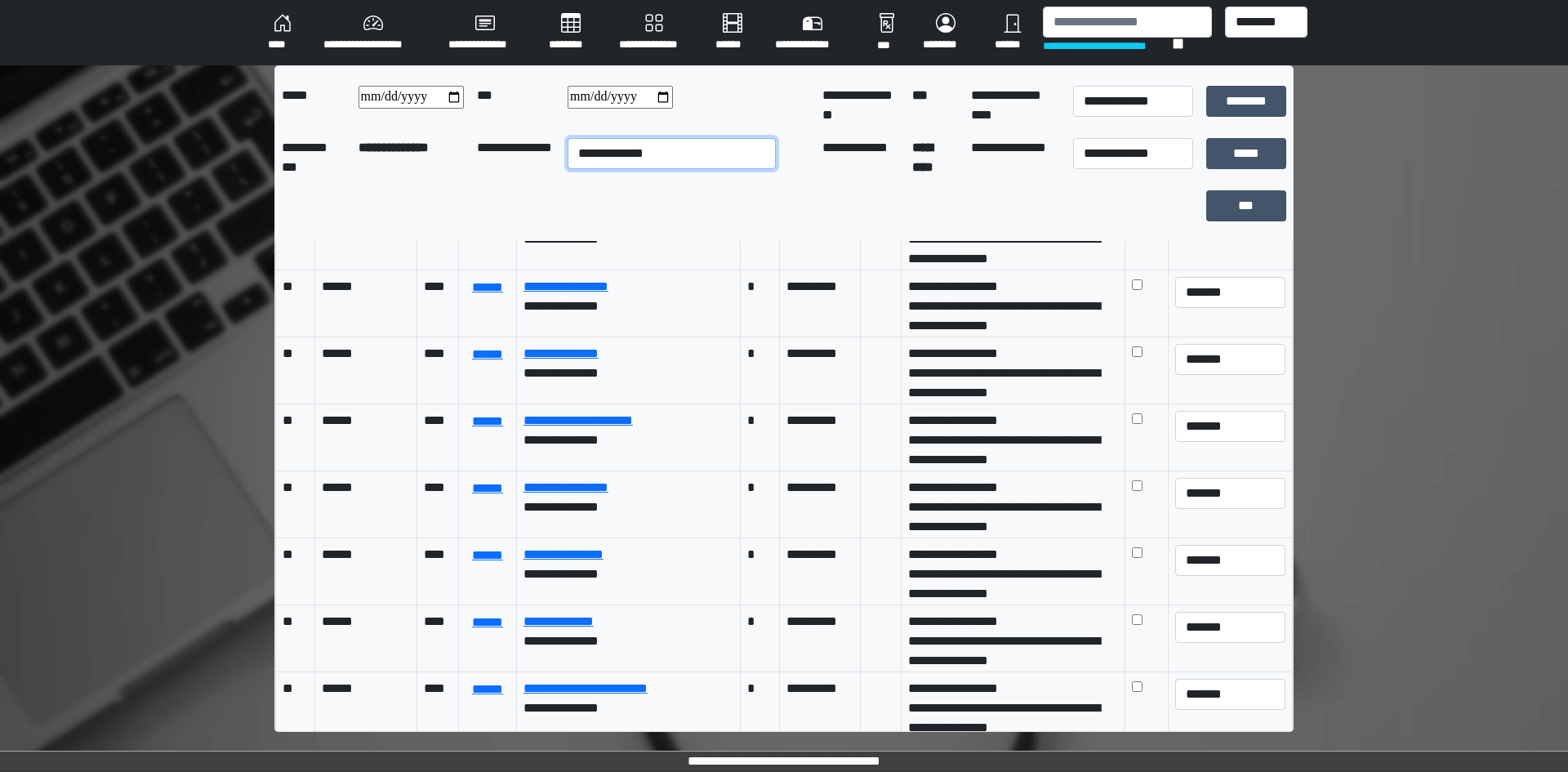 select on "**" 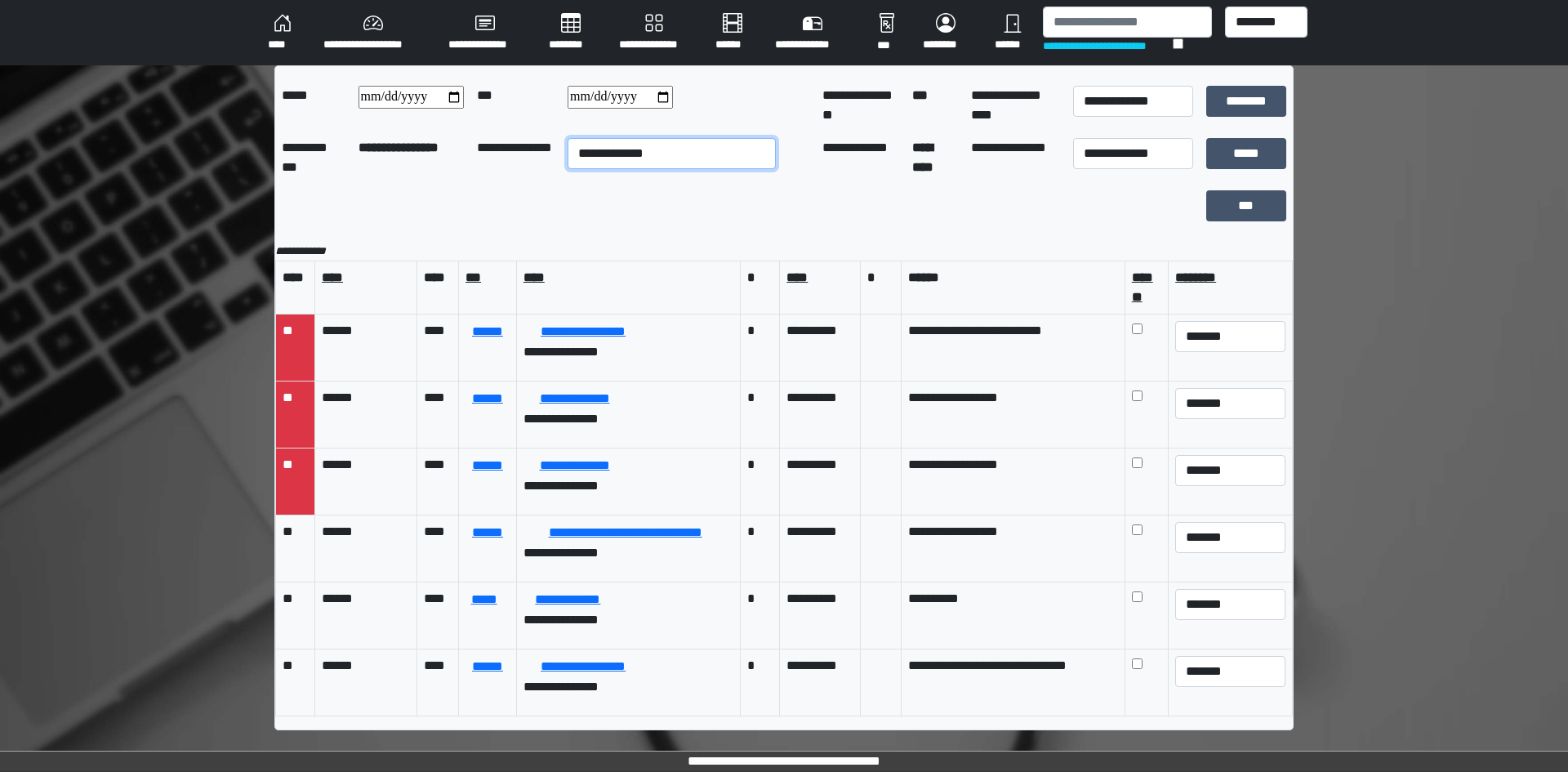 click on "**********" at bounding box center (671, 154) 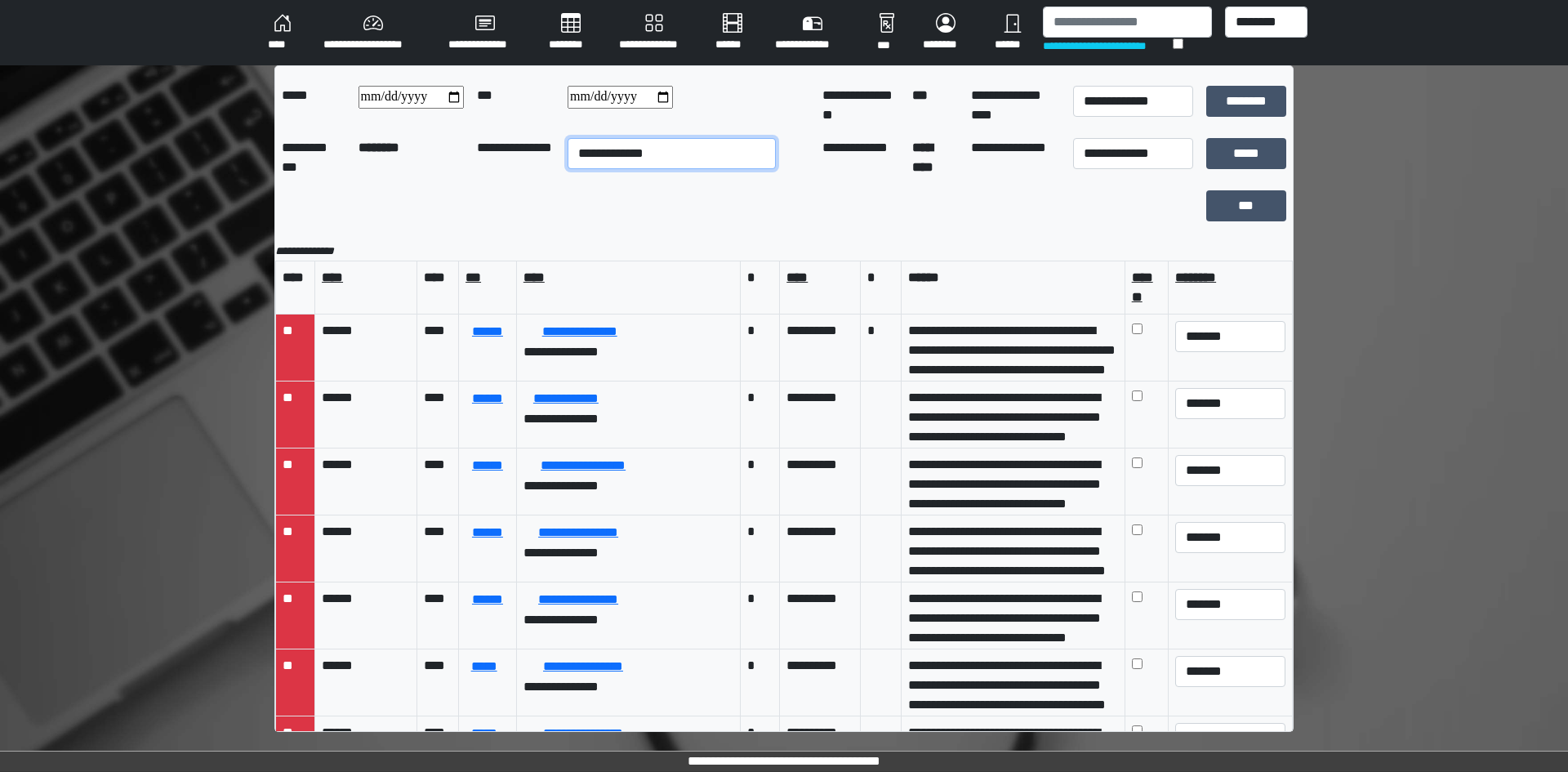 click on "**********" at bounding box center (671, 154) 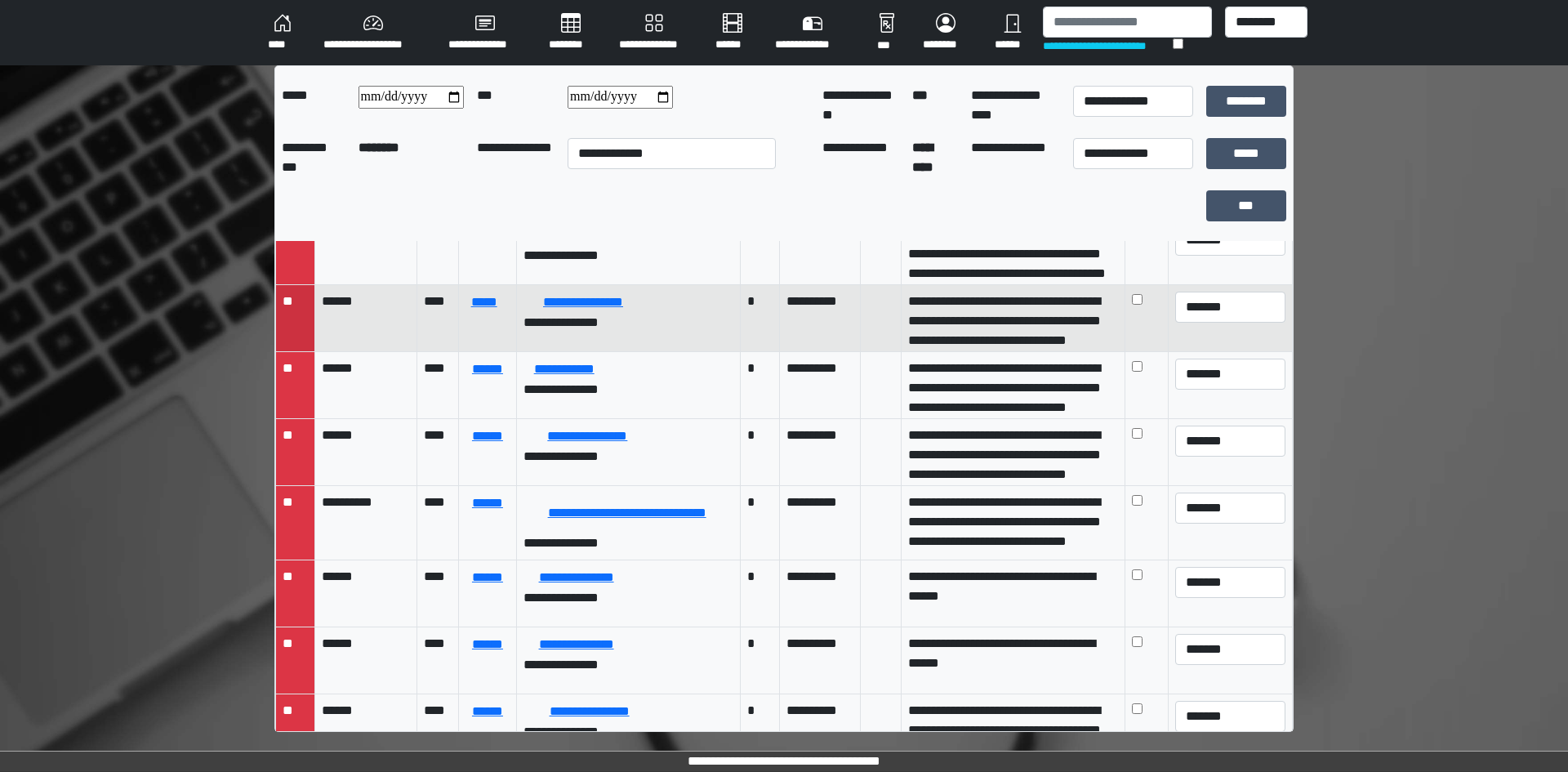 scroll, scrollTop: 0, scrollLeft: 0, axis: both 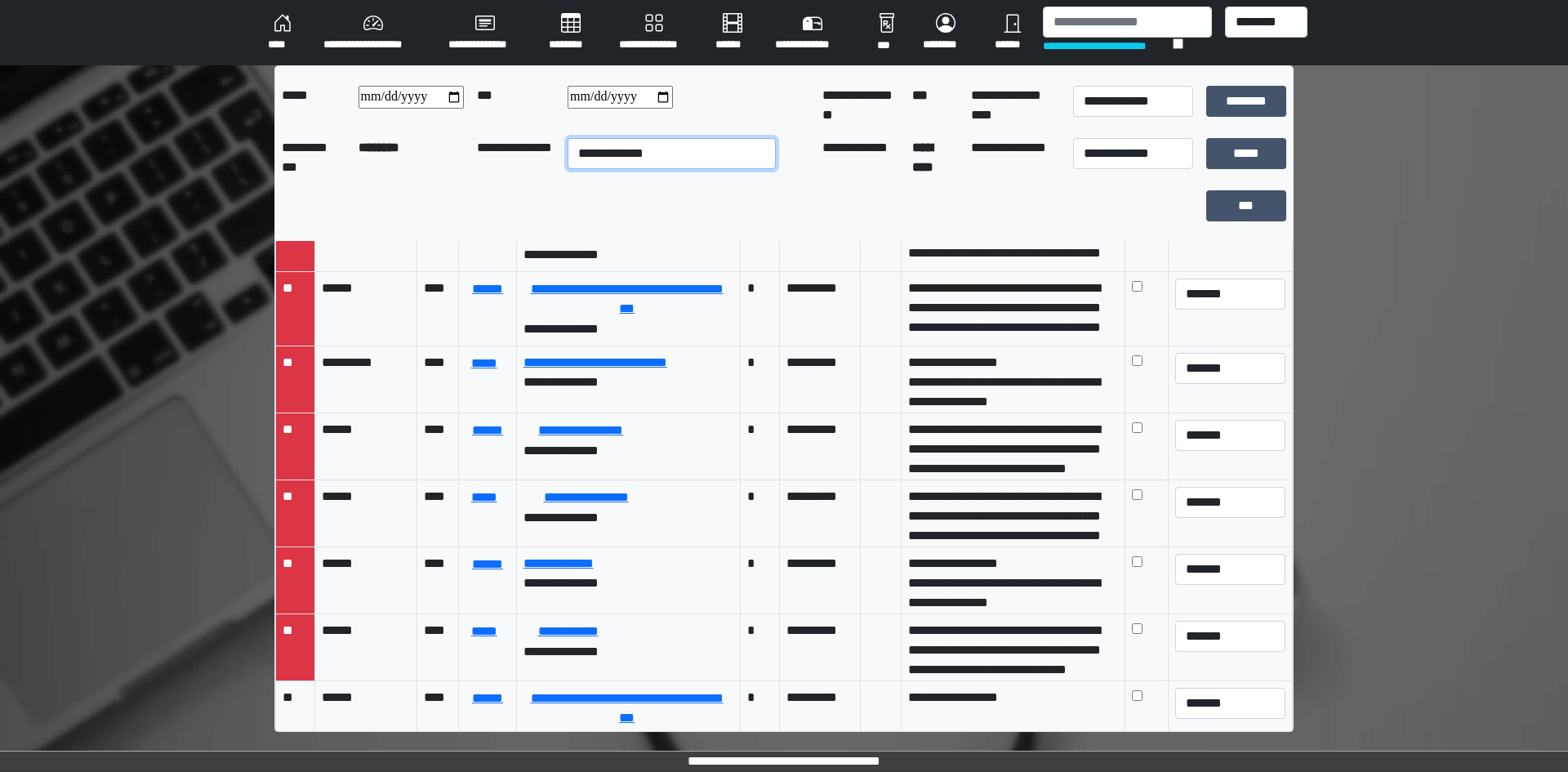 click on "**********" at bounding box center (671, 154) 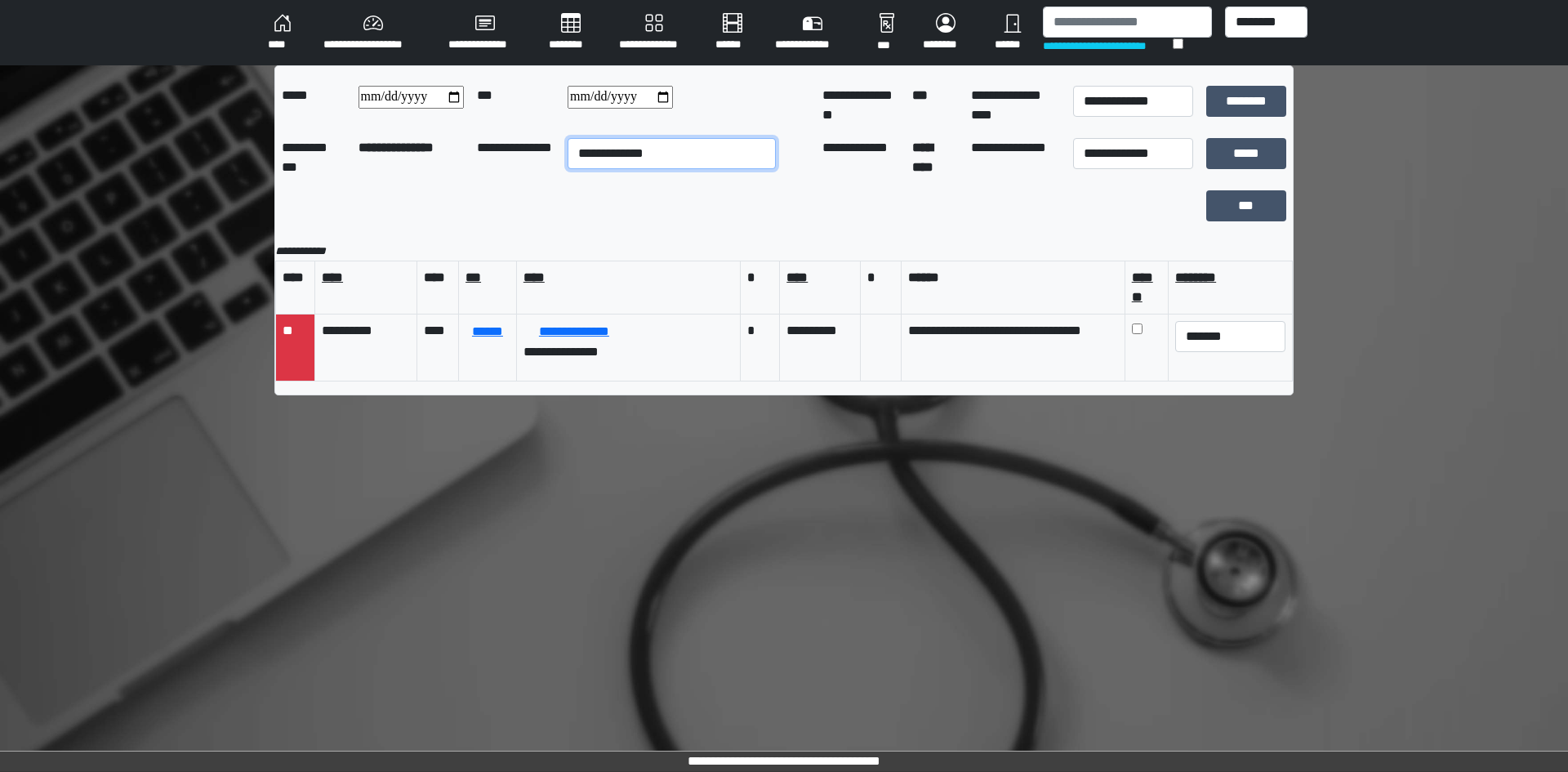 click on "**********" at bounding box center (671, 154) 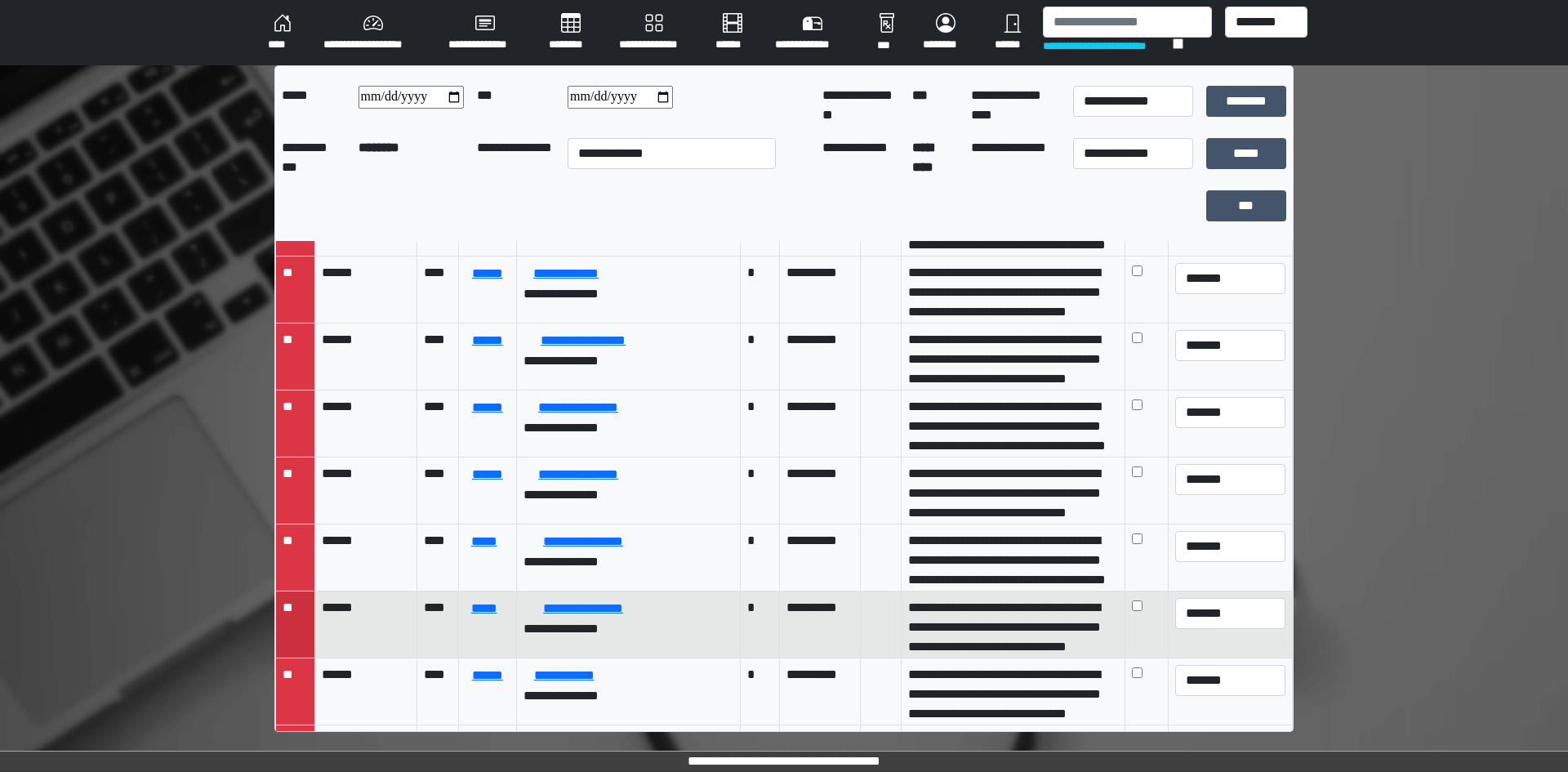 scroll, scrollTop: 0, scrollLeft: 0, axis: both 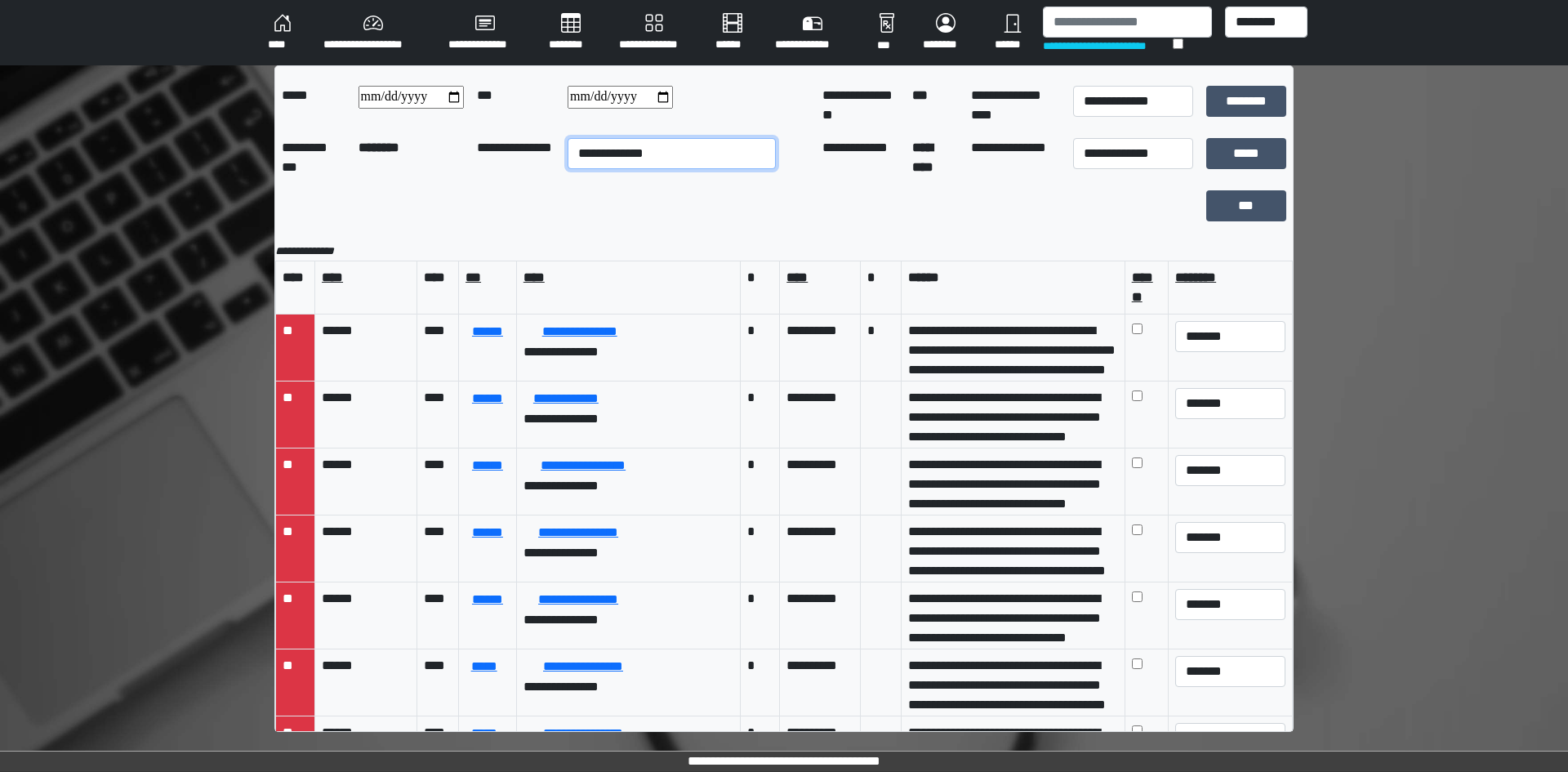 click on "**********" at bounding box center (671, 154) 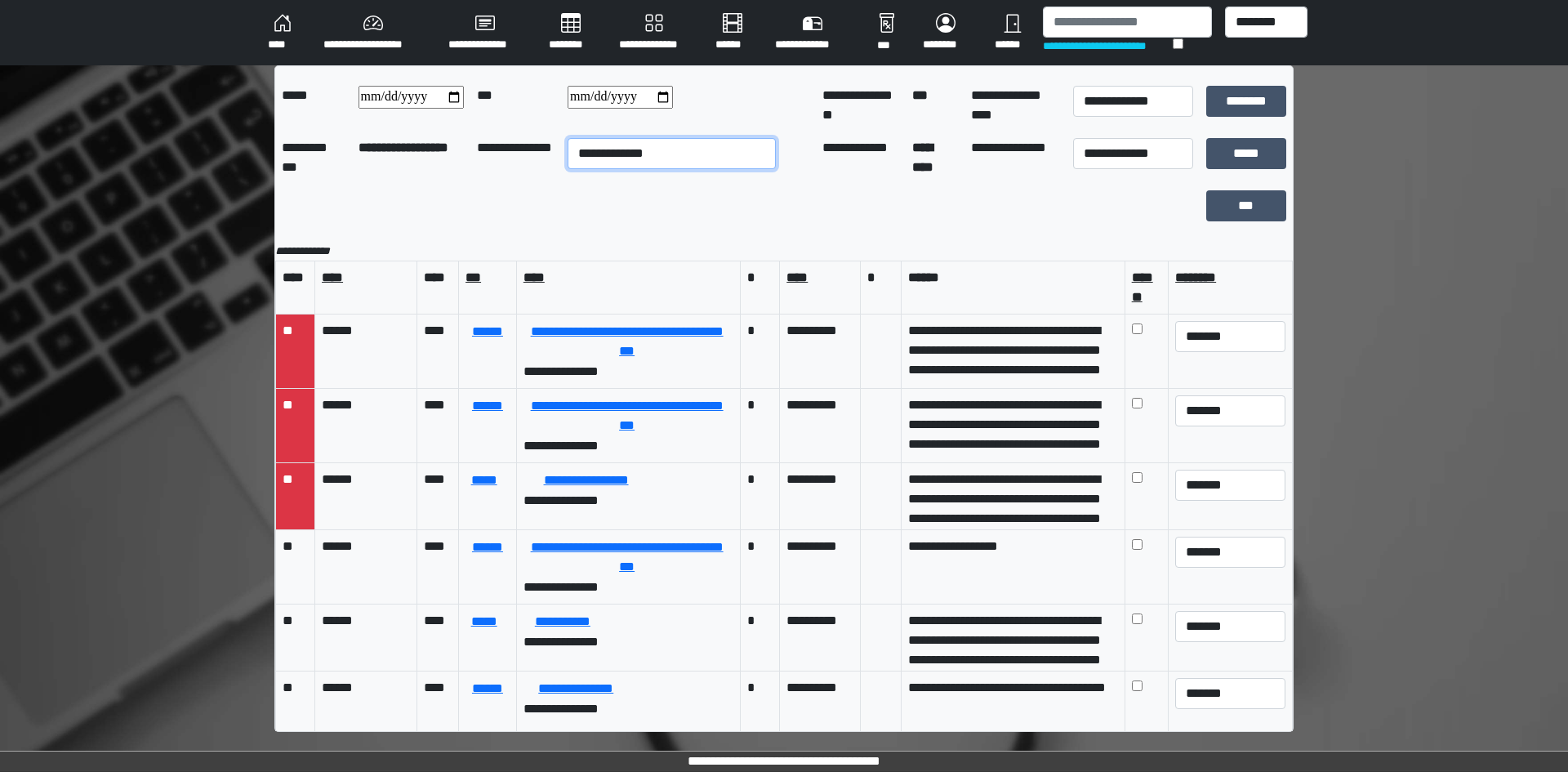 click on "**********" at bounding box center (671, 154) 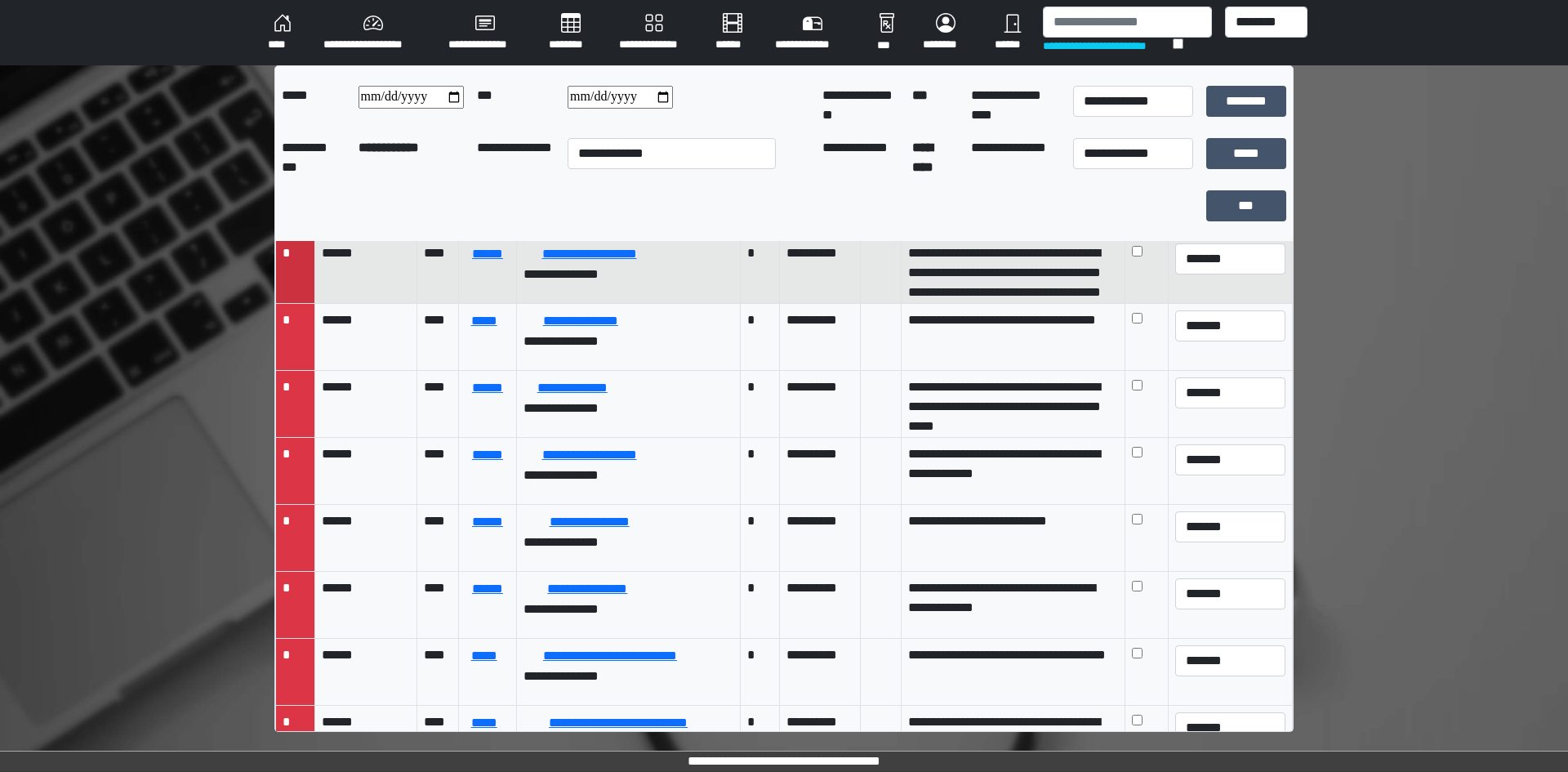 scroll, scrollTop: 0, scrollLeft: 0, axis: both 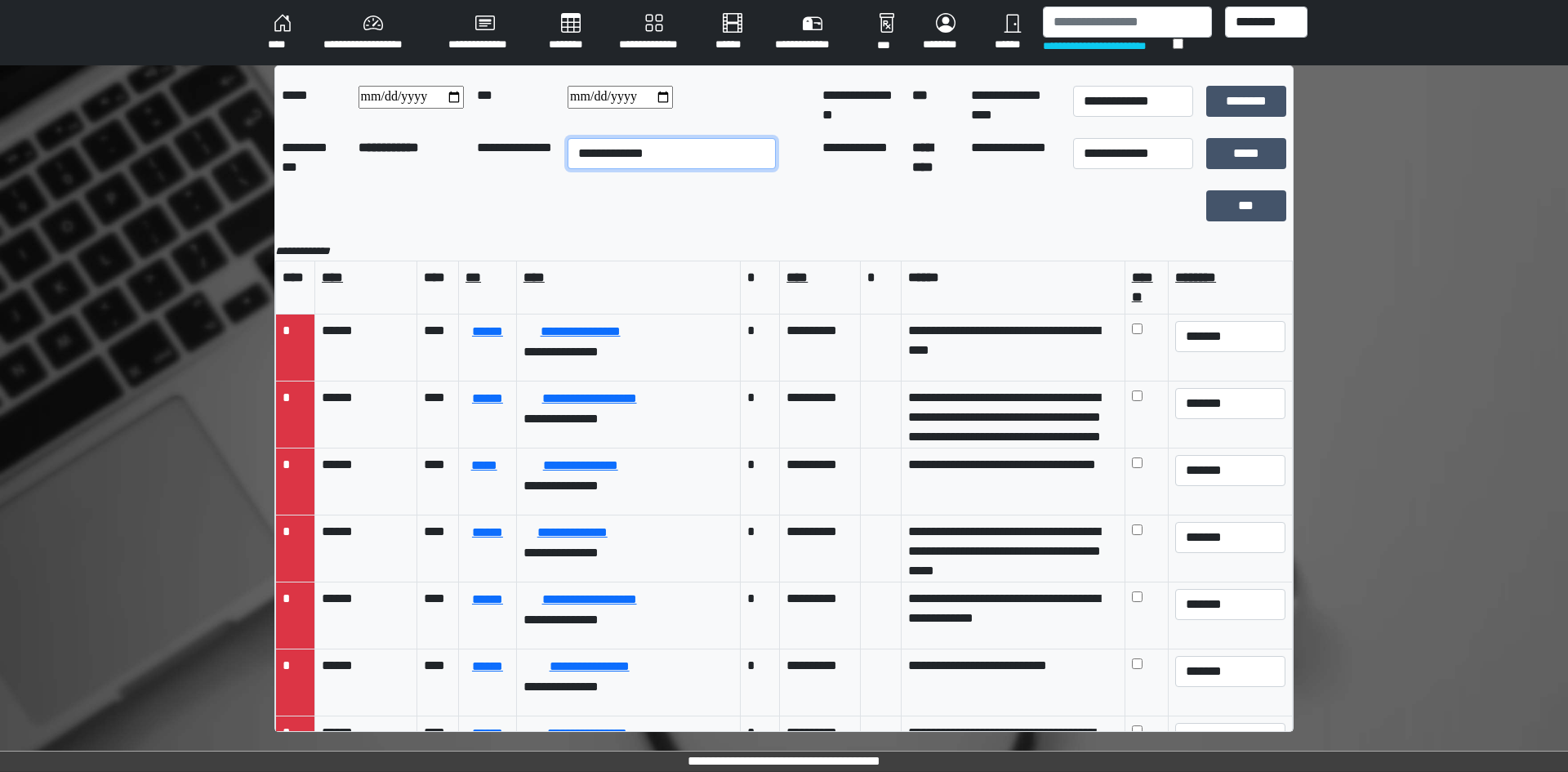 click on "**********" at bounding box center [671, 154] 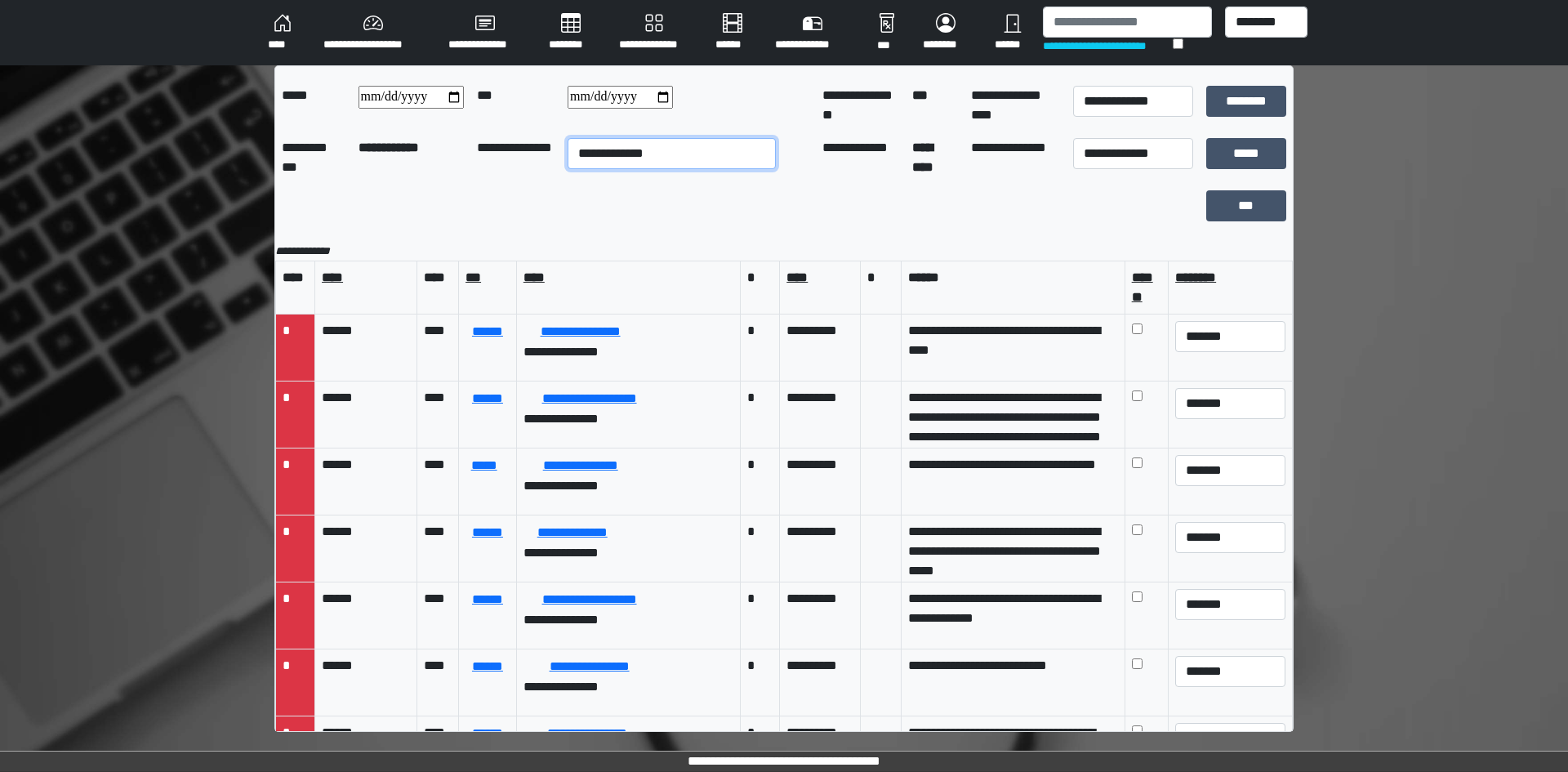 select on "**" 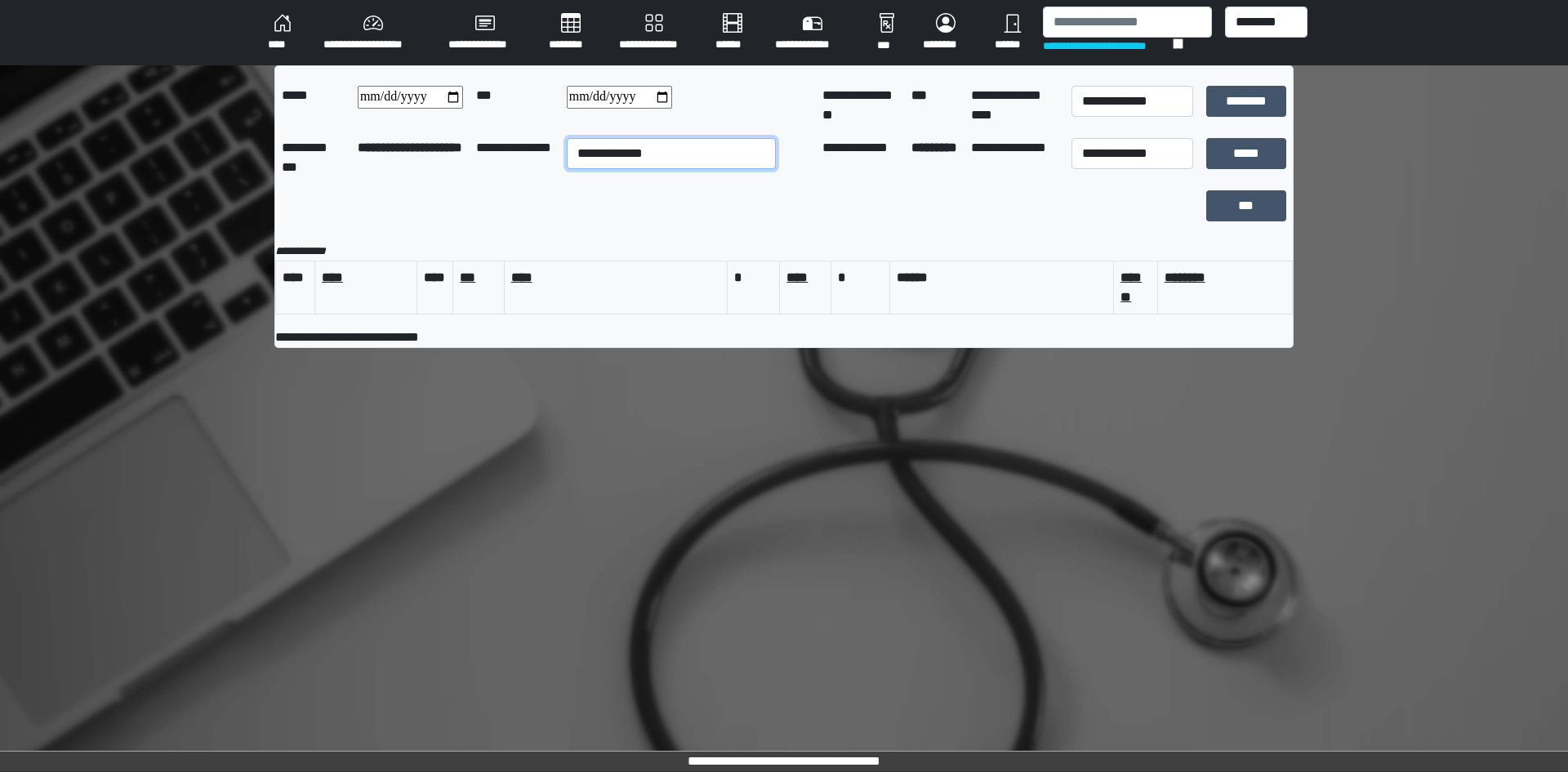 click on "**********" at bounding box center [671, 154] 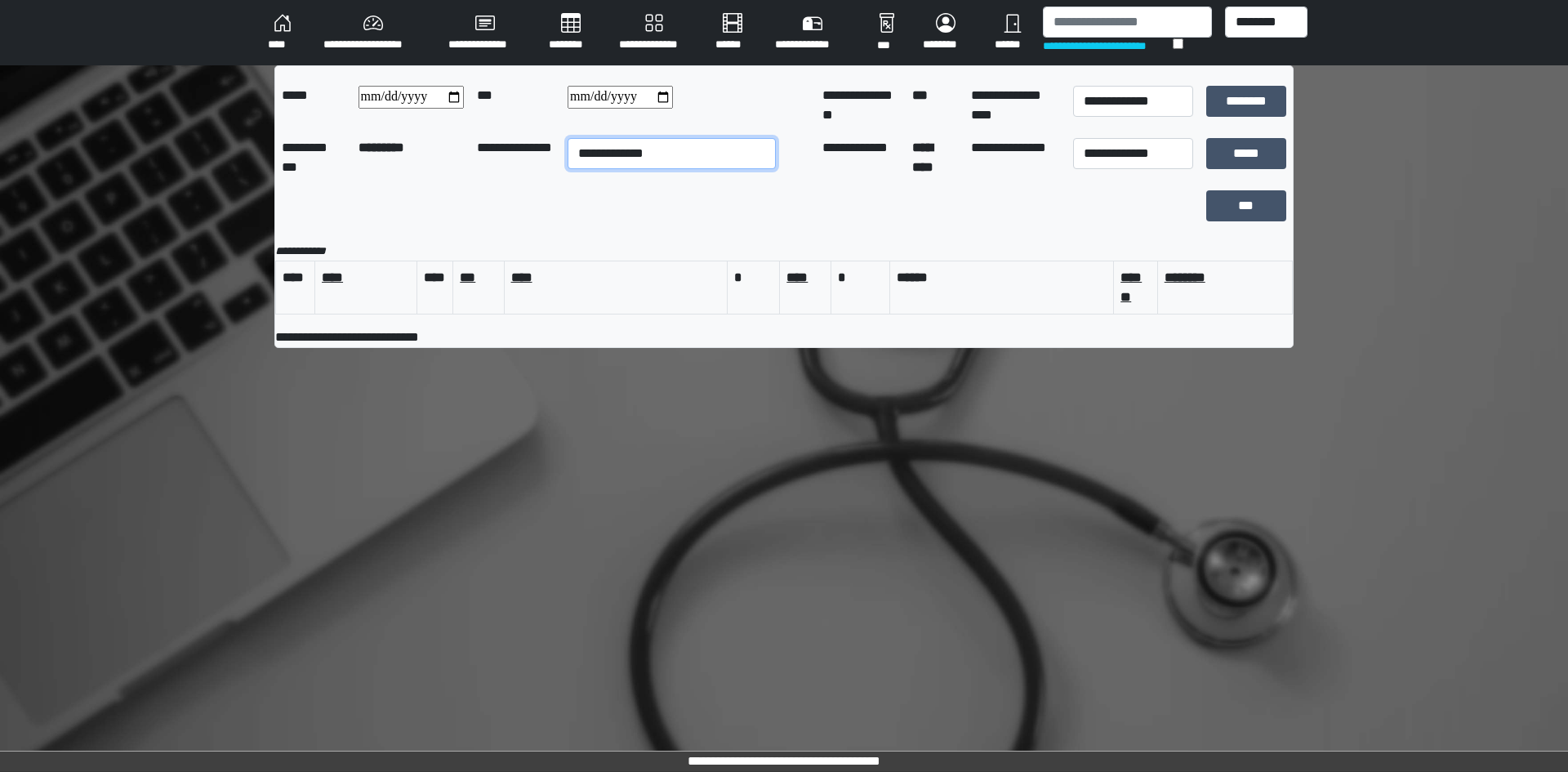 click on "**********" at bounding box center [671, 154] 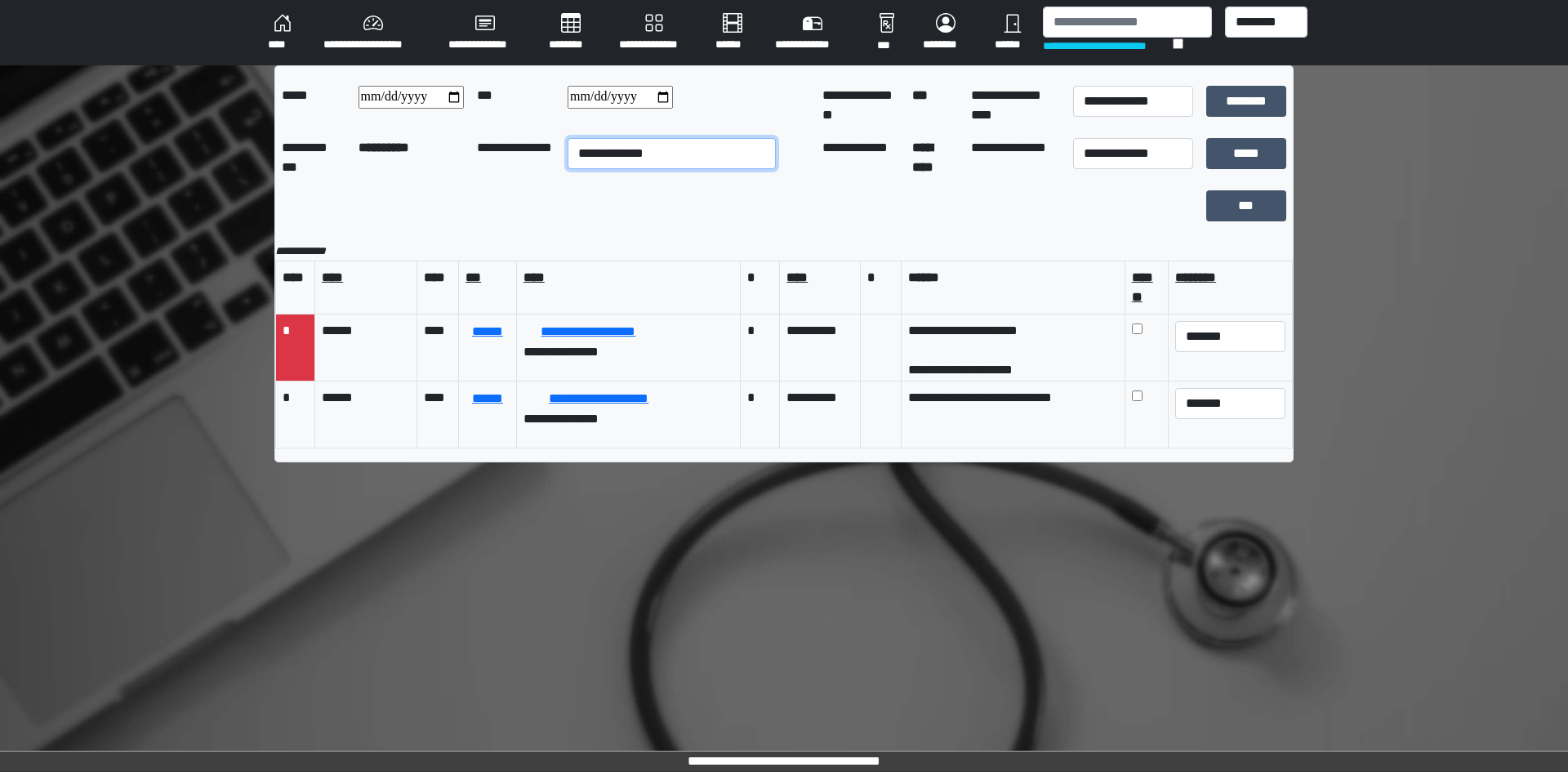 click on "**********" at bounding box center [671, 154] 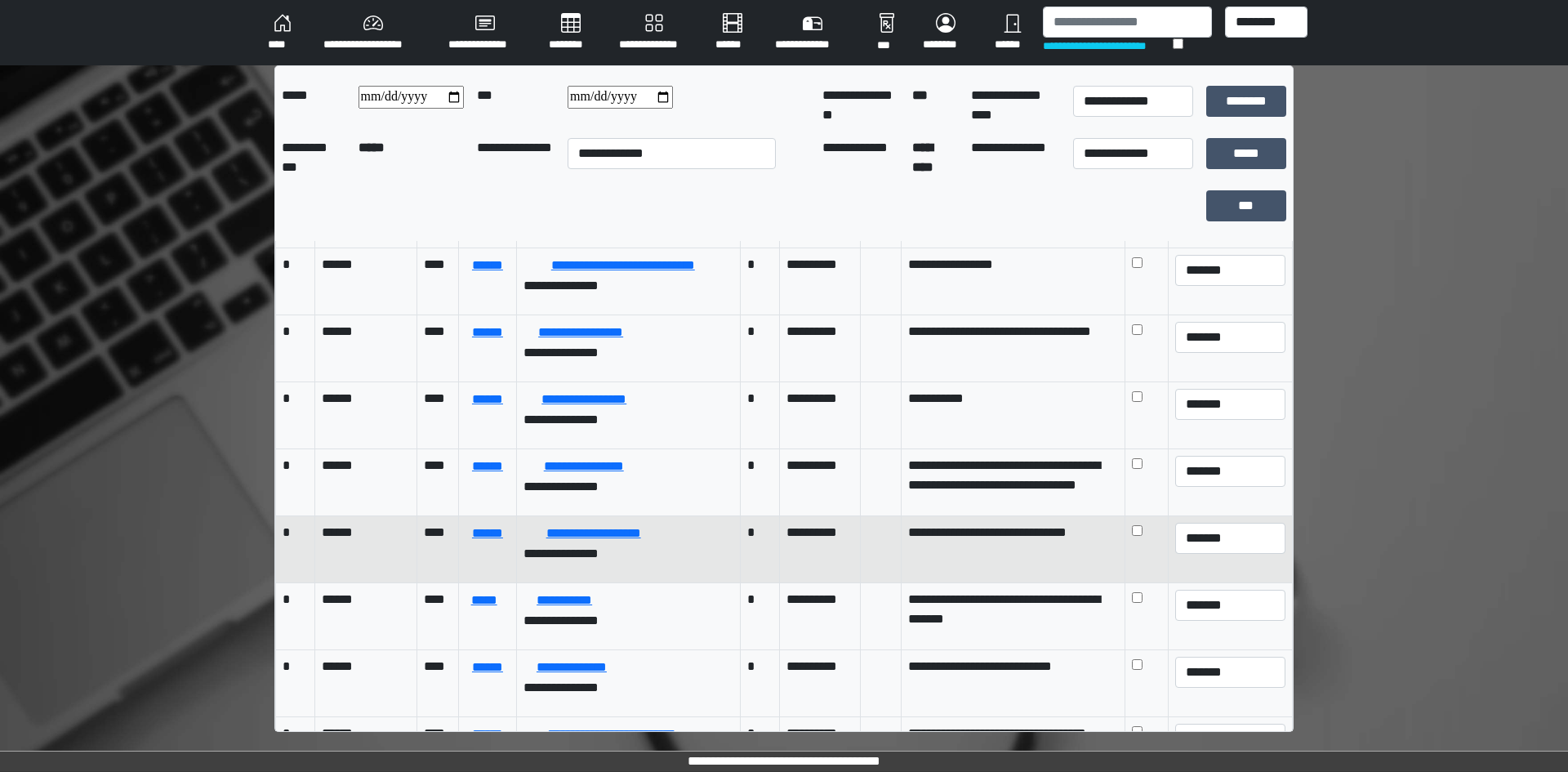 scroll, scrollTop: 467, scrollLeft: 0, axis: vertical 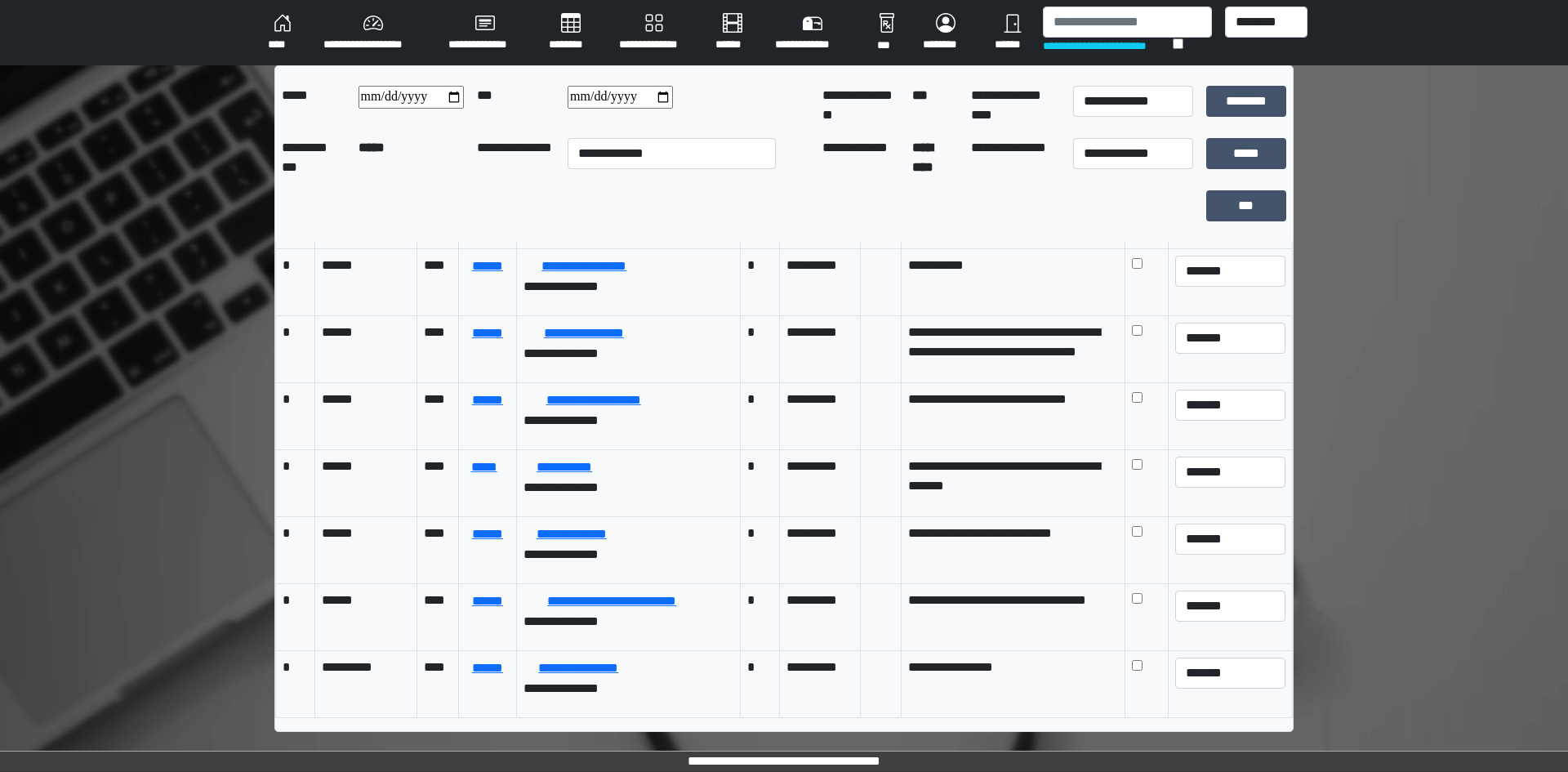click on "**********" at bounding box center (671, 158) 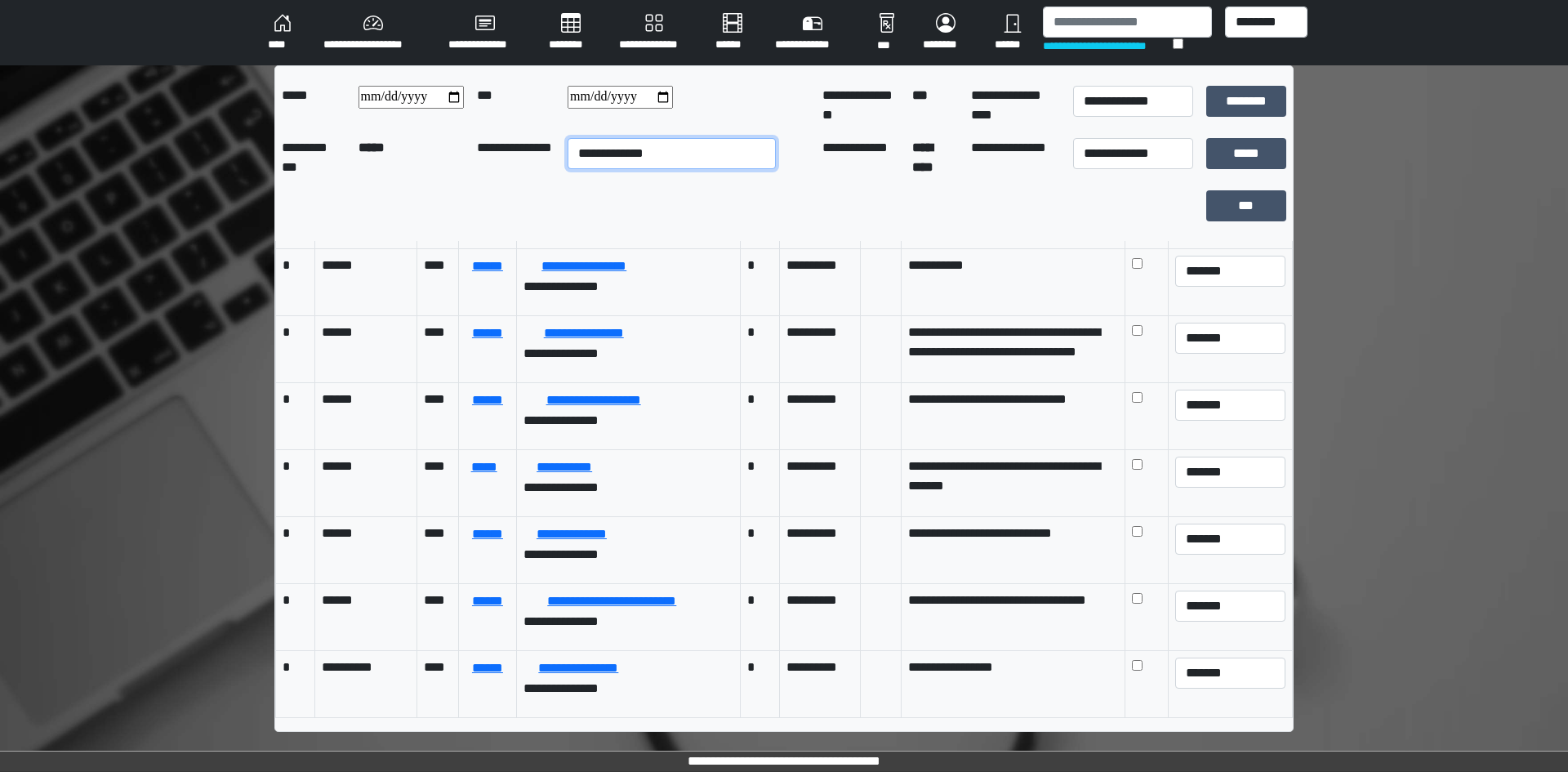 click on "**********" at bounding box center [671, 154] 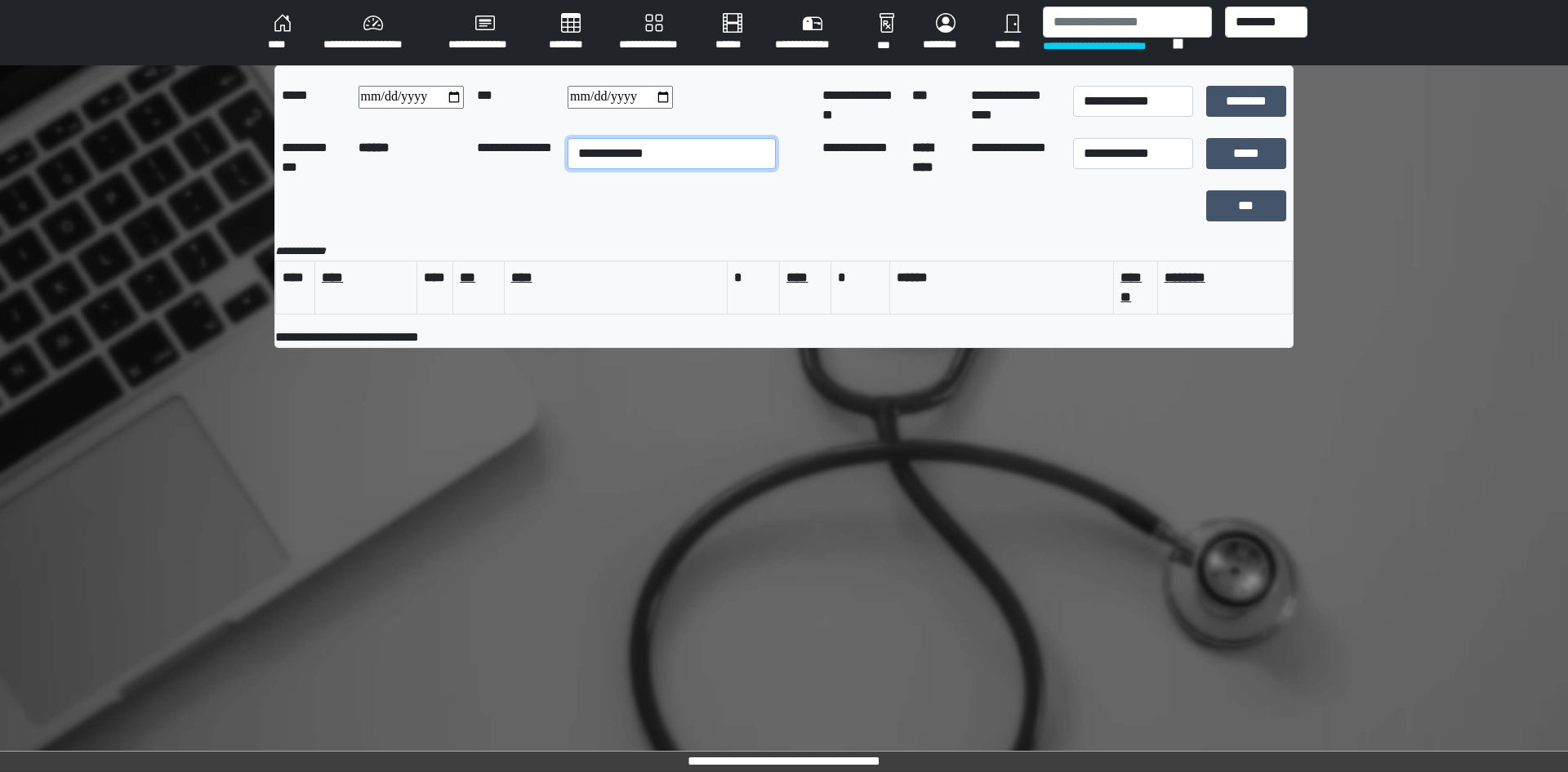 click on "**********" at bounding box center (671, 154) 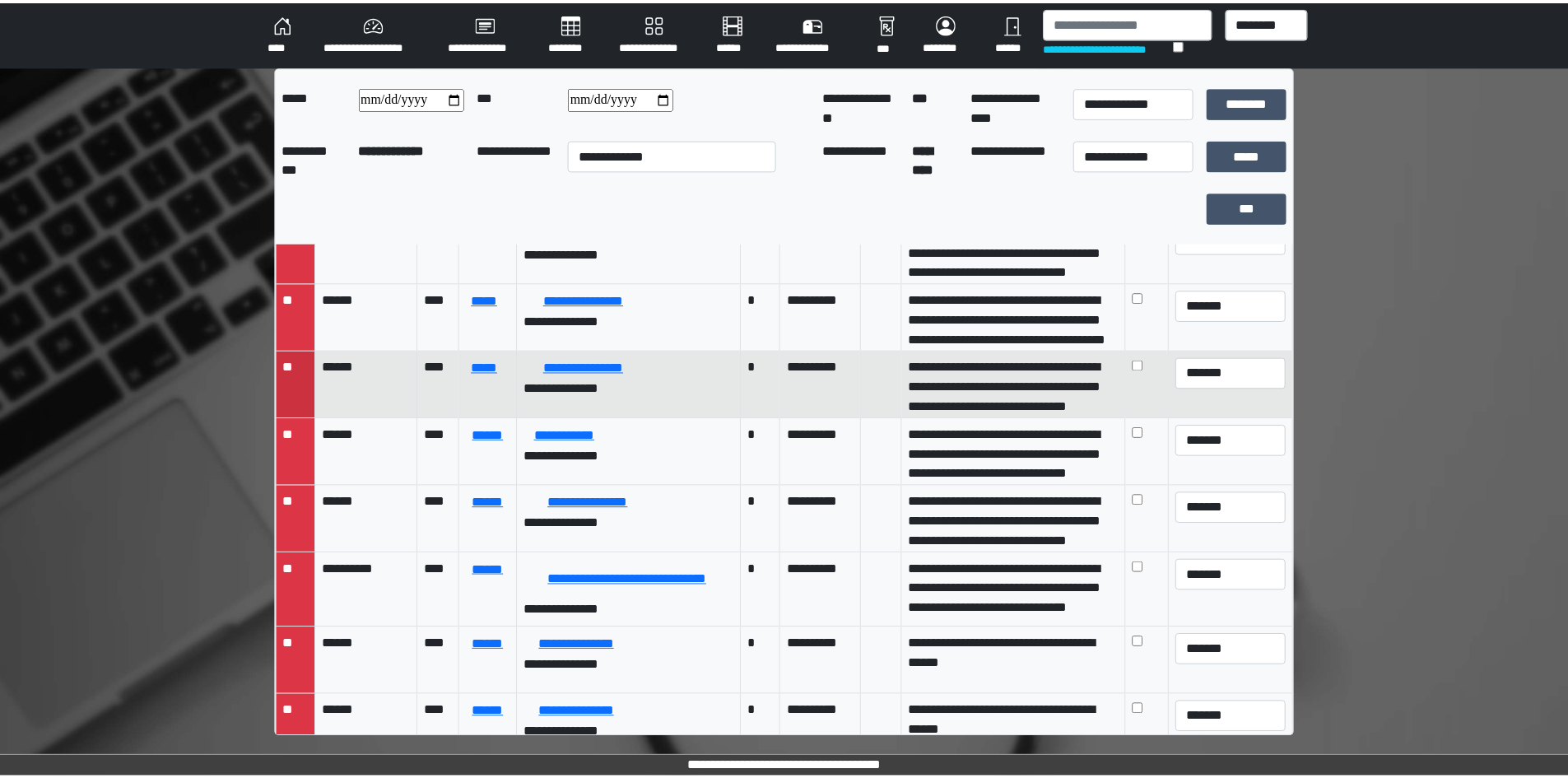 scroll, scrollTop: 0, scrollLeft: 0, axis: both 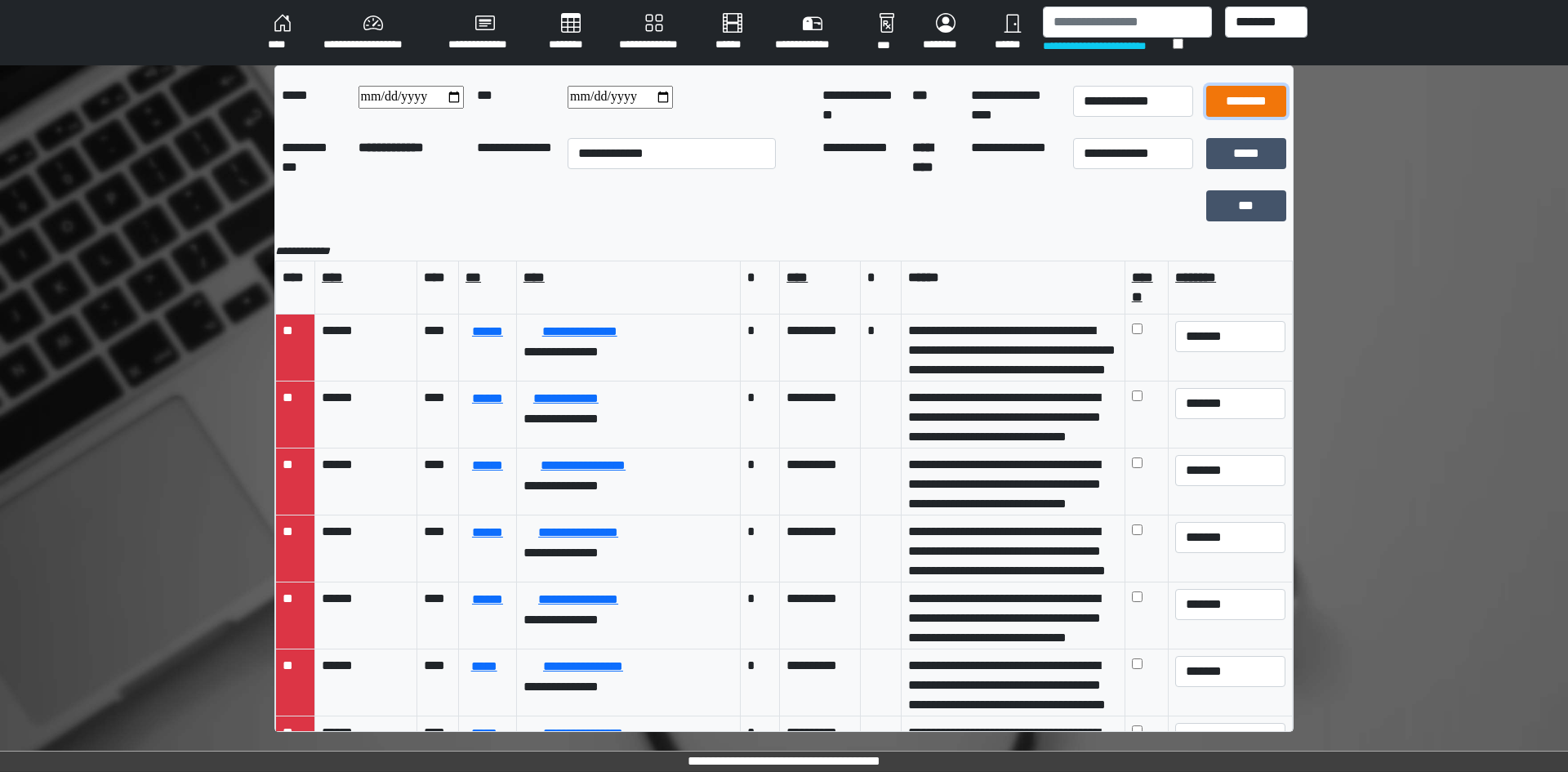 click on "********" at bounding box center [1246, 101] 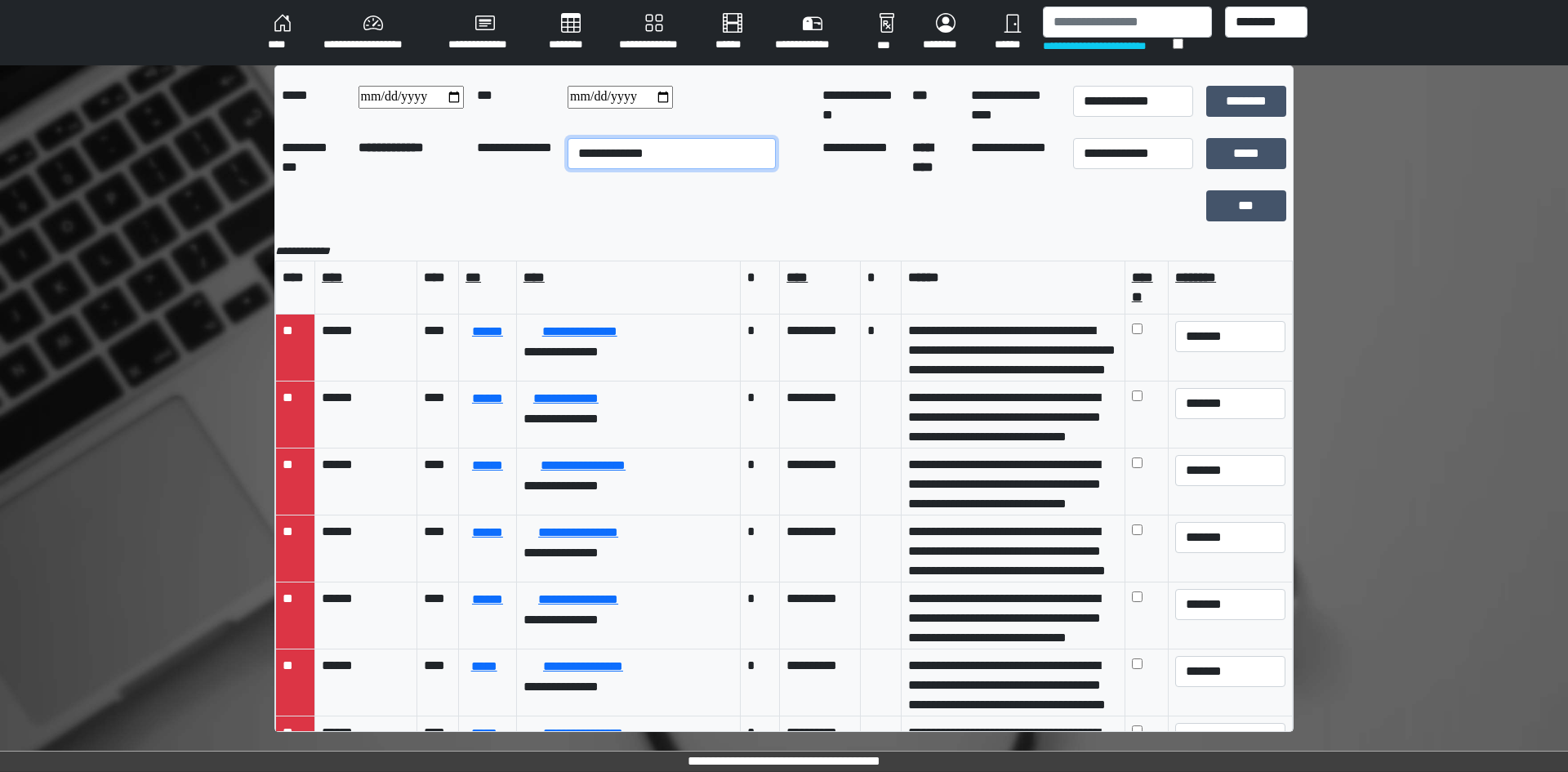click on "**********" at bounding box center [671, 154] 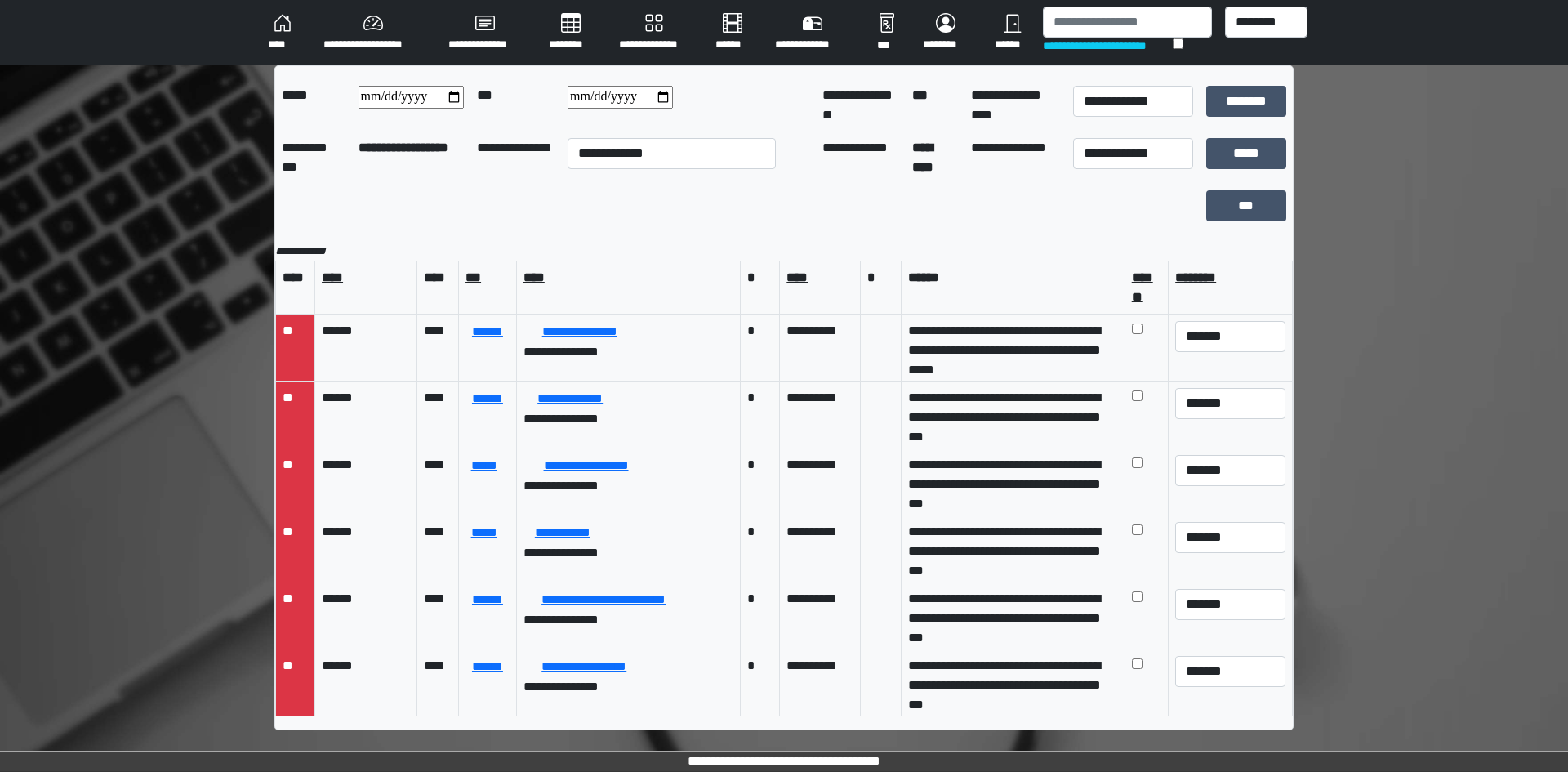 drag, startPoint x: 1008, startPoint y: 239, endPoint x: 1018, endPoint y: 234, distance: 11.18034 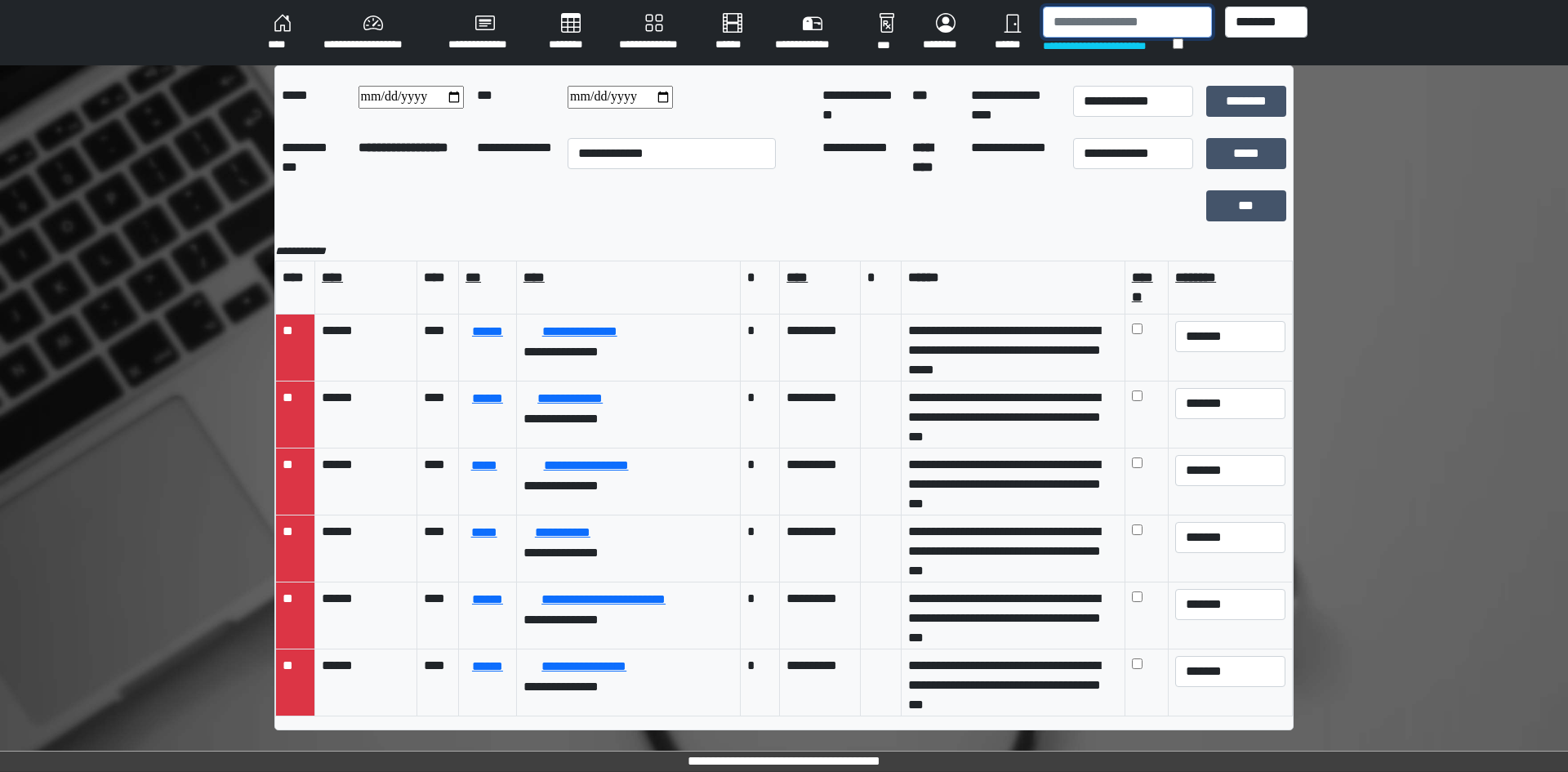 click at bounding box center (1127, 22) 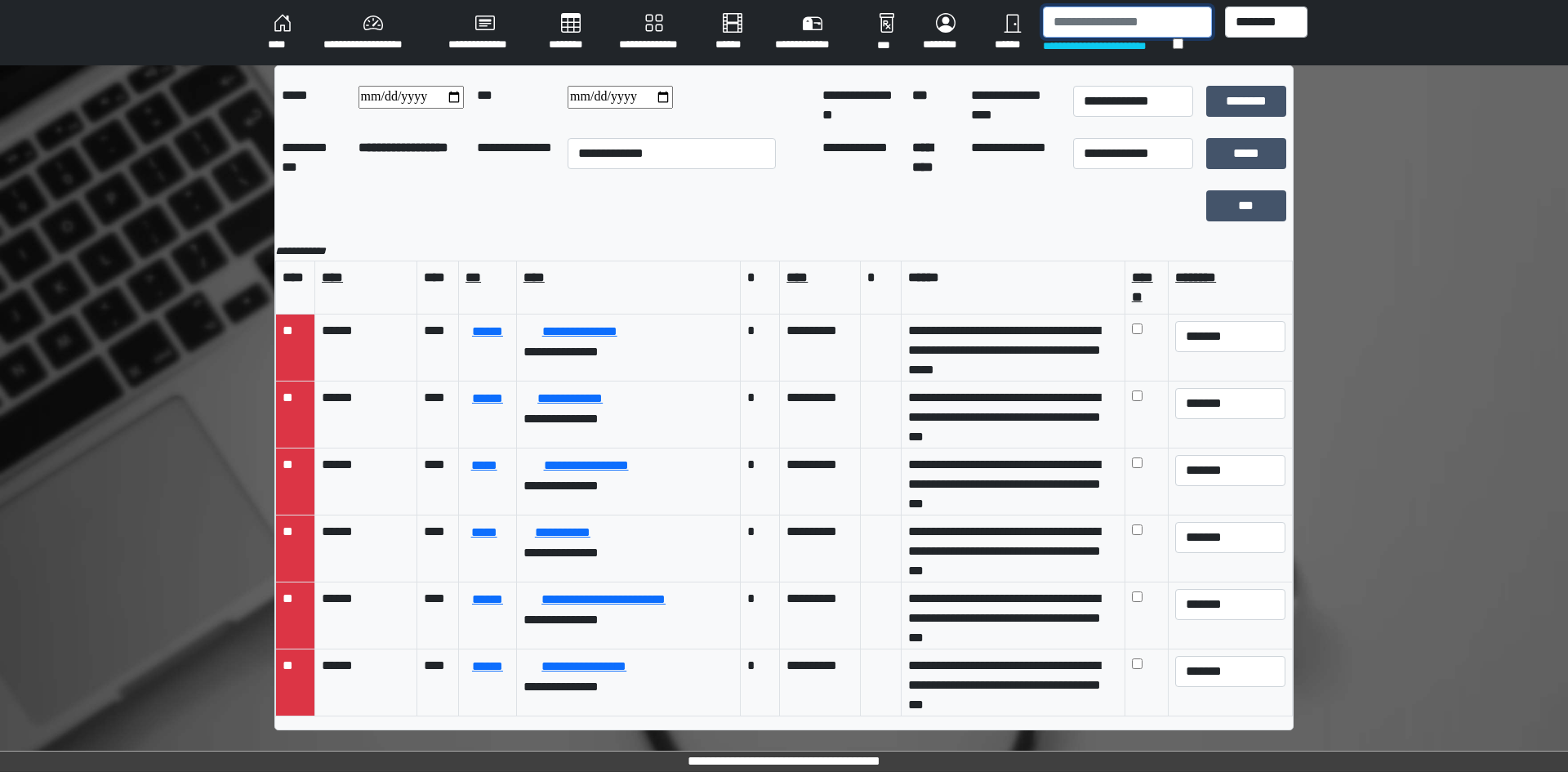 type on "*" 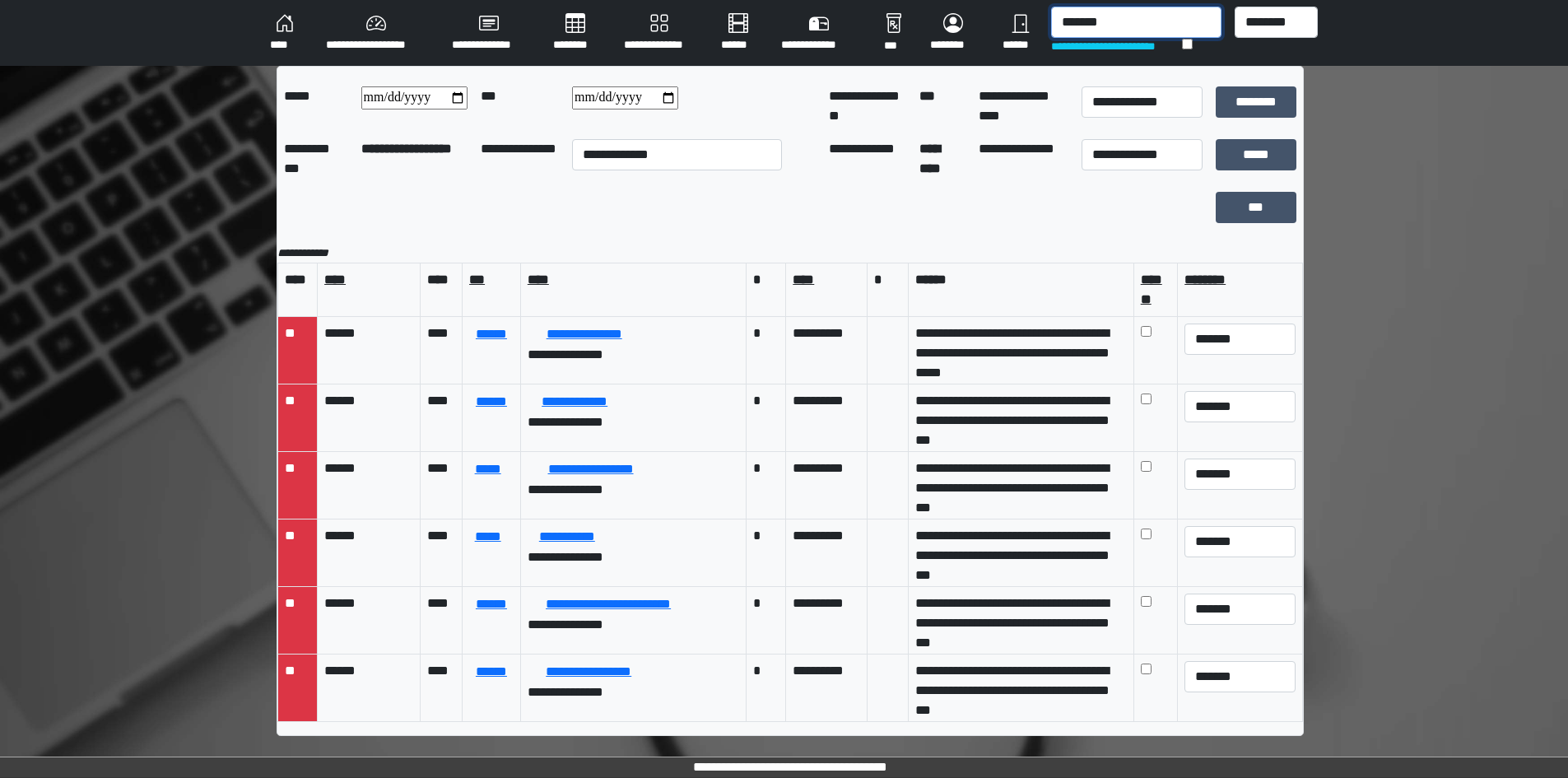 type on "*******" 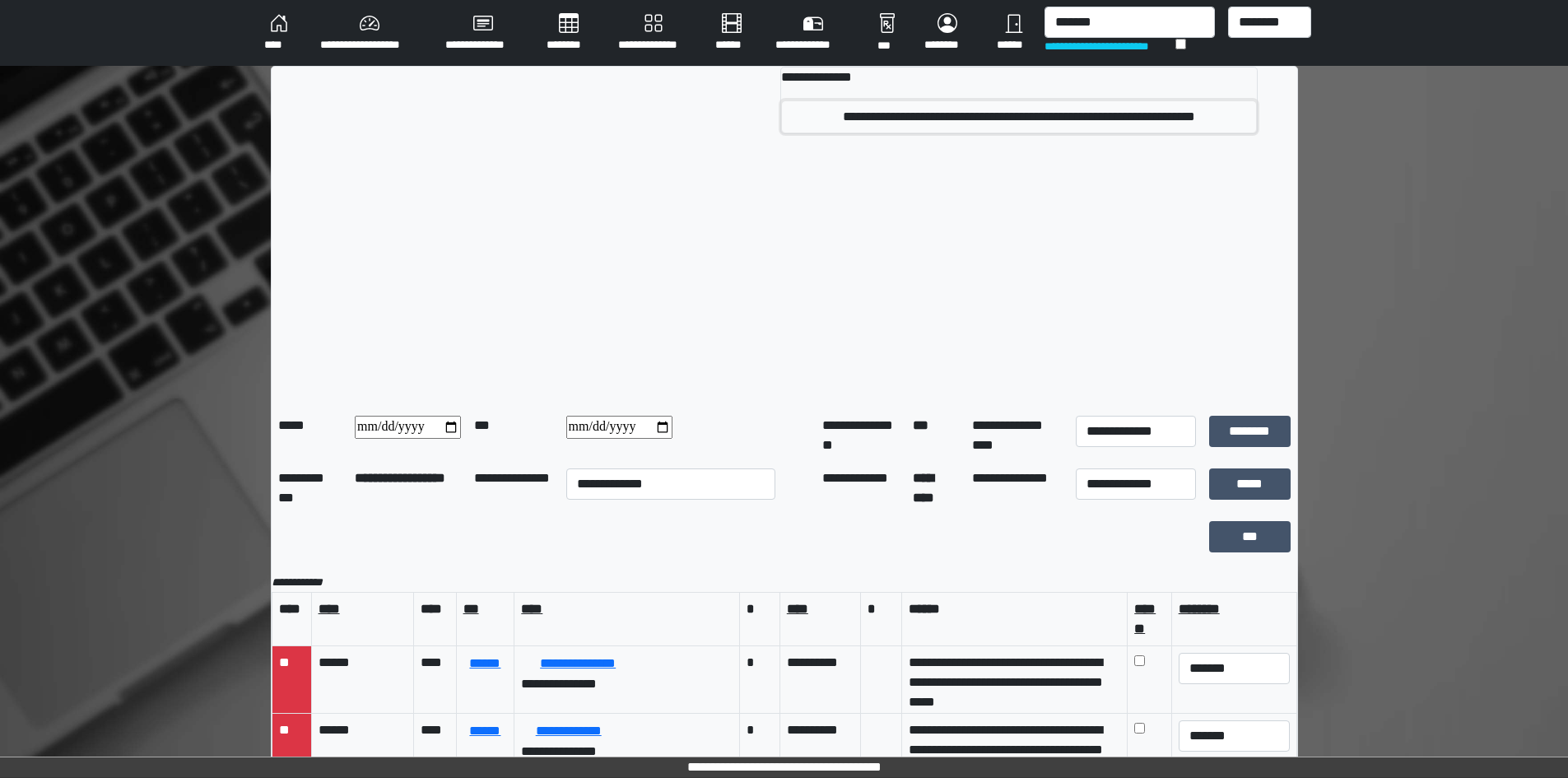 click on "**********" at bounding box center (1019, 117) 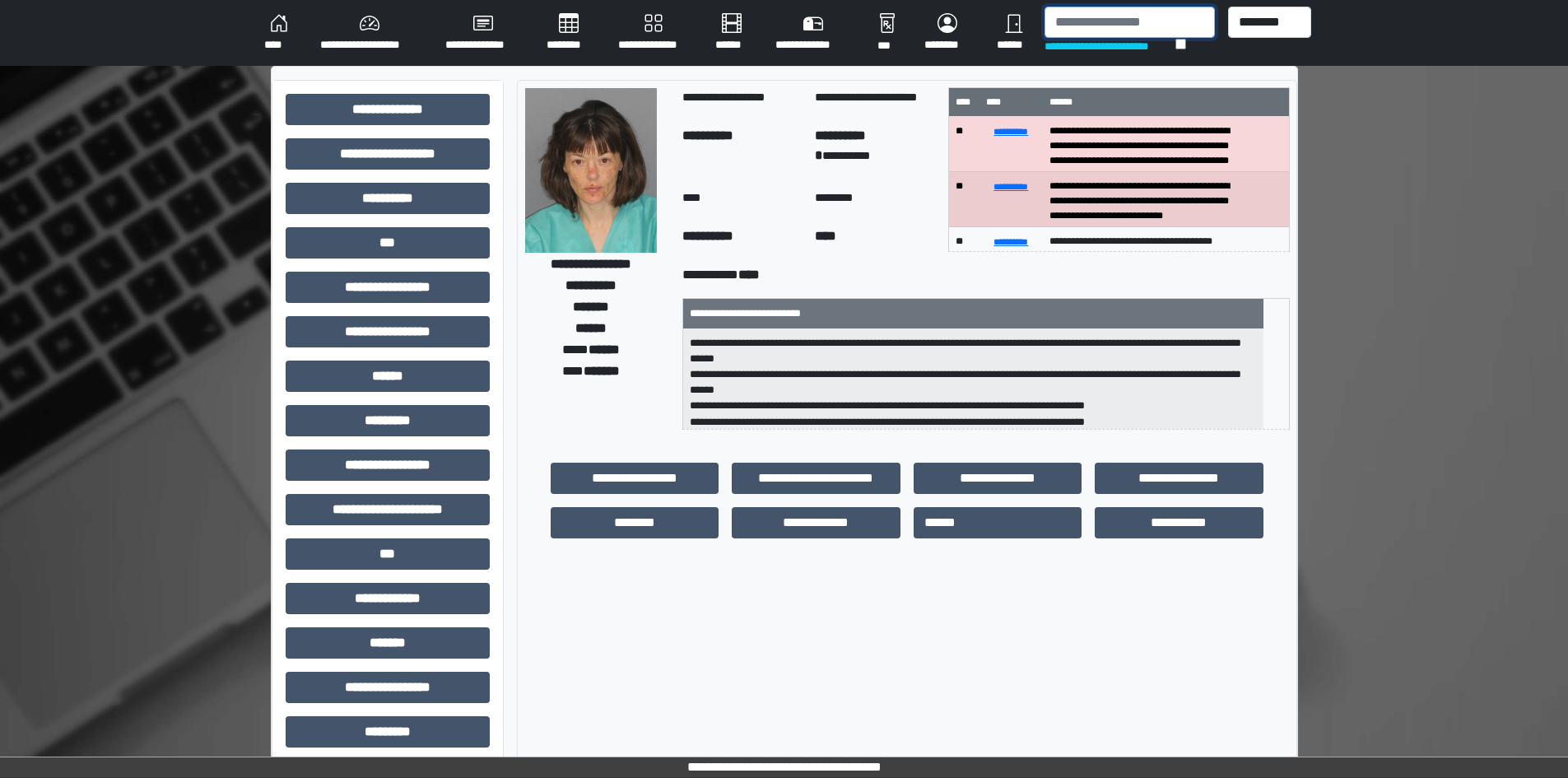 drag, startPoint x: 1115, startPoint y: 18, endPoint x: 1115, endPoint y: 4, distance: 14 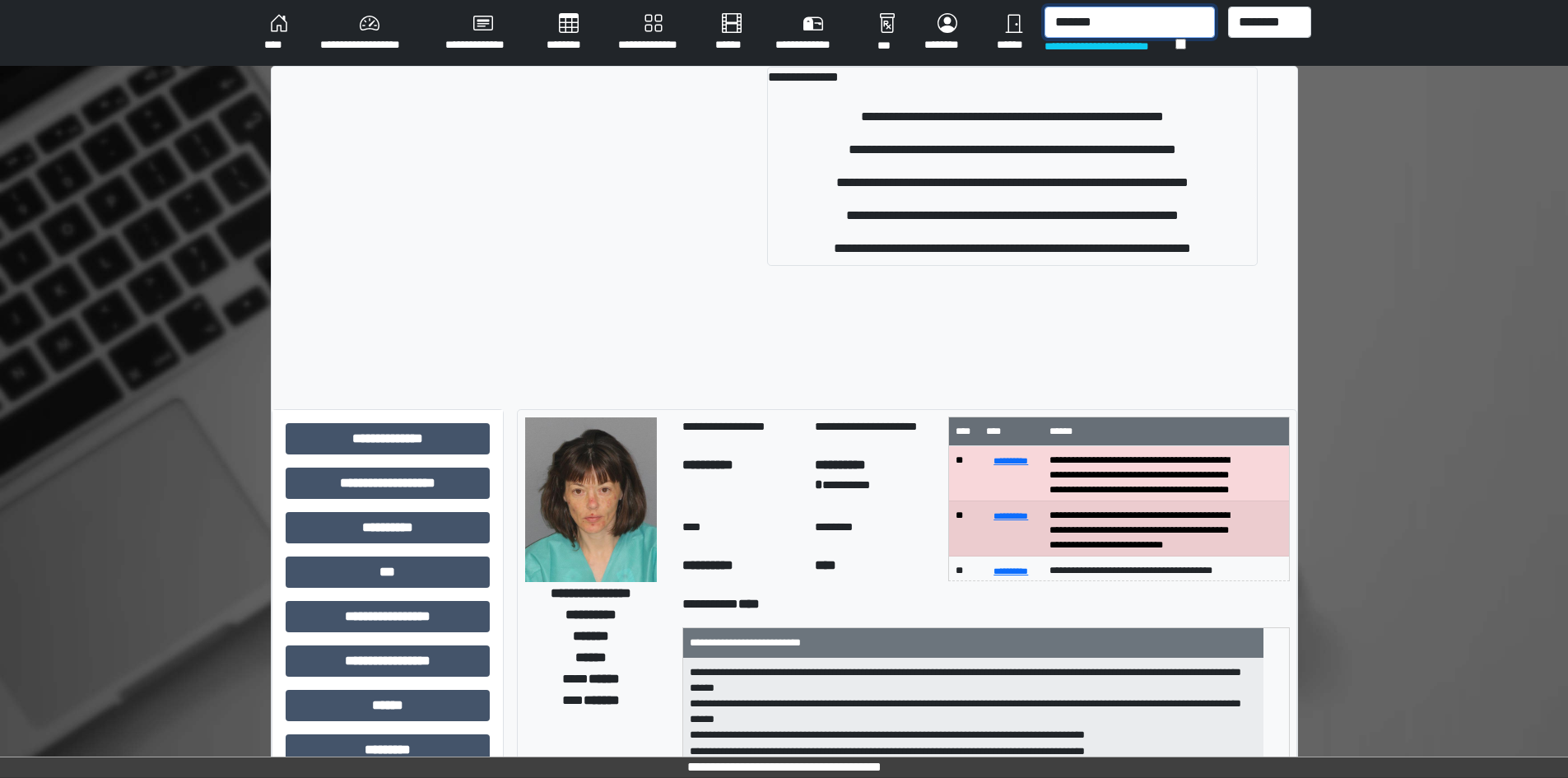 type on "*******" 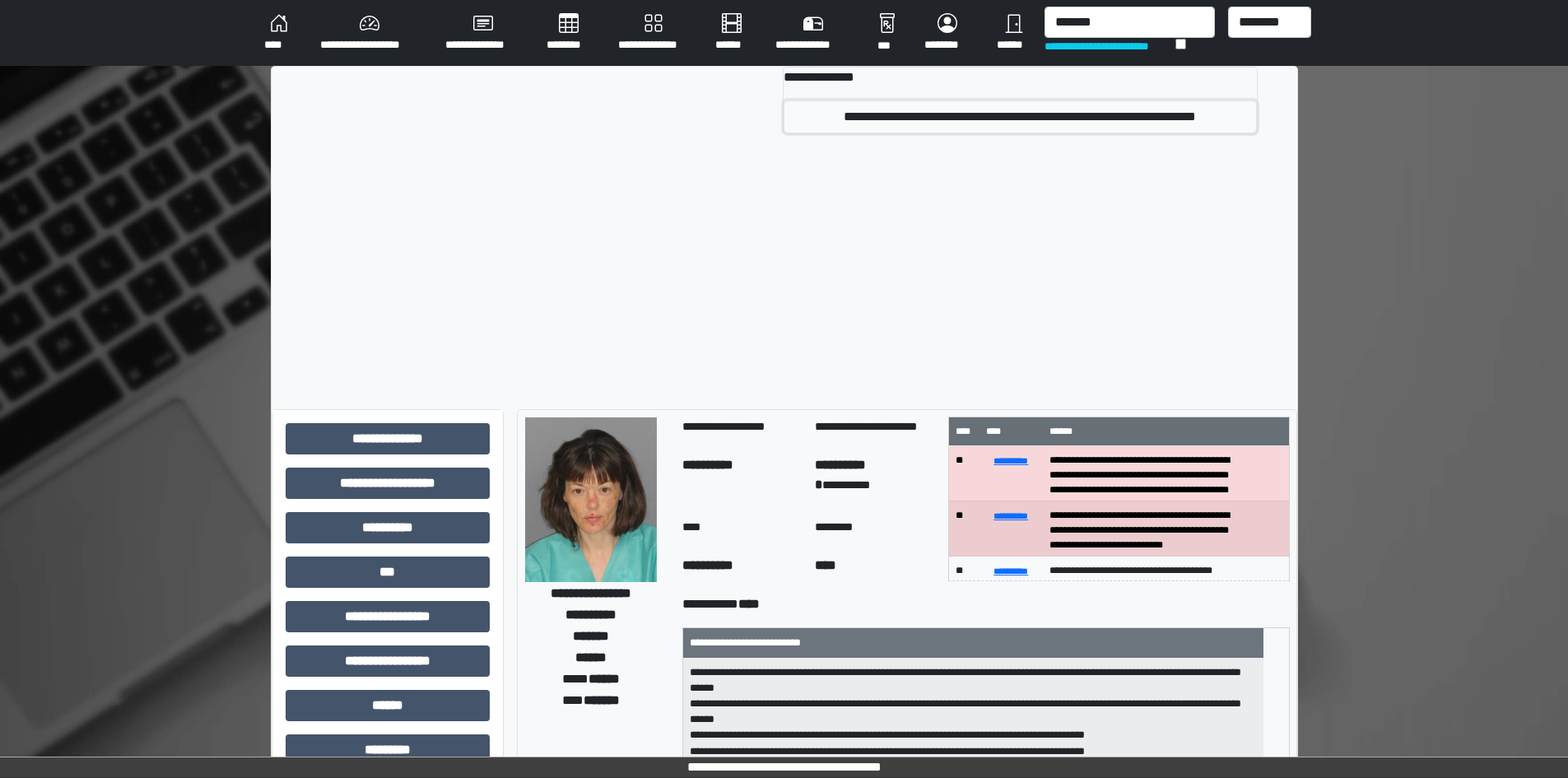 click on "**********" at bounding box center [1020, 117] 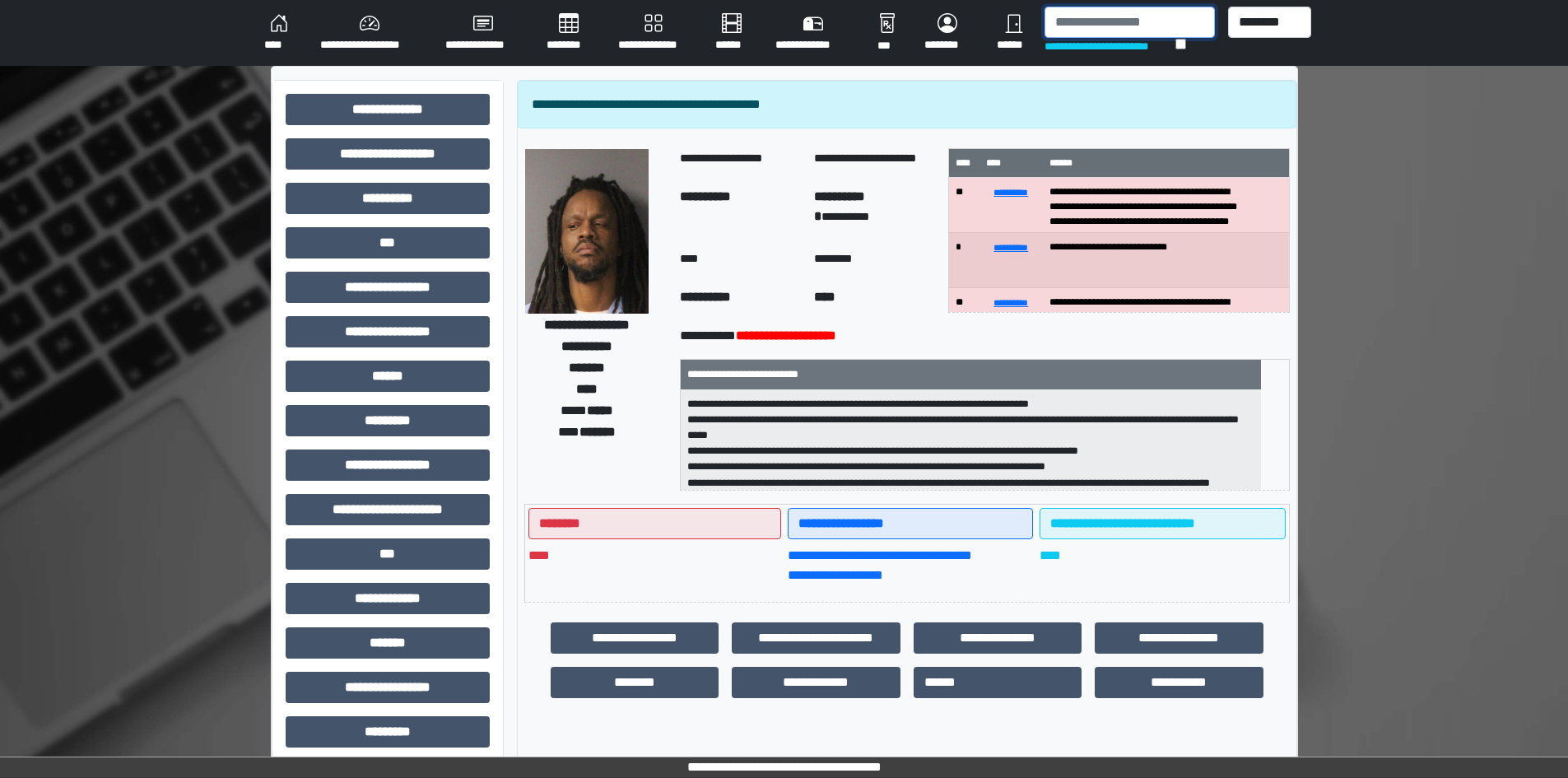 drag, startPoint x: 1094, startPoint y: 18, endPoint x: 1094, endPoint y: 8, distance: 10 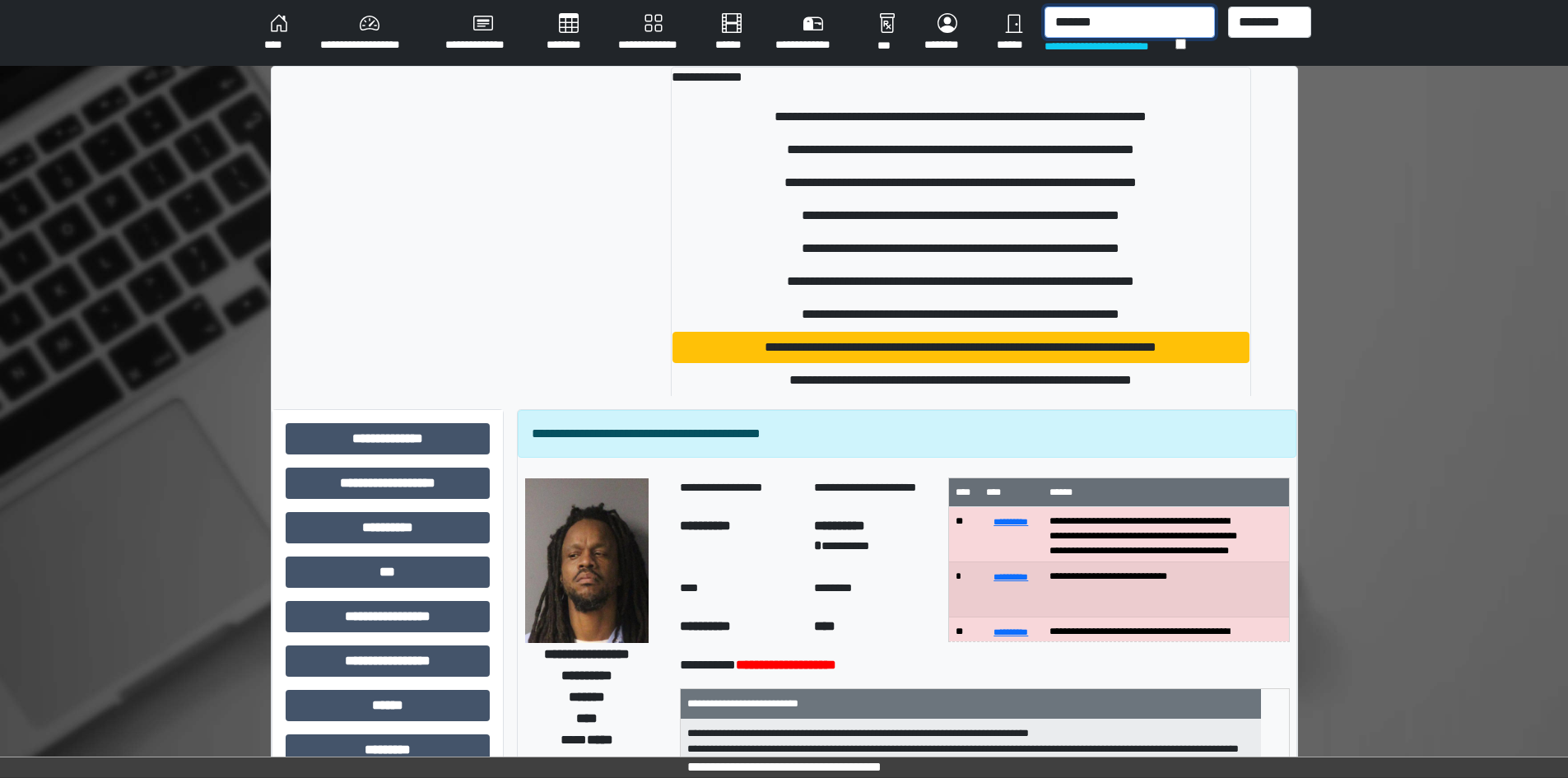 type on "*******" 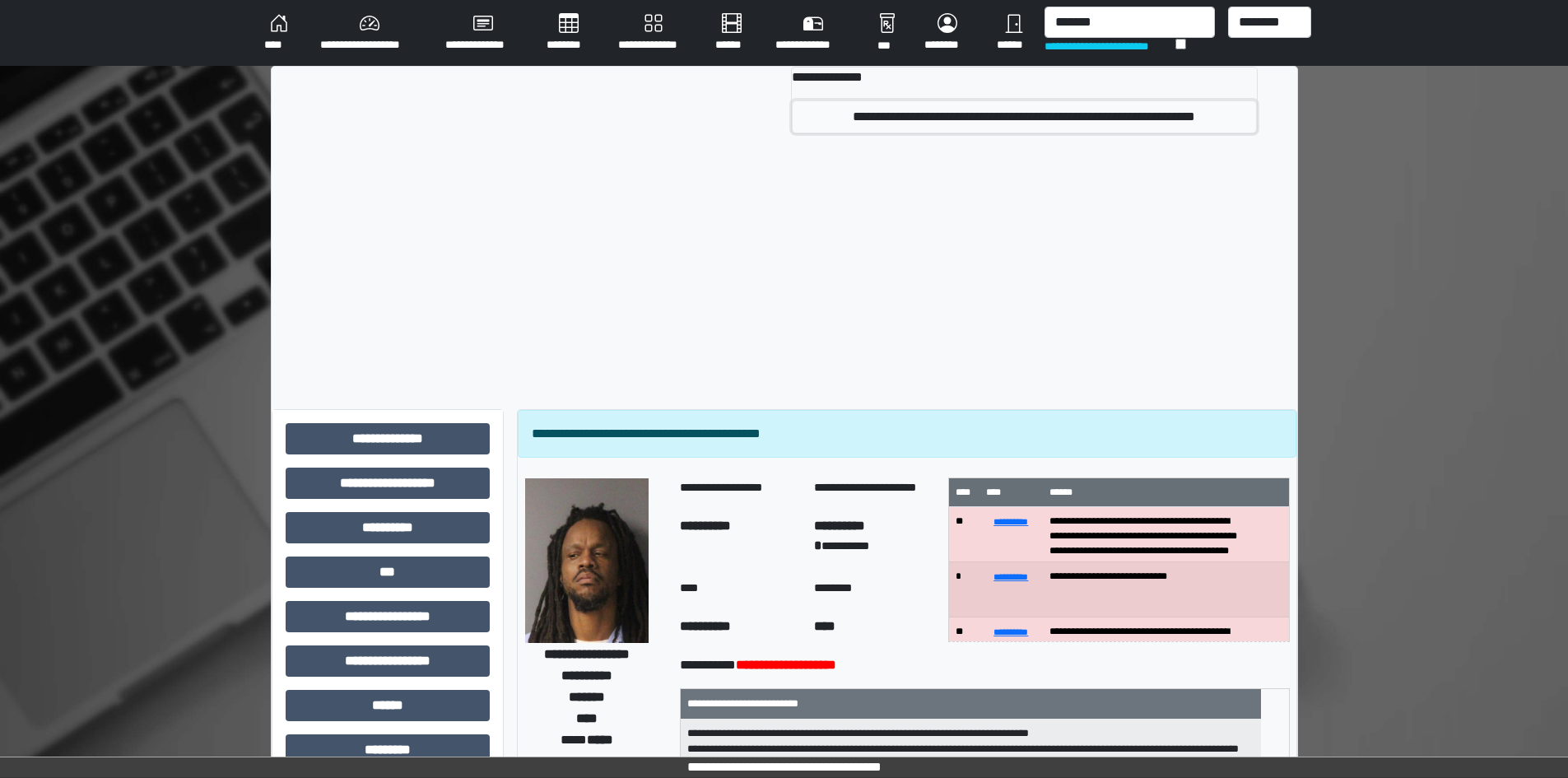 click on "**********" at bounding box center (1024, 117) 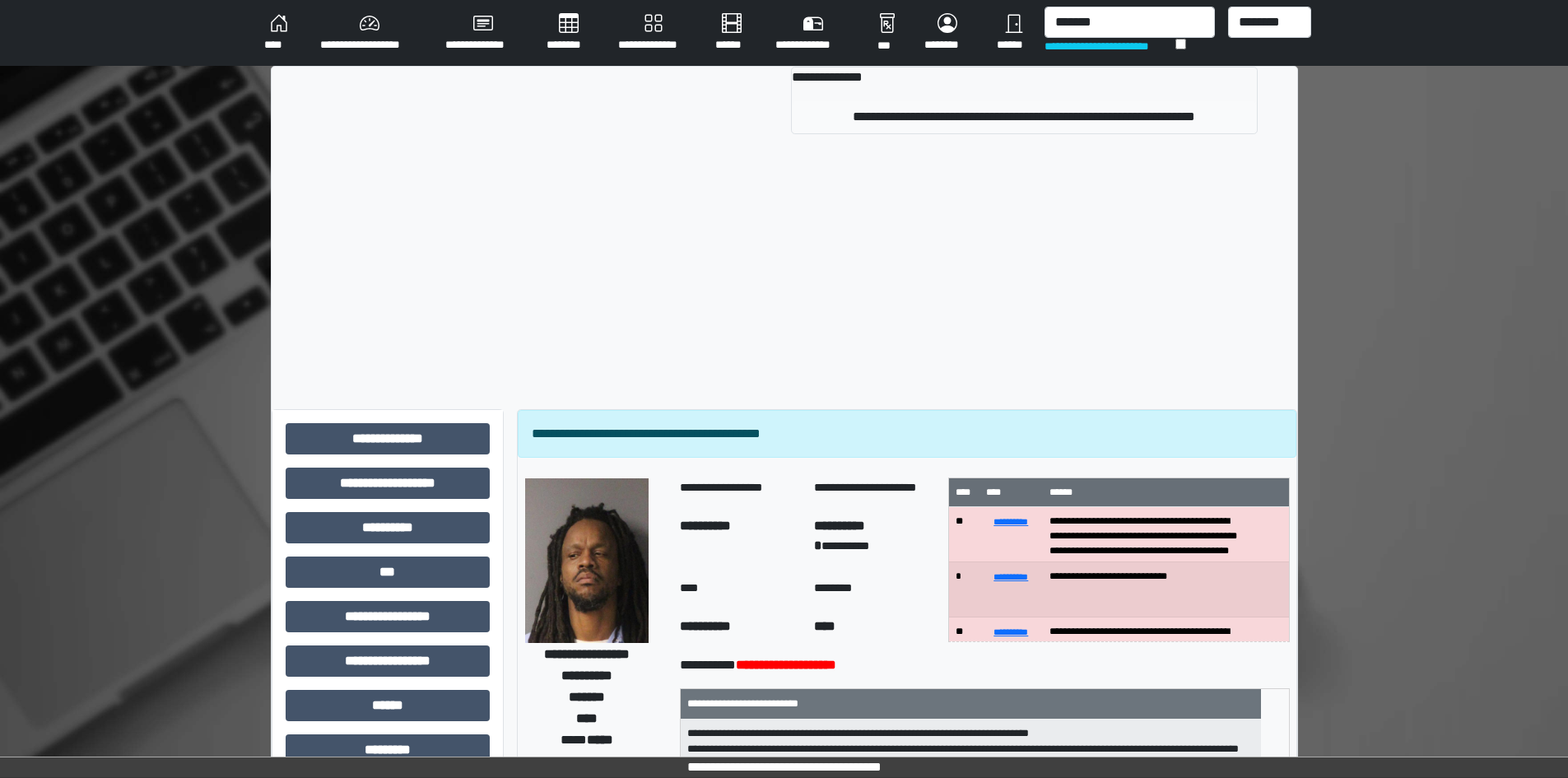 type 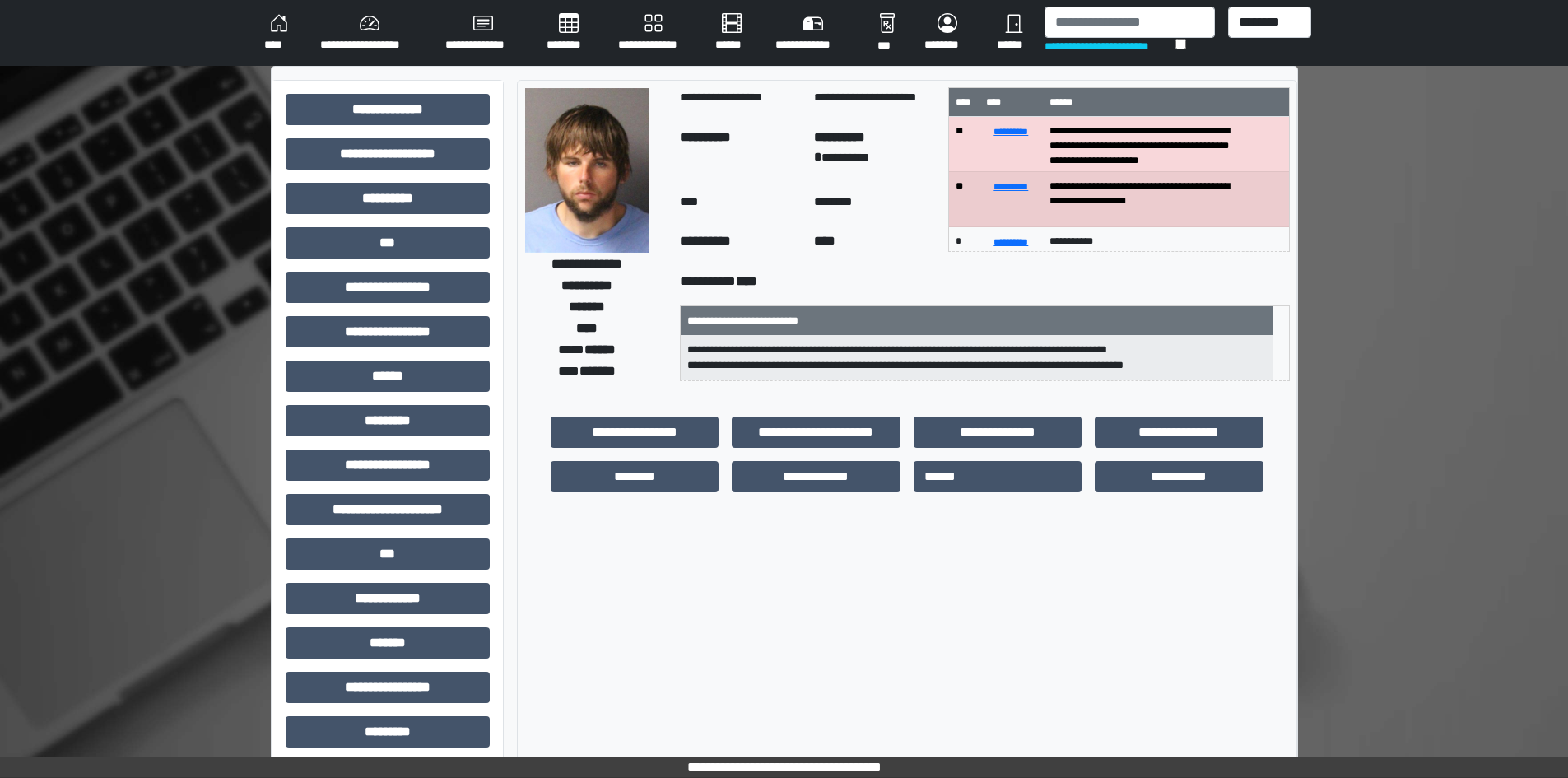 click at bounding box center (587, 170) 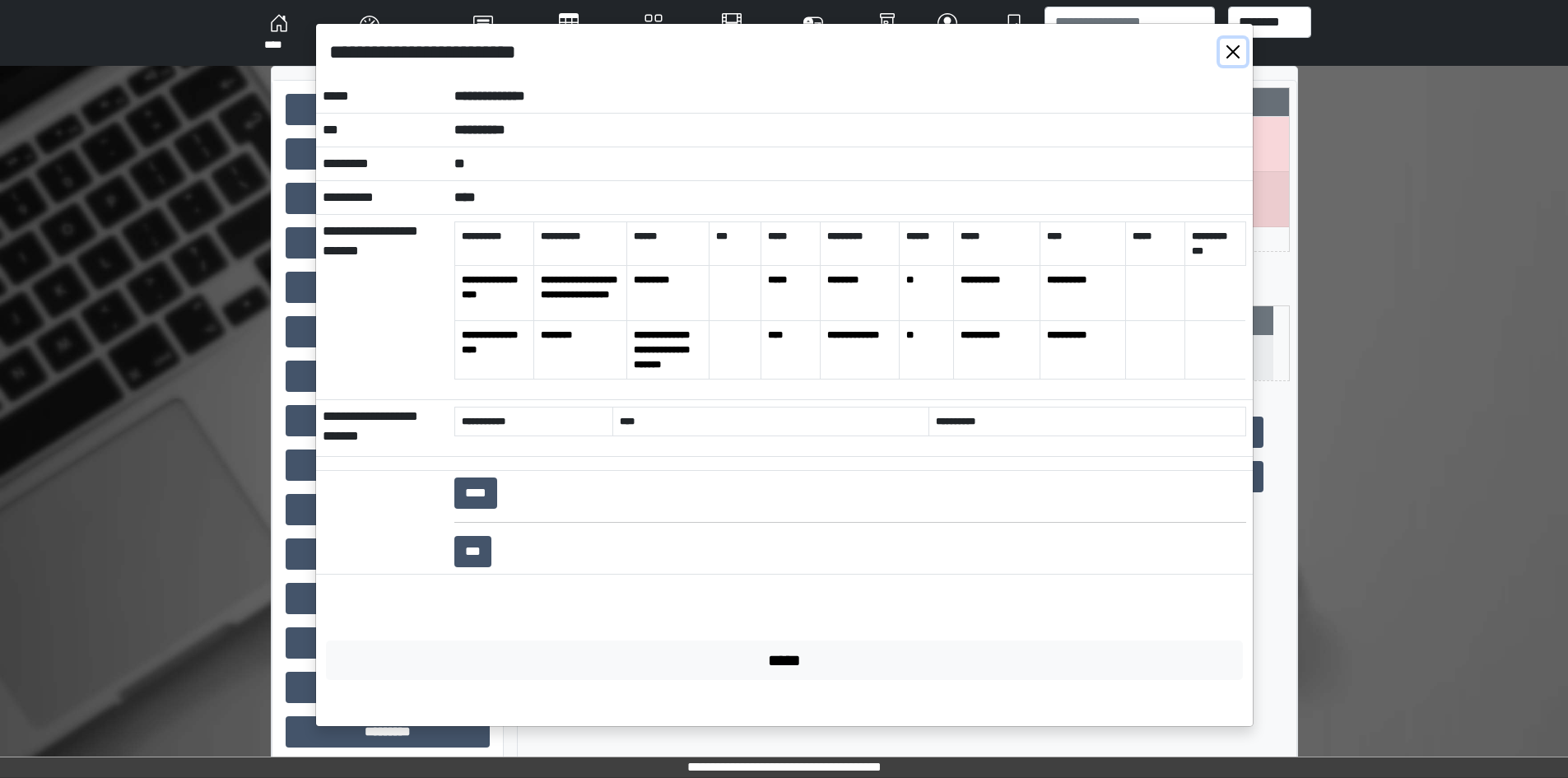 click at bounding box center (1233, 52) 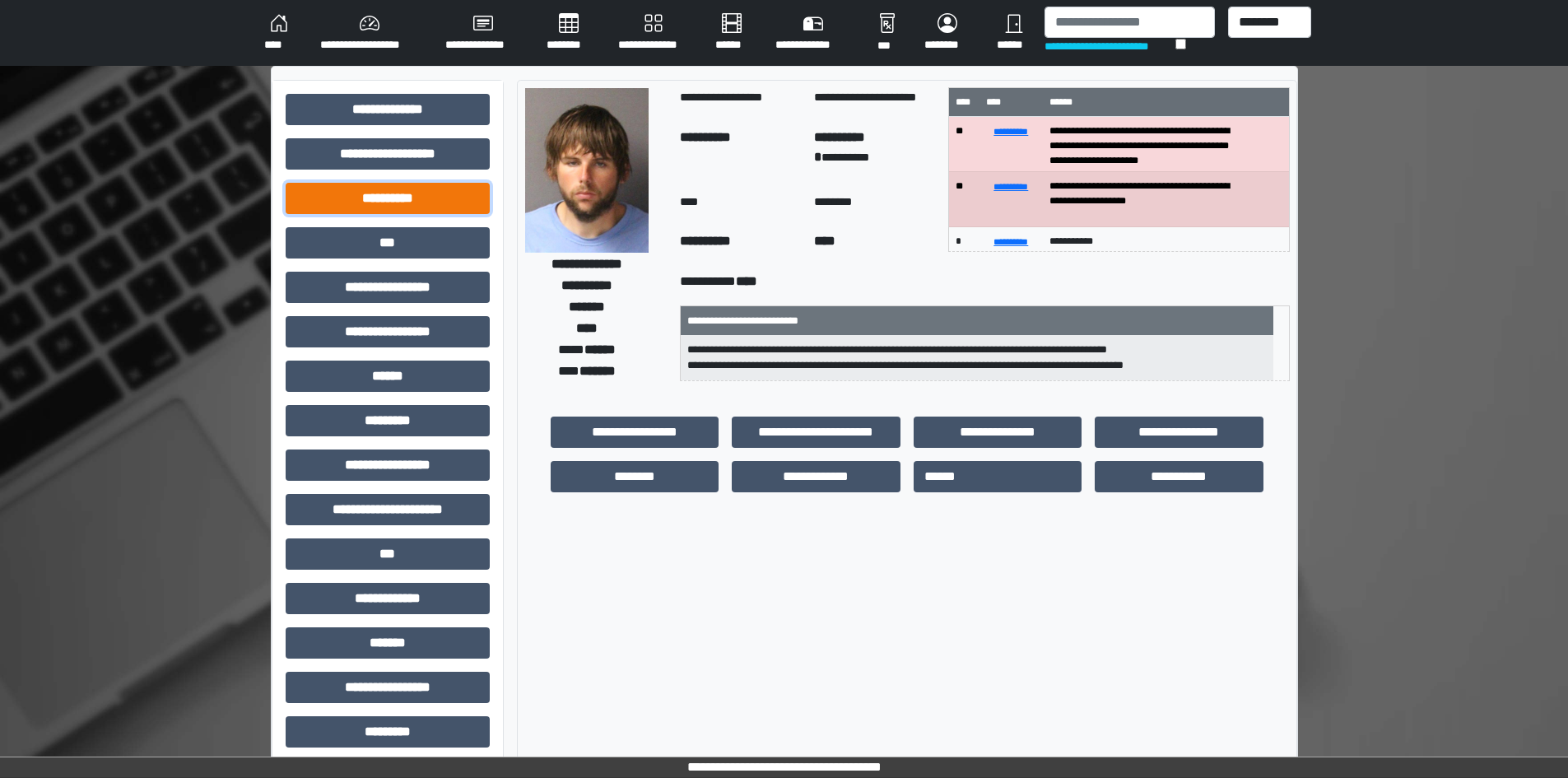 click on "**********" at bounding box center [388, 198] 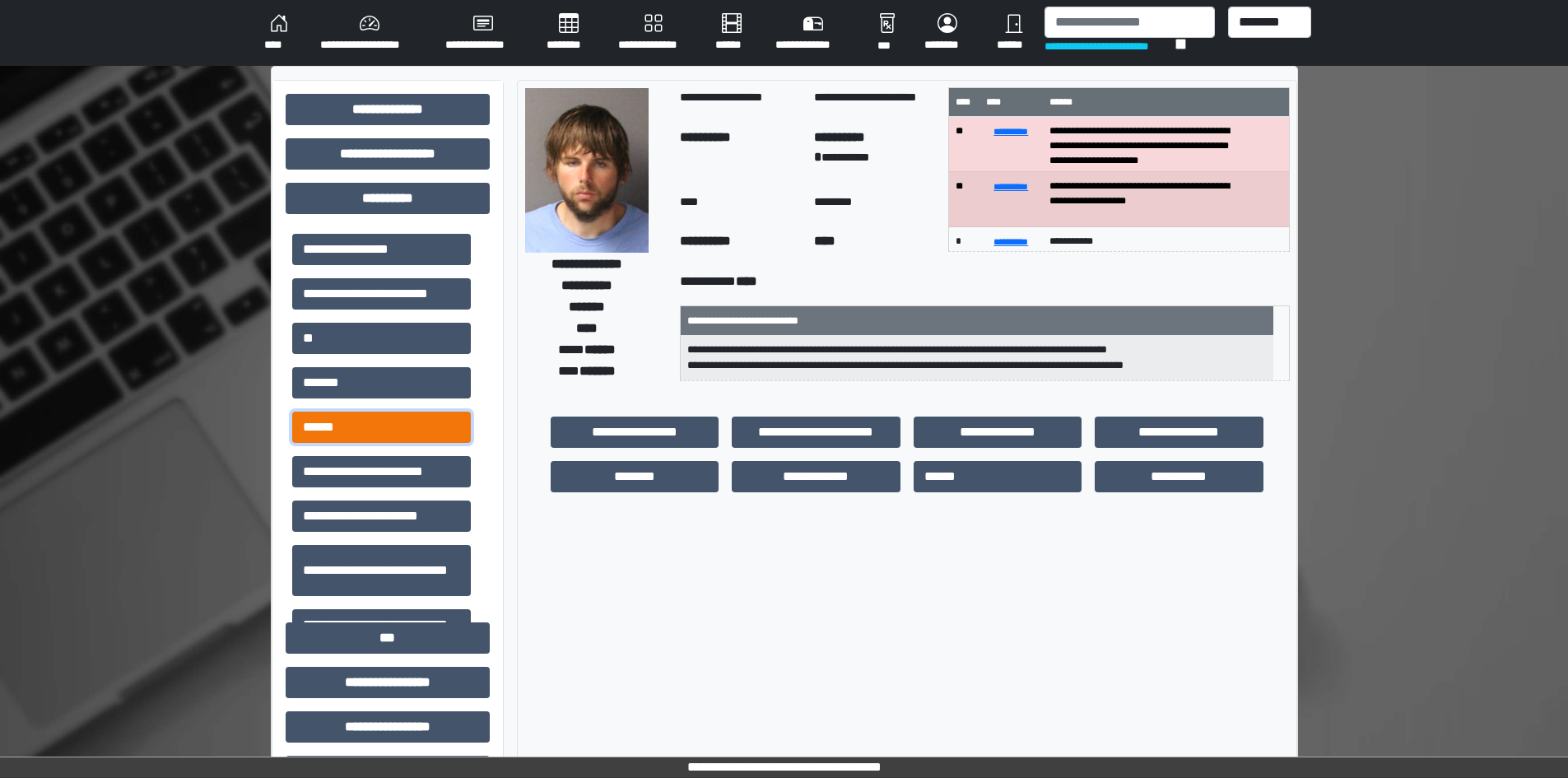 click on "******" at bounding box center (381, 427) 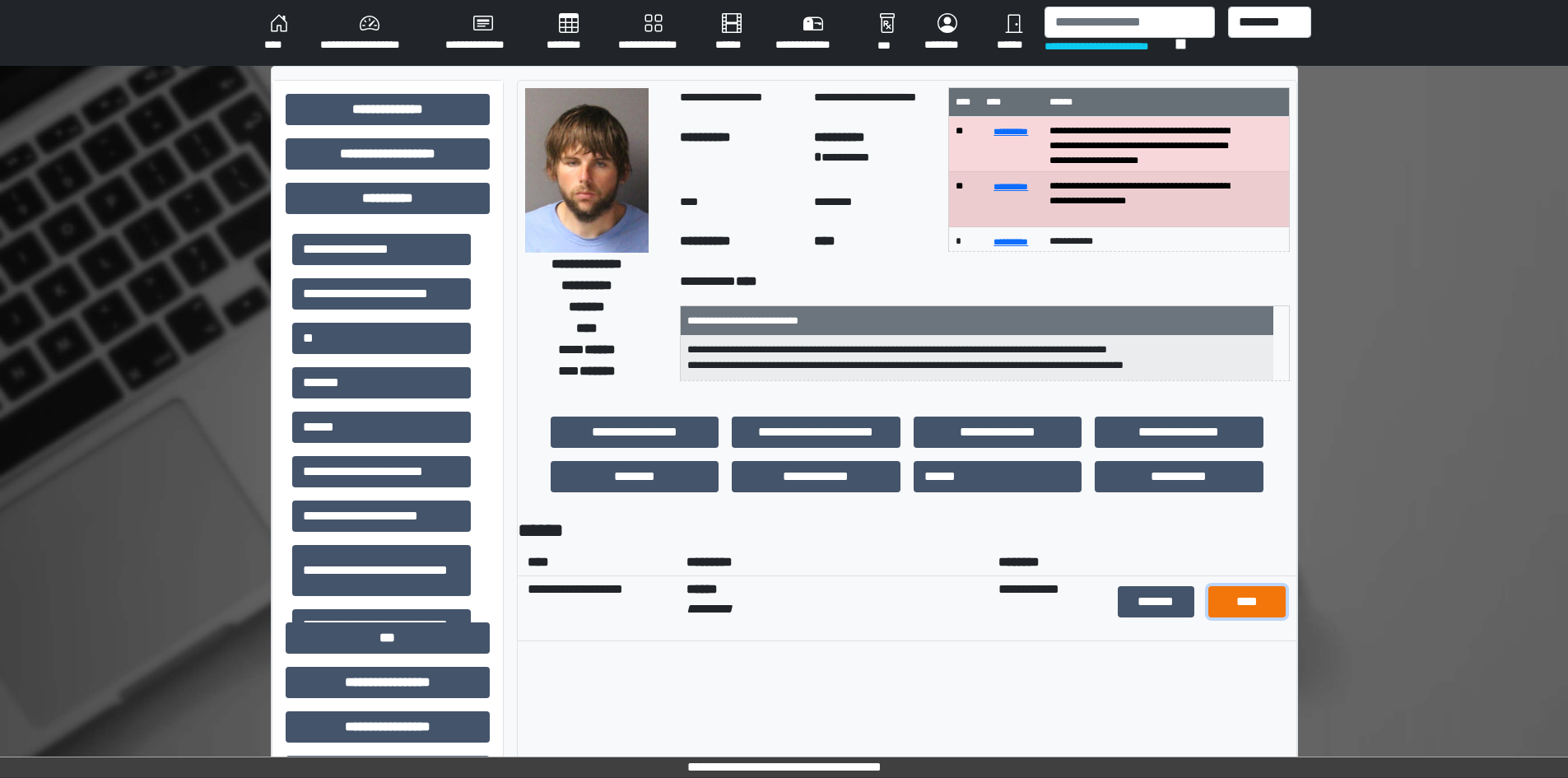 click on "****" at bounding box center [1247, 602] 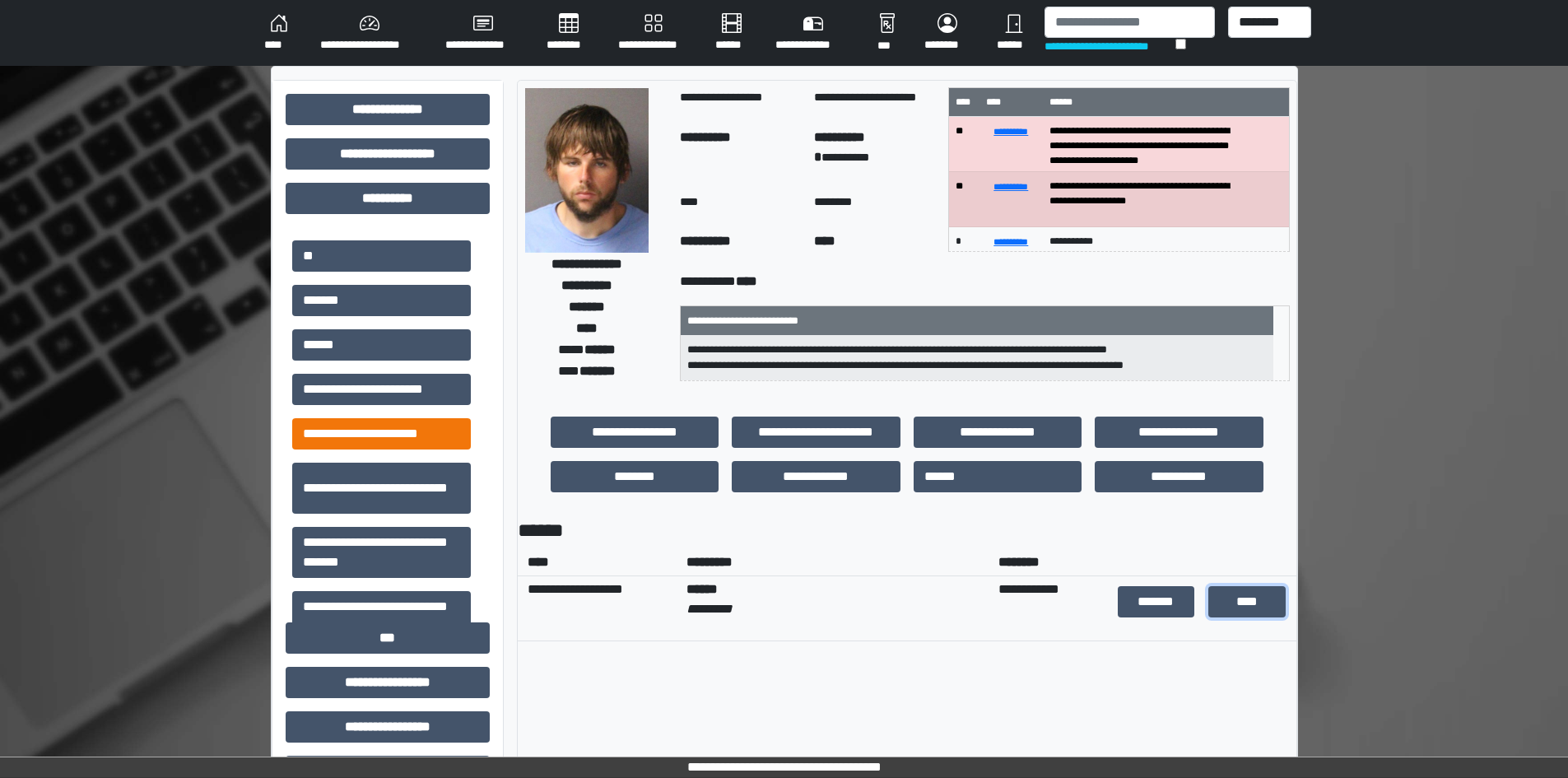 scroll, scrollTop: 166, scrollLeft: 0, axis: vertical 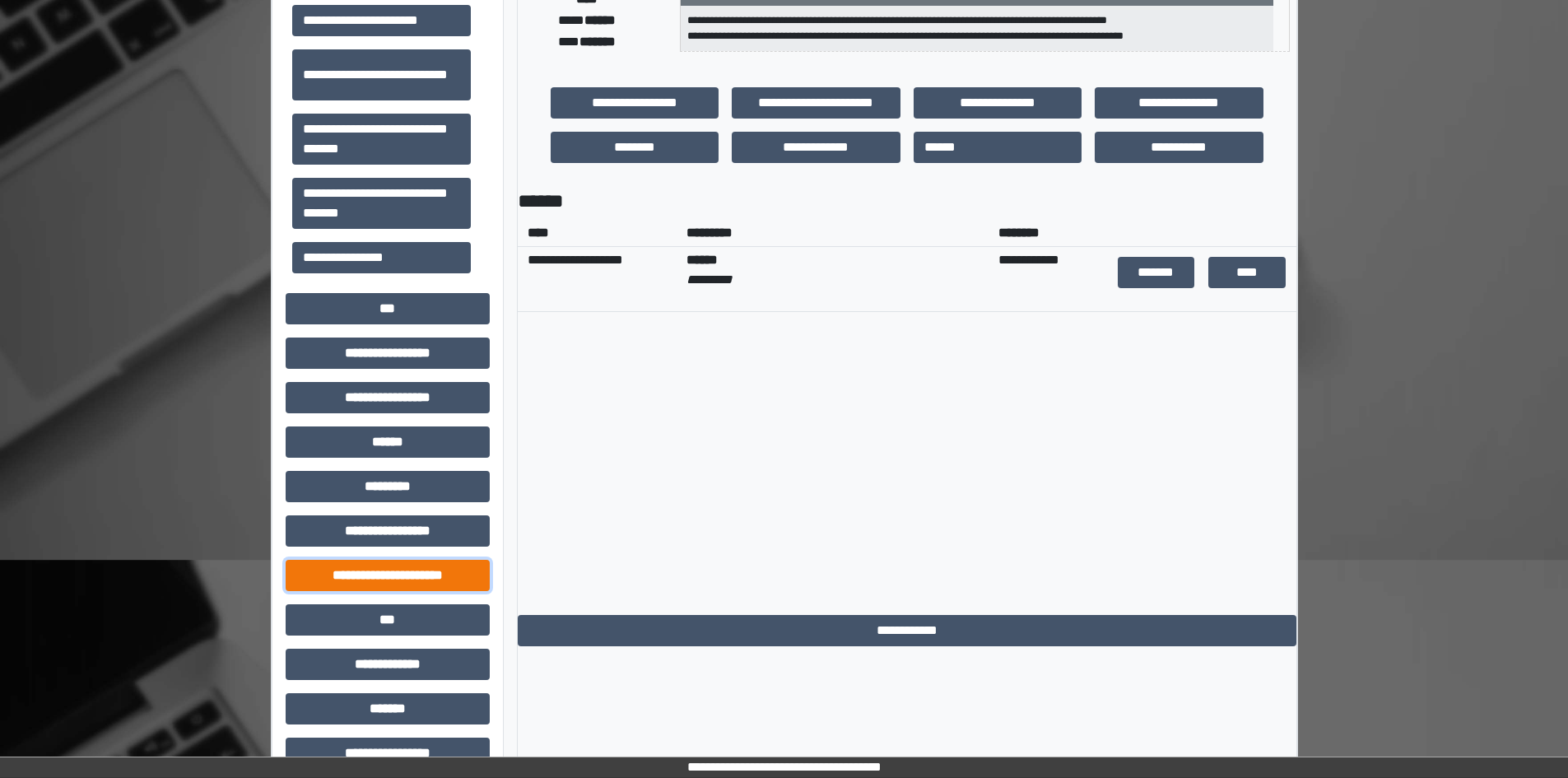 click on "**********" at bounding box center [388, 575] 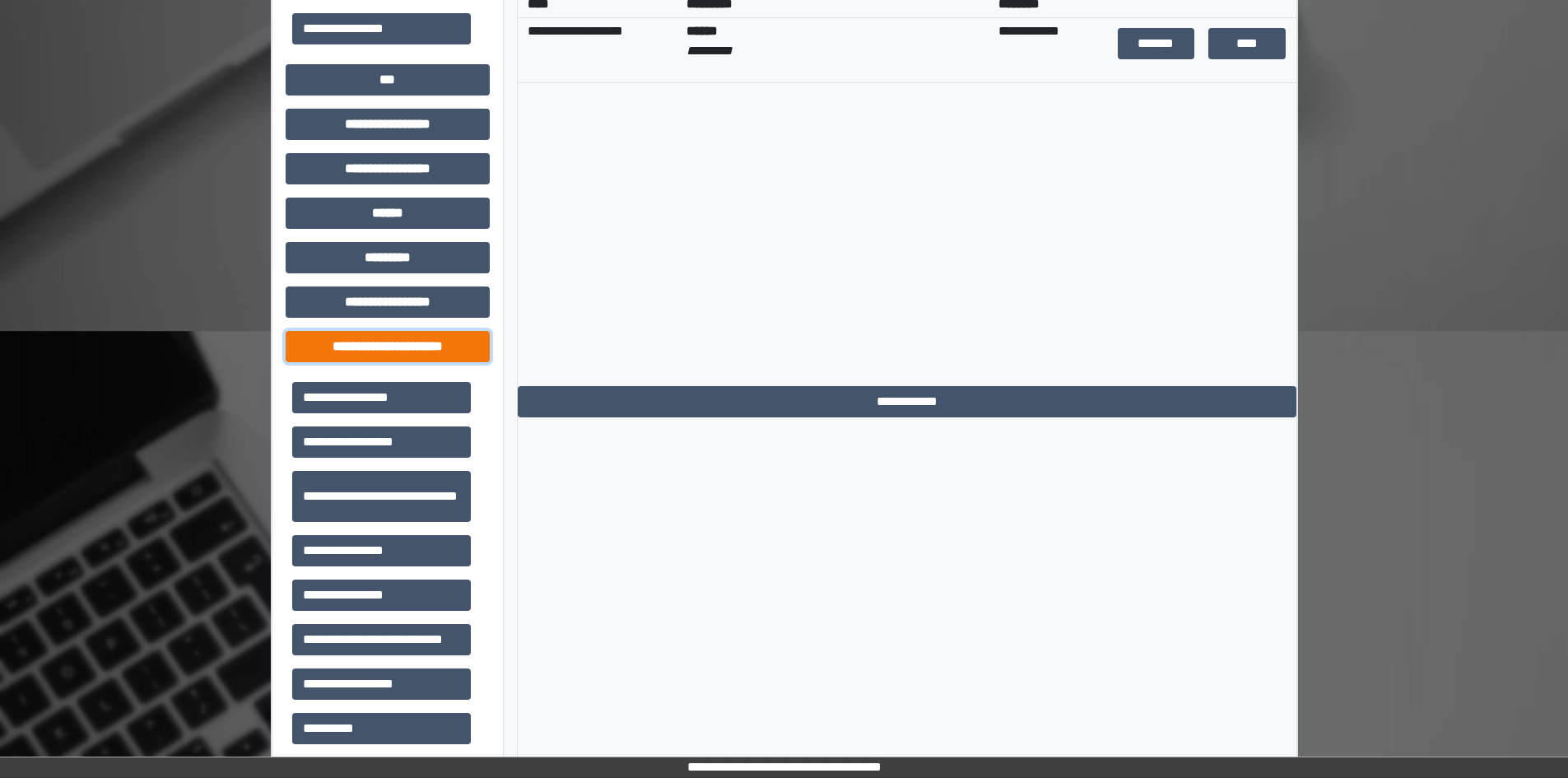 scroll, scrollTop: 659, scrollLeft: 0, axis: vertical 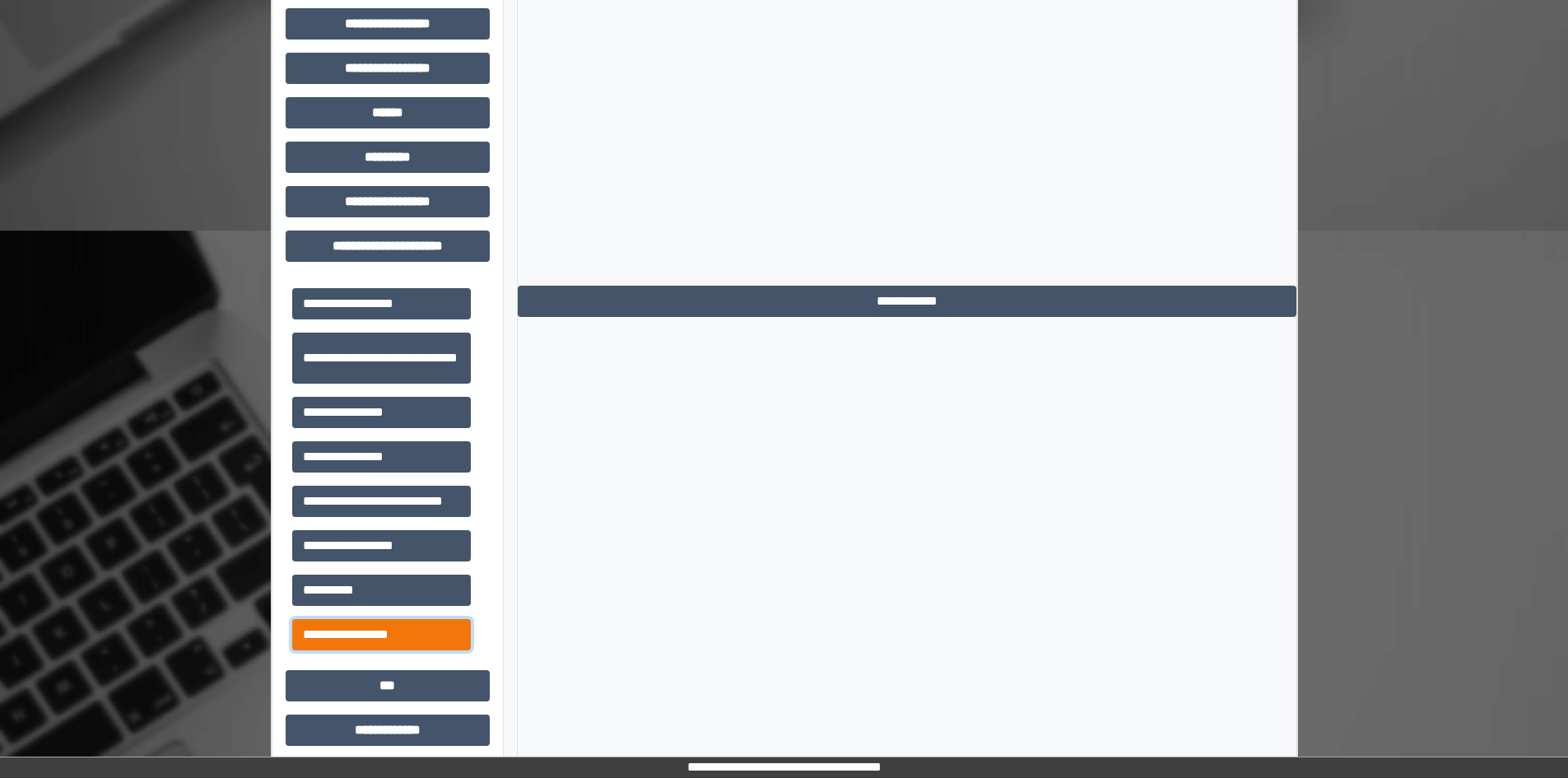 click on "**********" at bounding box center (381, 635) 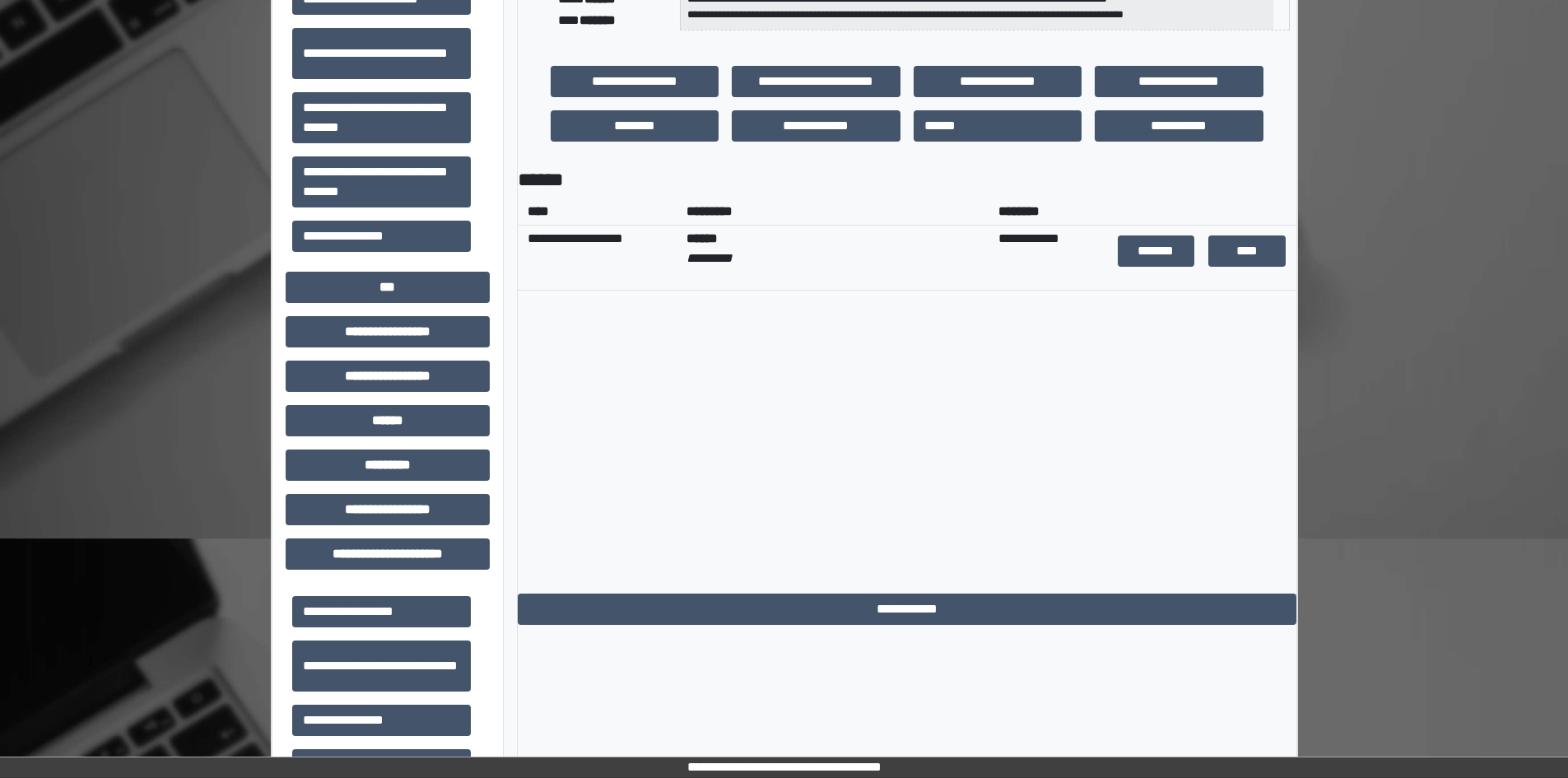 scroll, scrollTop: 247, scrollLeft: 0, axis: vertical 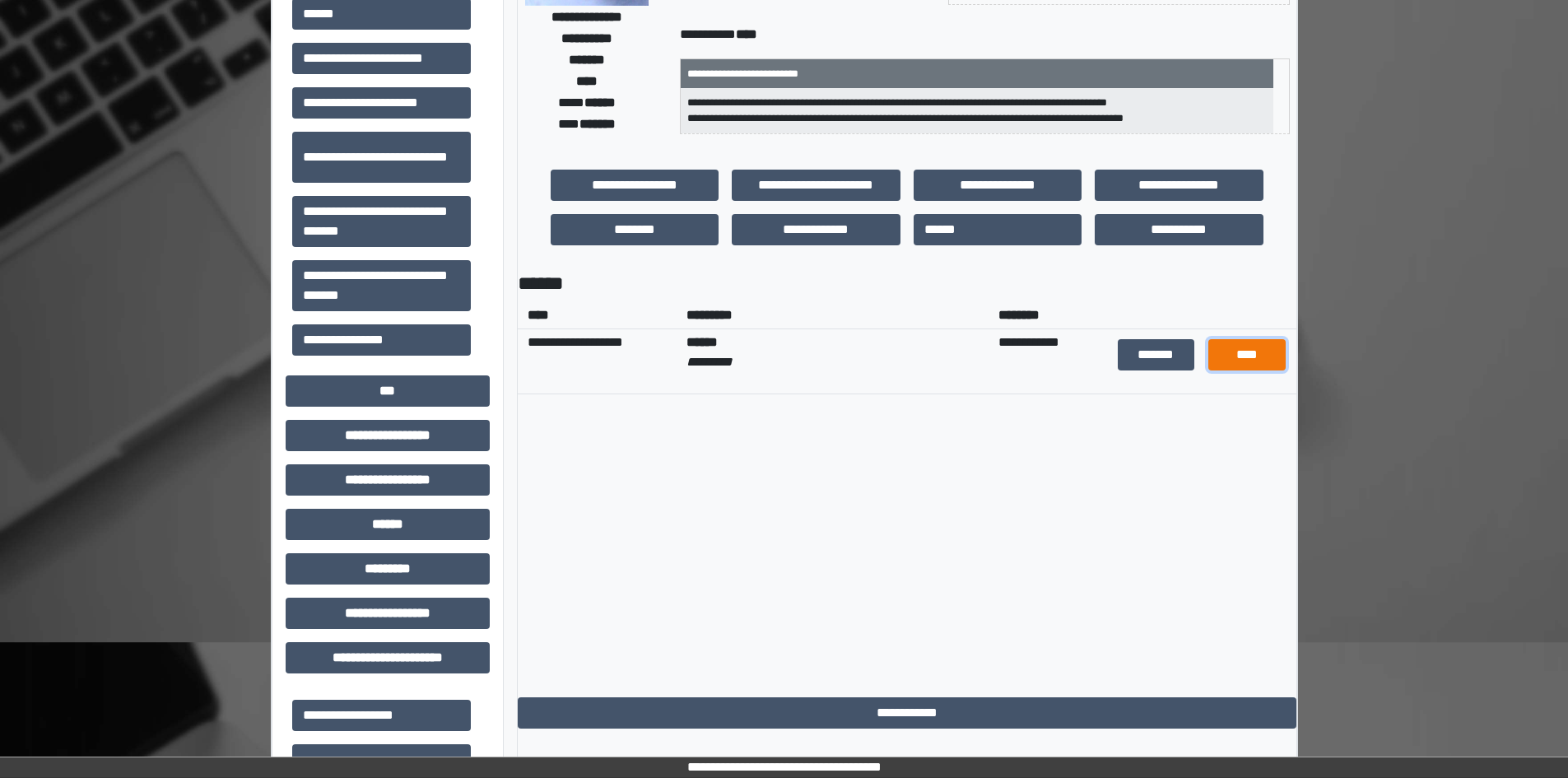 click on "****" at bounding box center [1247, 355] 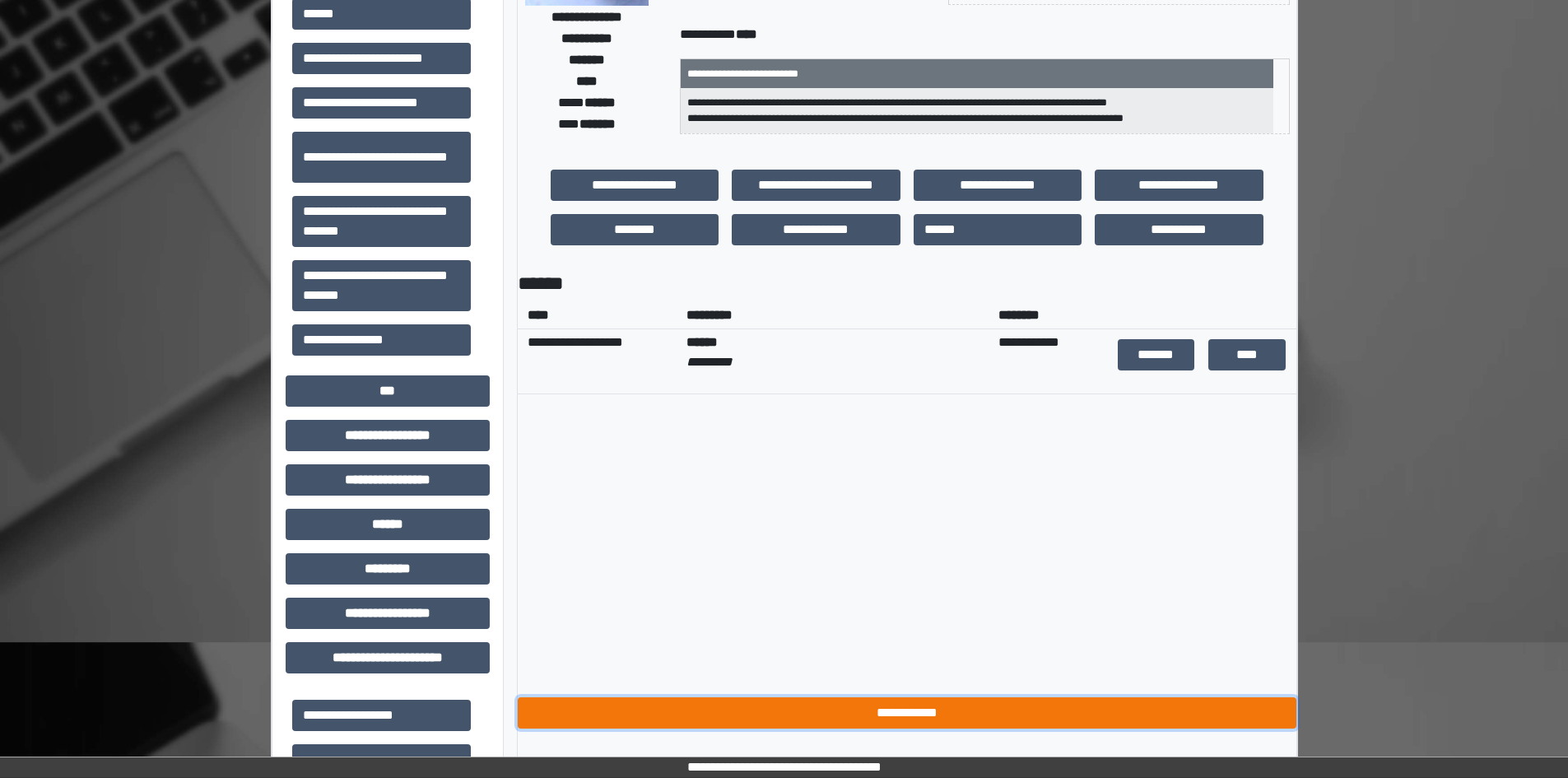 click on "**********" at bounding box center (907, 713) 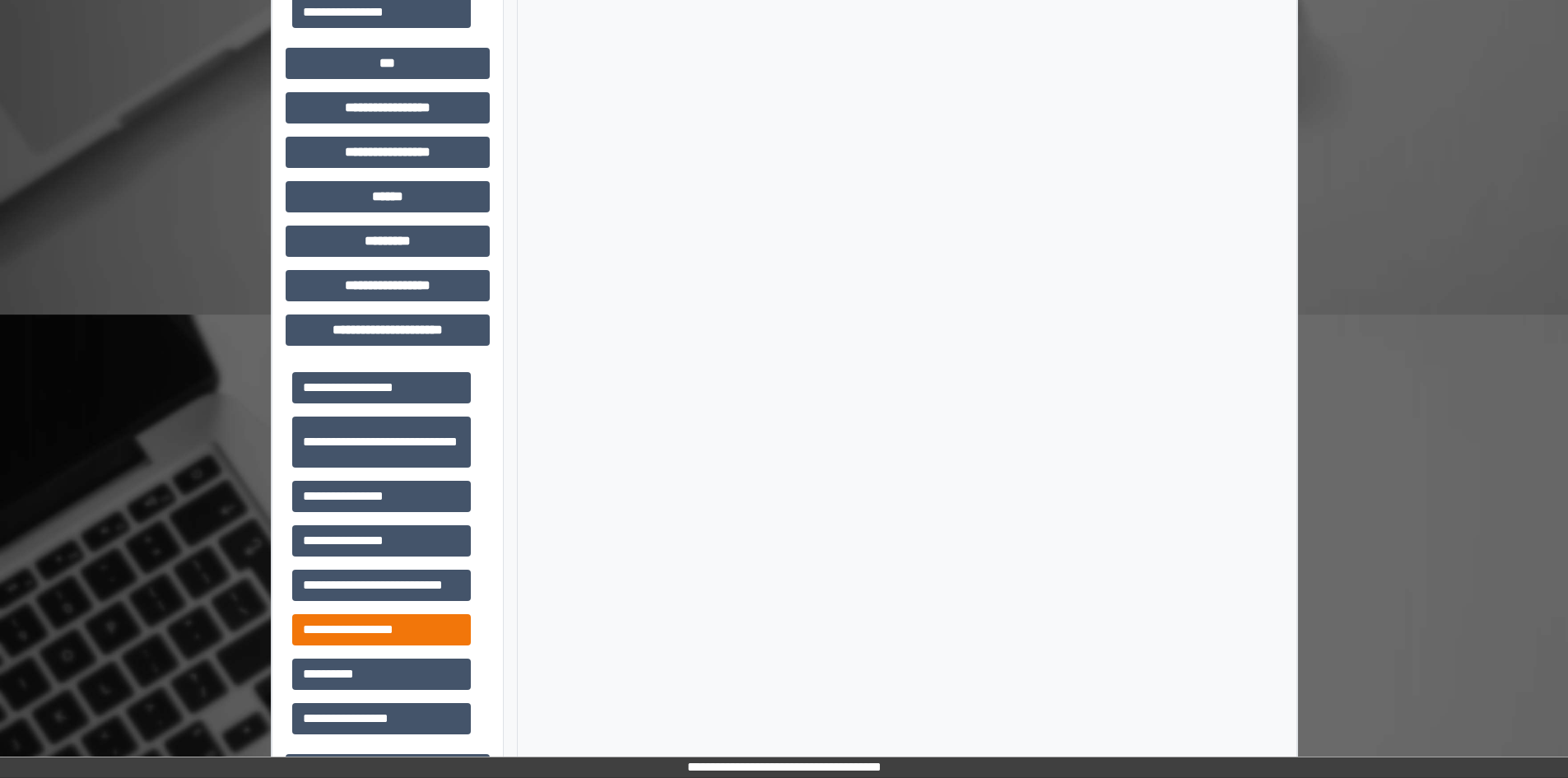 scroll, scrollTop: 576, scrollLeft: 0, axis: vertical 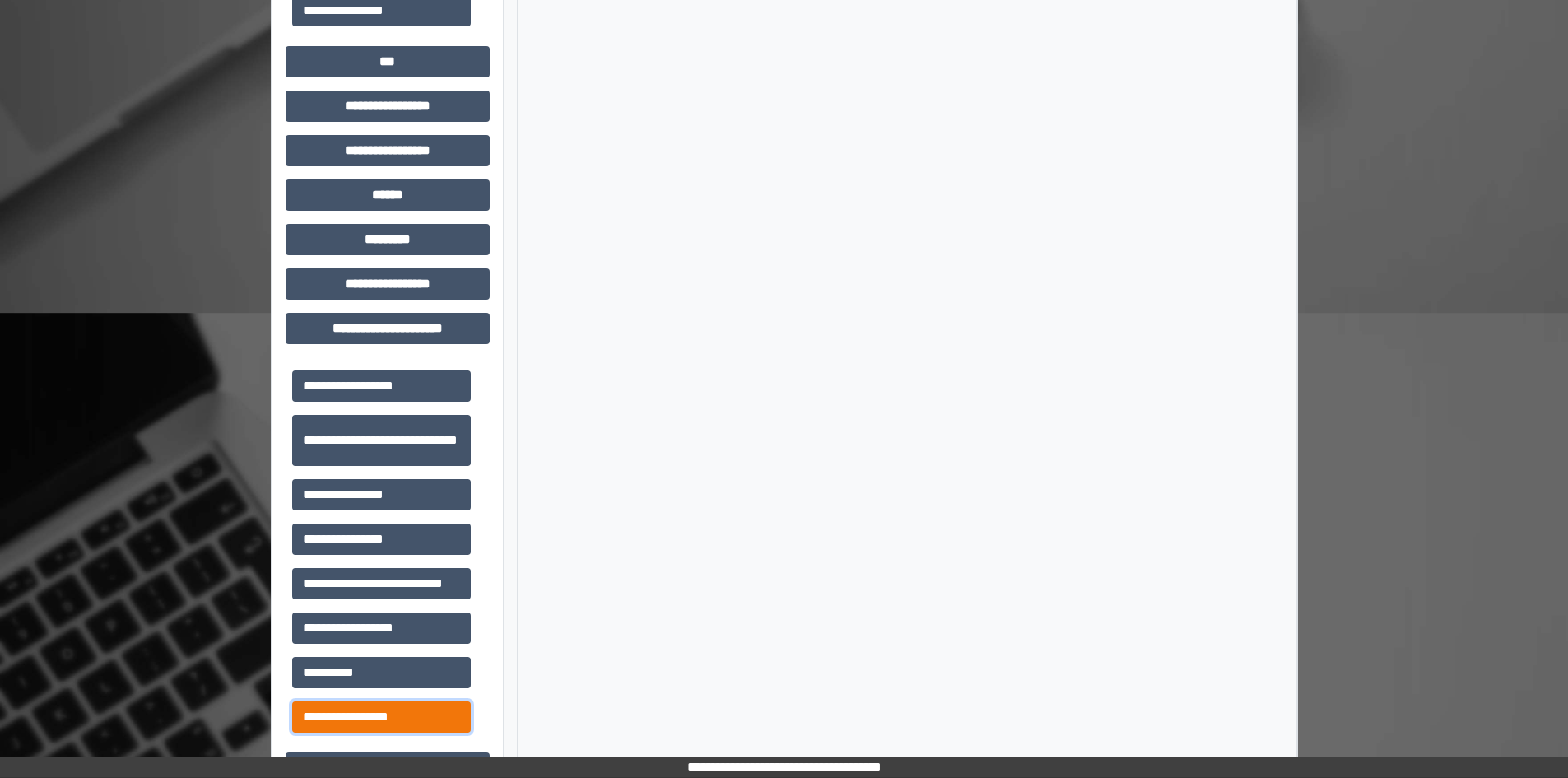 click on "**********" at bounding box center (381, 717) 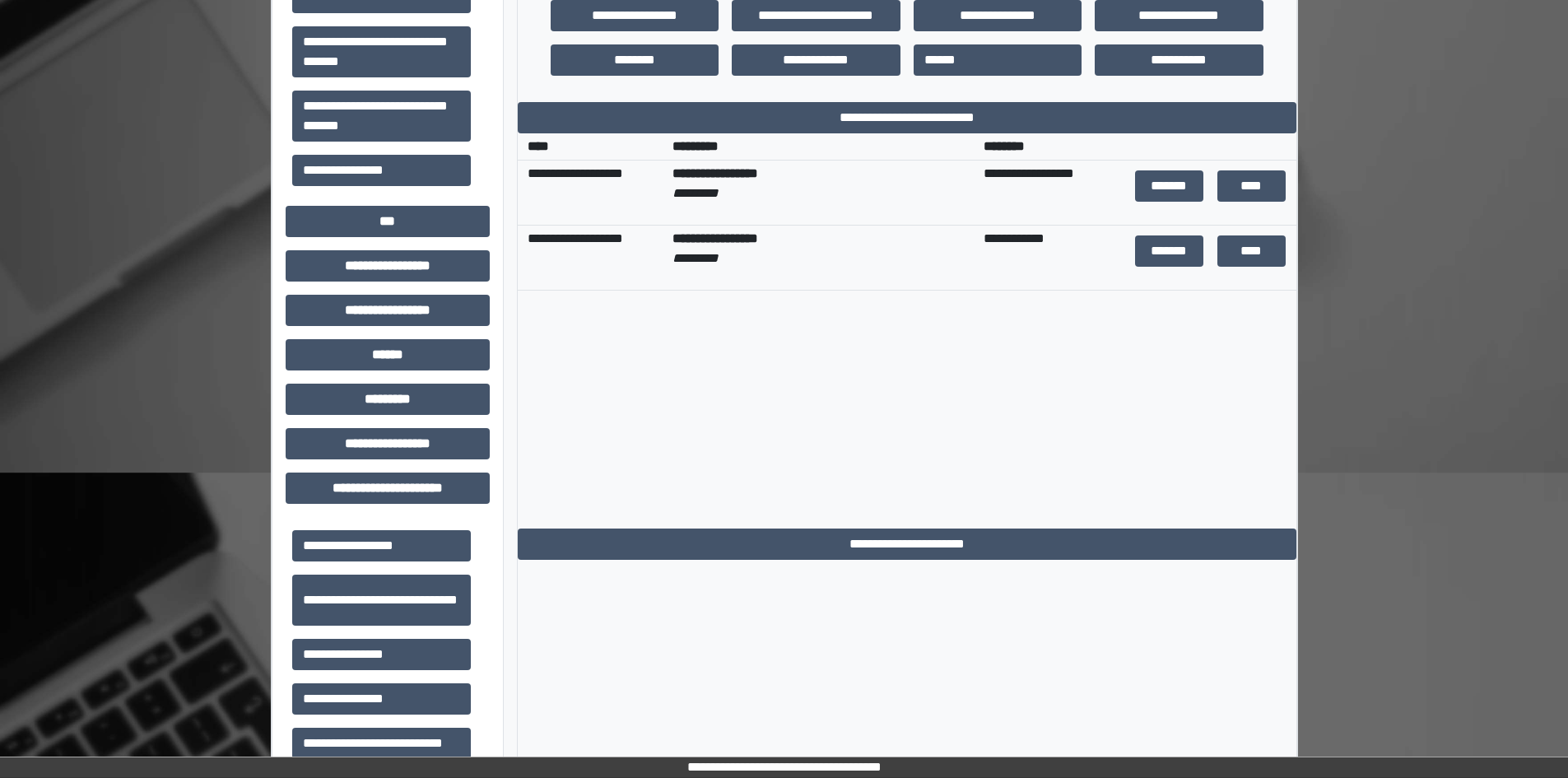 scroll, scrollTop: 412, scrollLeft: 0, axis: vertical 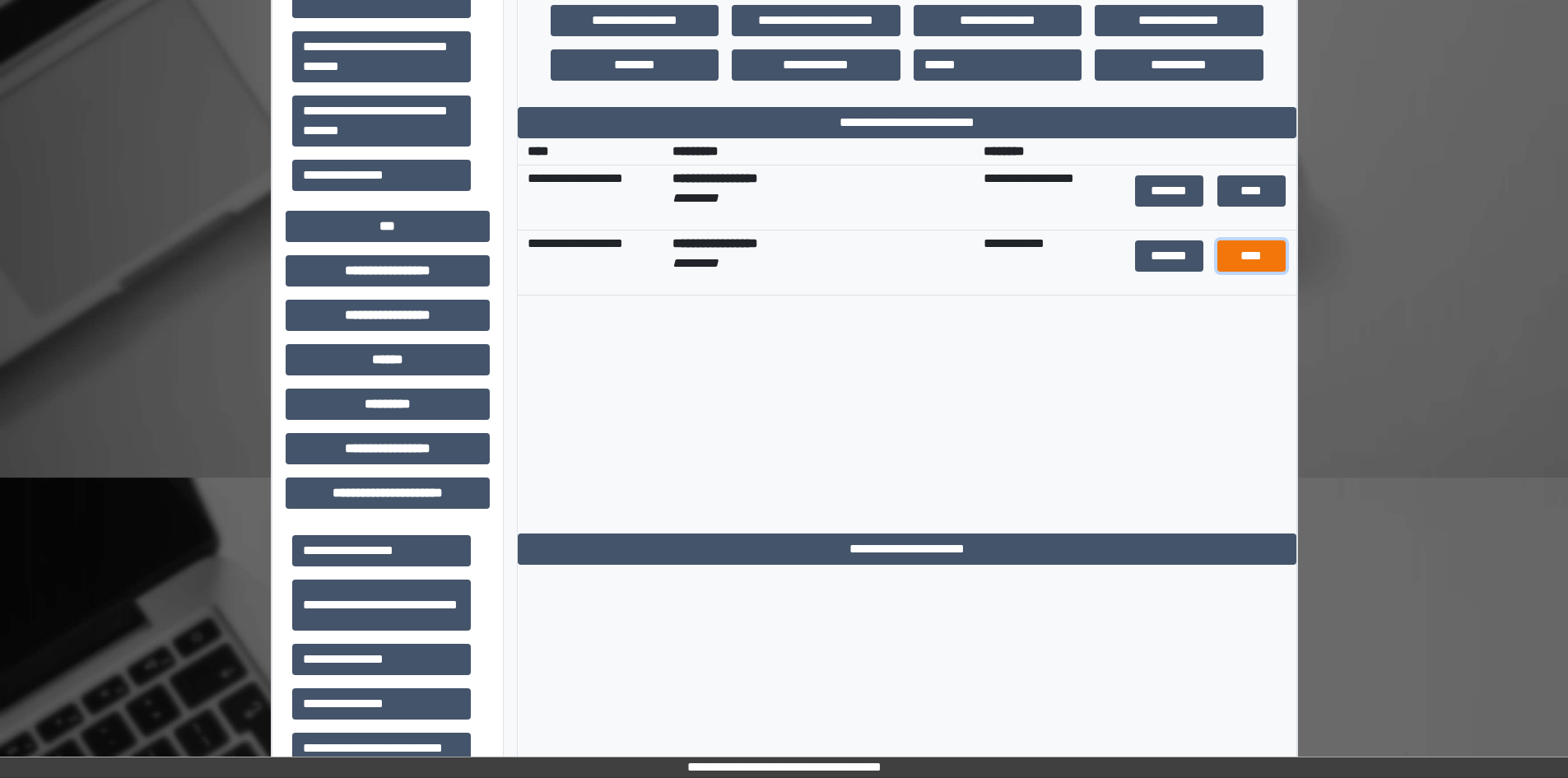 click on "****" at bounding box center (1252, 256) 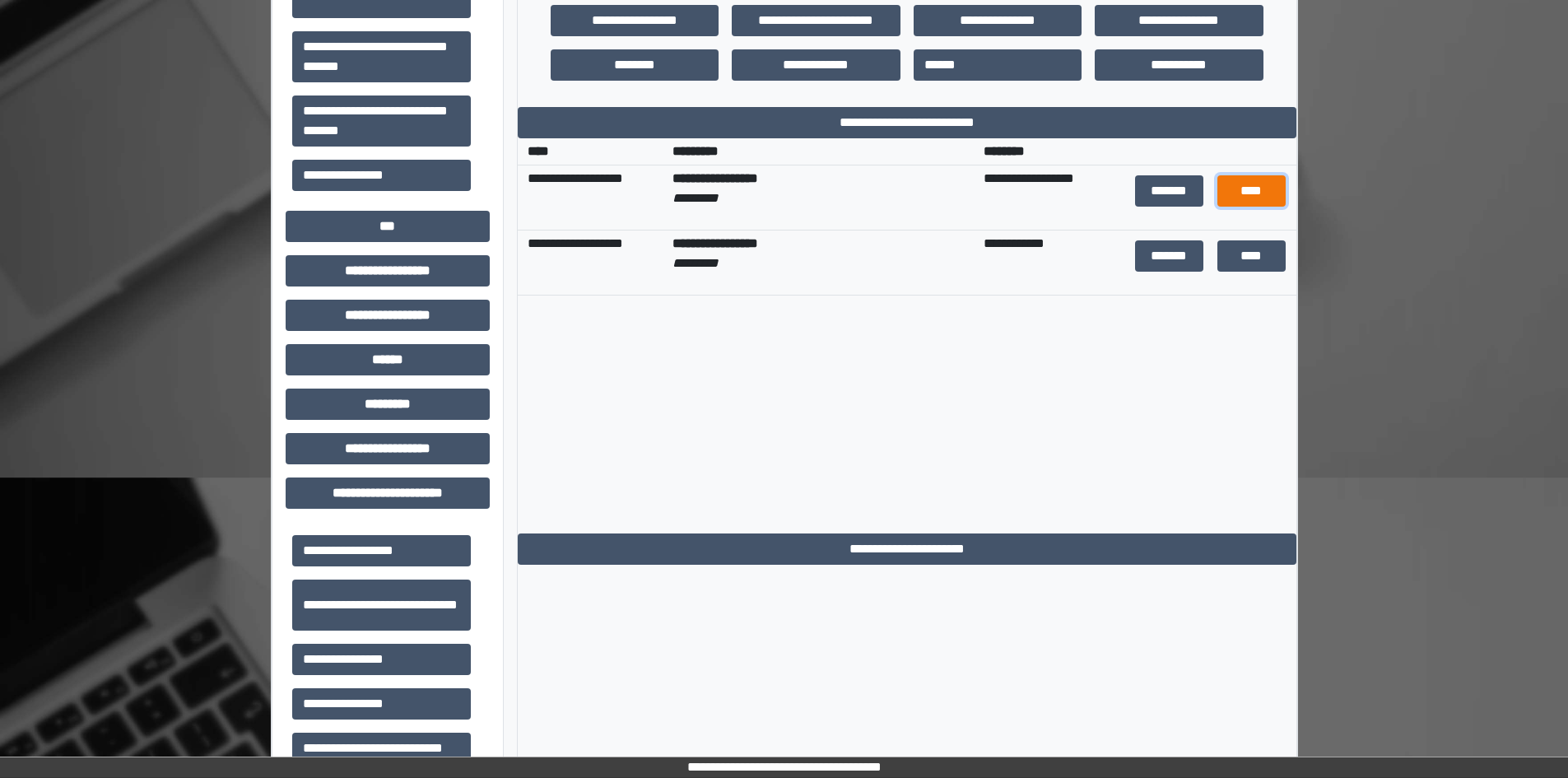 click on "****" at bounding box center (1252, 191) 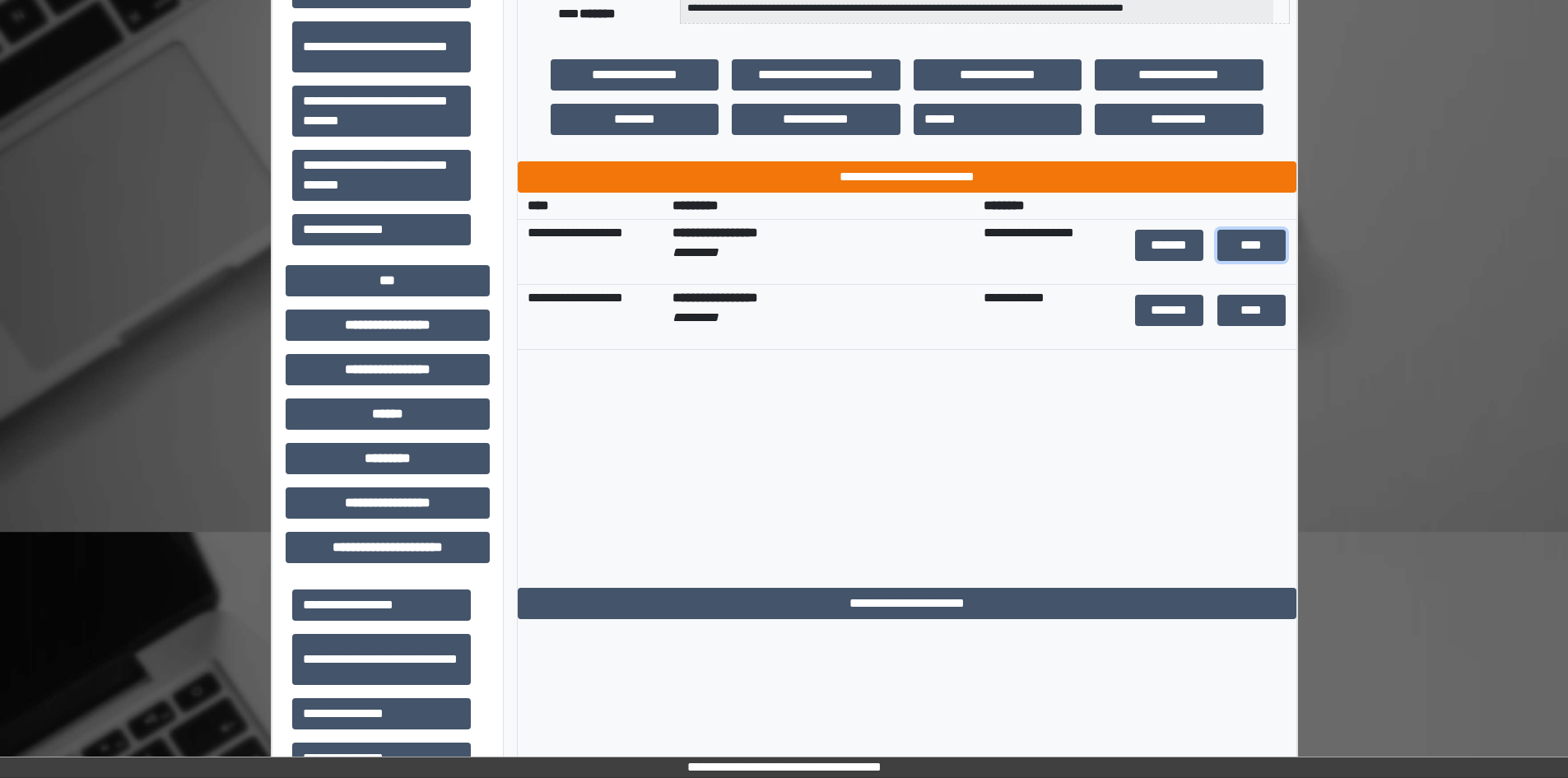 scroll, scrollTop: 329, scrollLeft: 0, axis: vertical 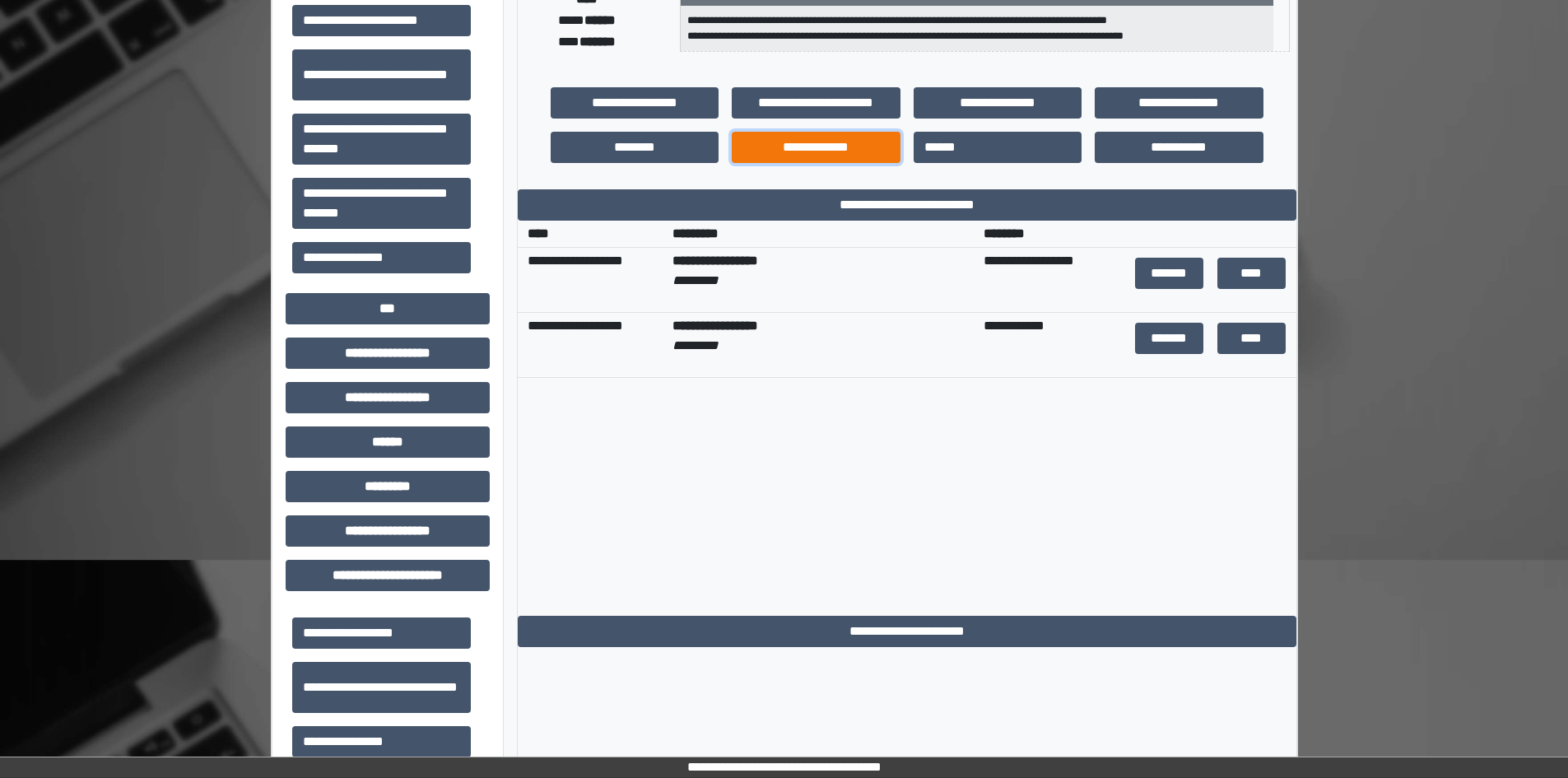 click on "**********" at bounding box center (816, 147) 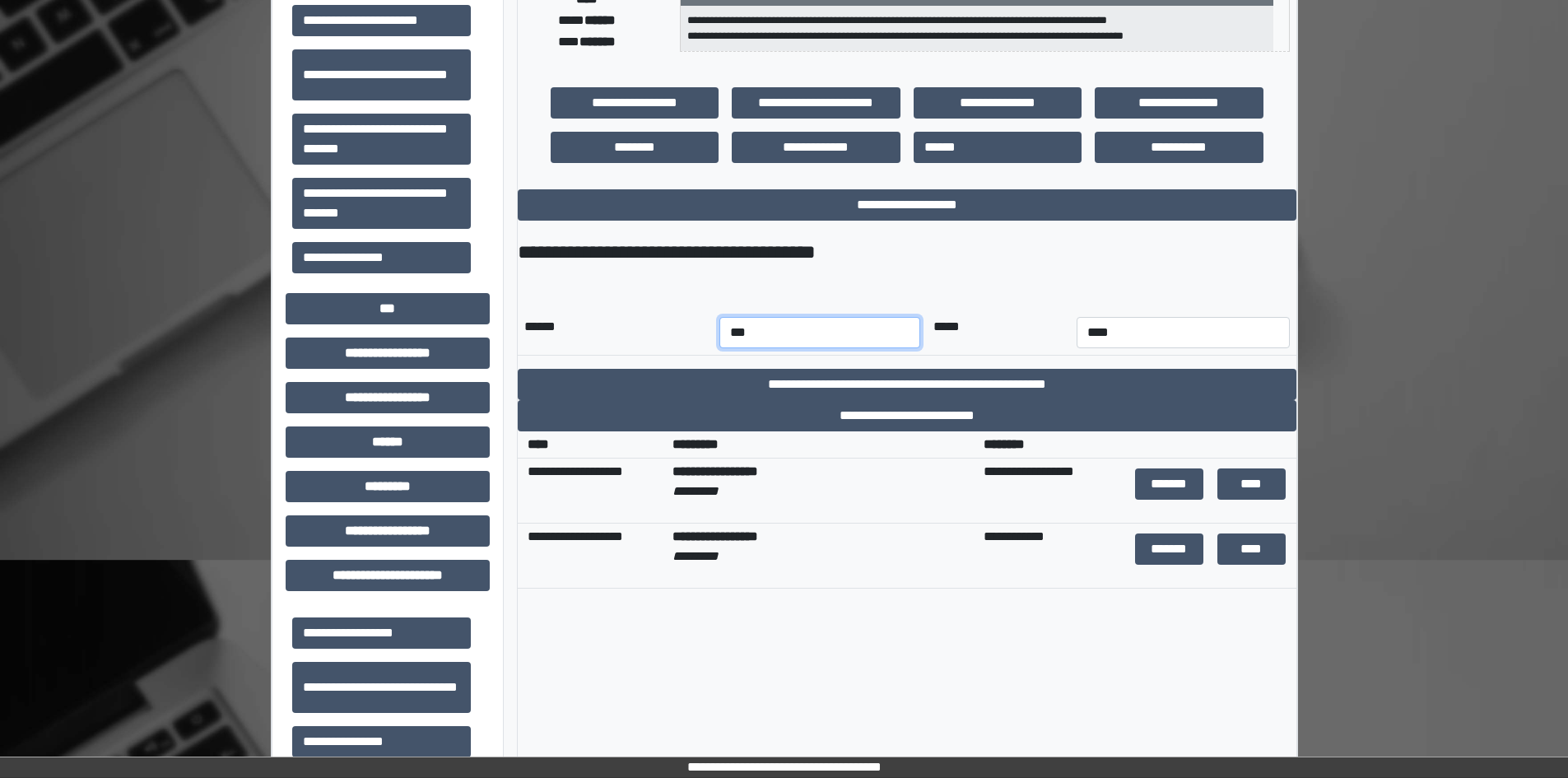 click on "***
***
***
***
***
***
***
***
***
***
***
***" at bounding box center [820, 333] 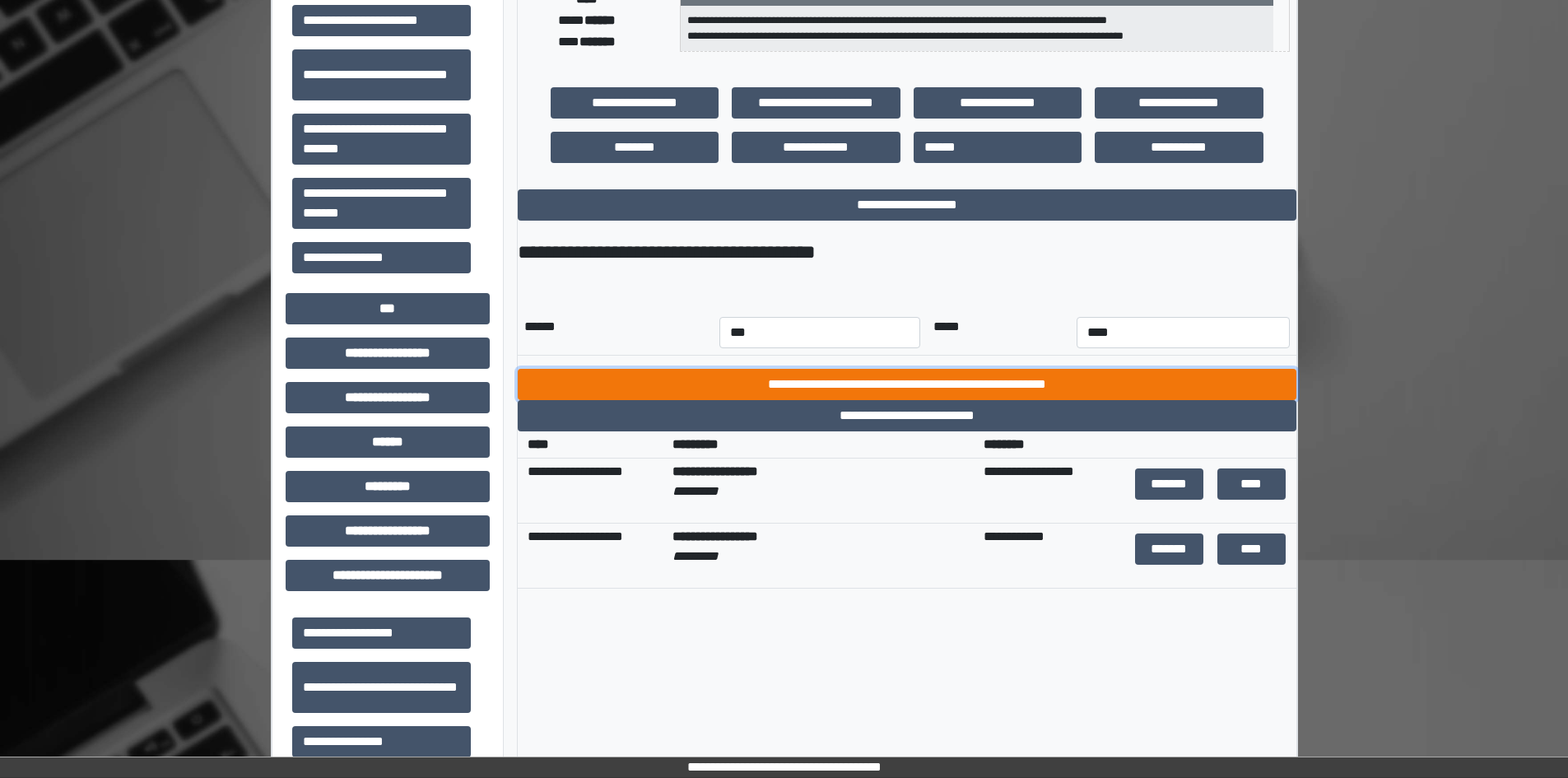 click on "**********" at bounding box center (907, 384) 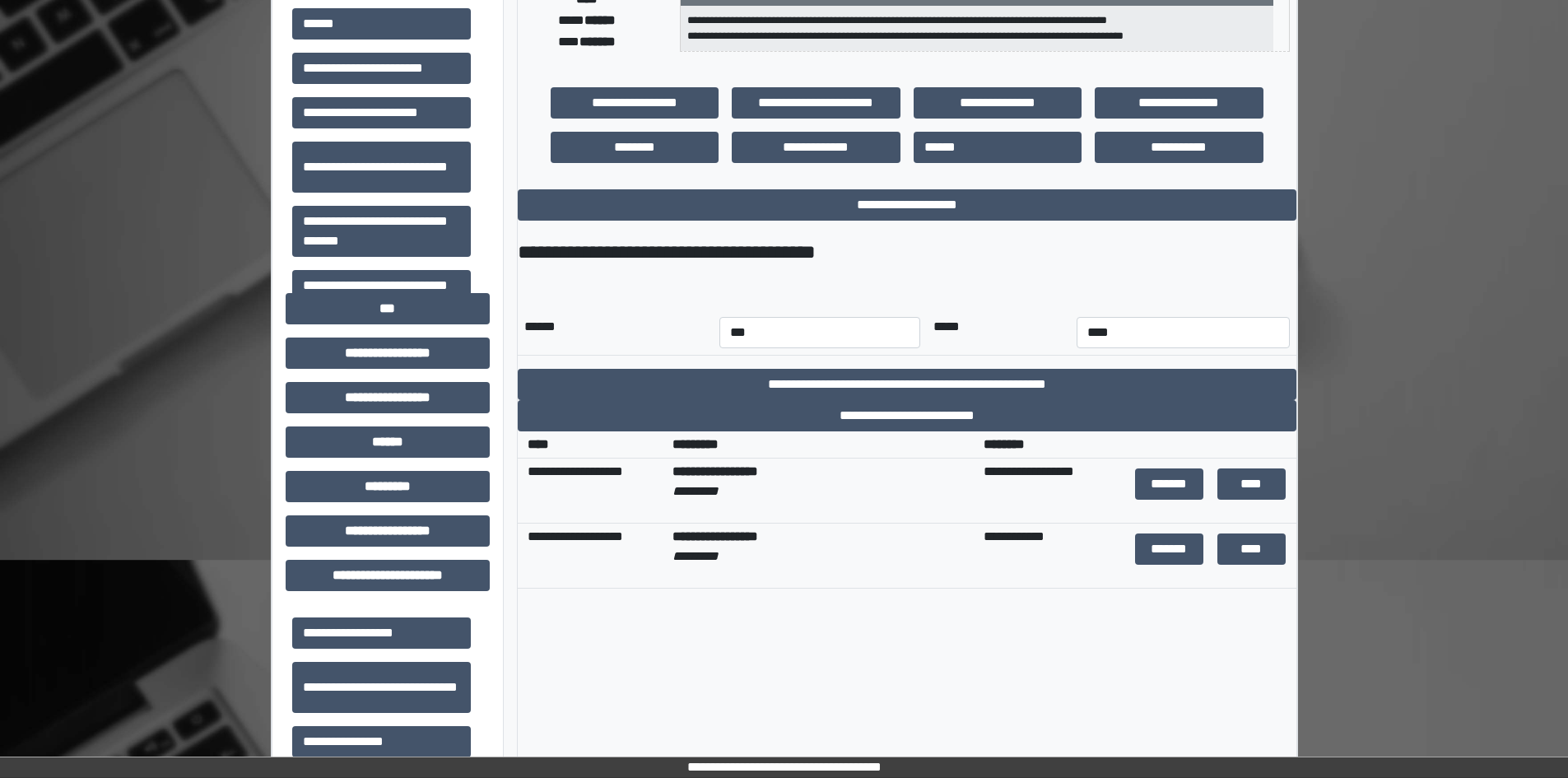 scroll, scrollTop: 0, scrollLeft: 0, axis: both 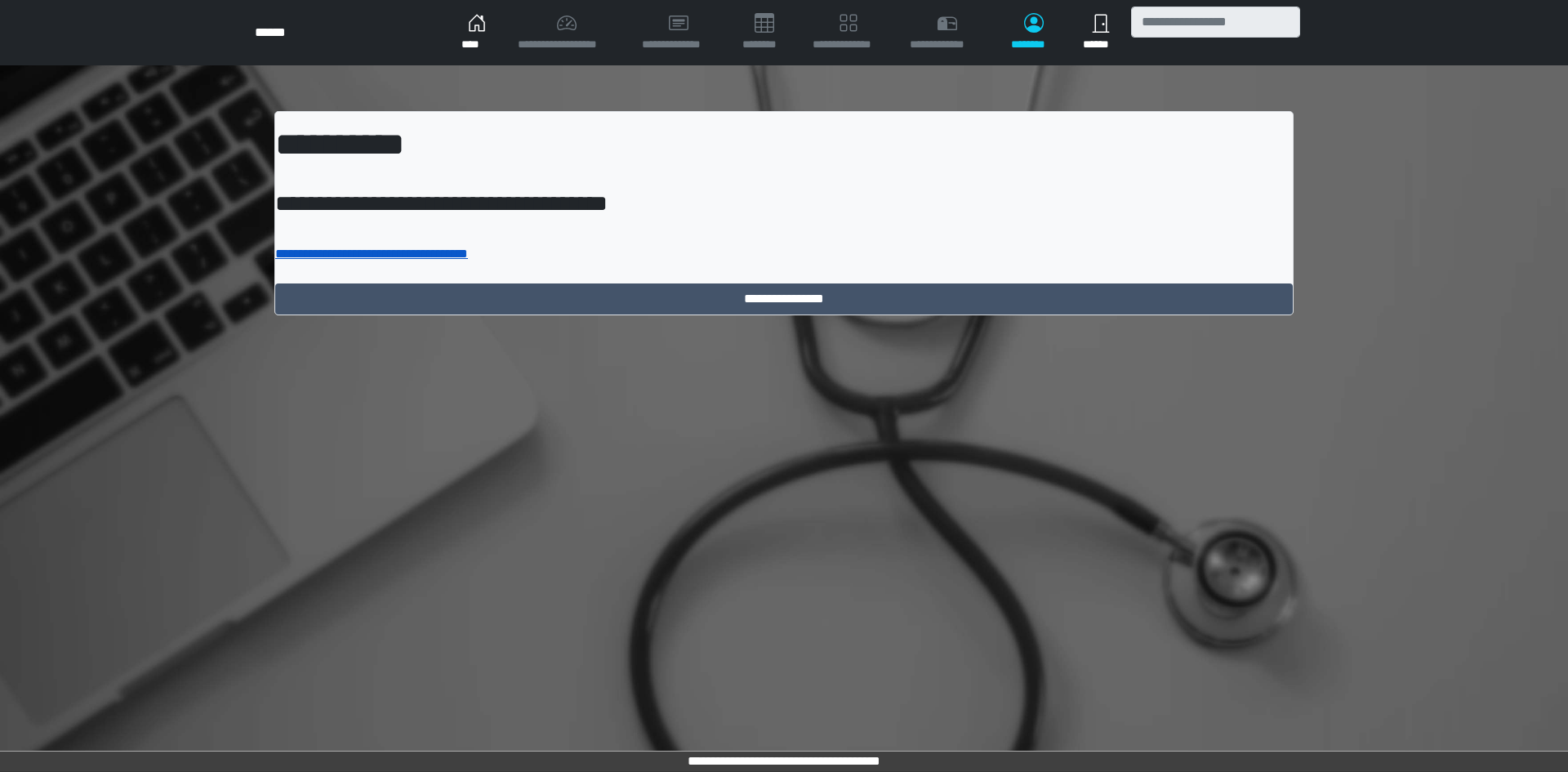 click on "**********" at bounding box center (372, 253) 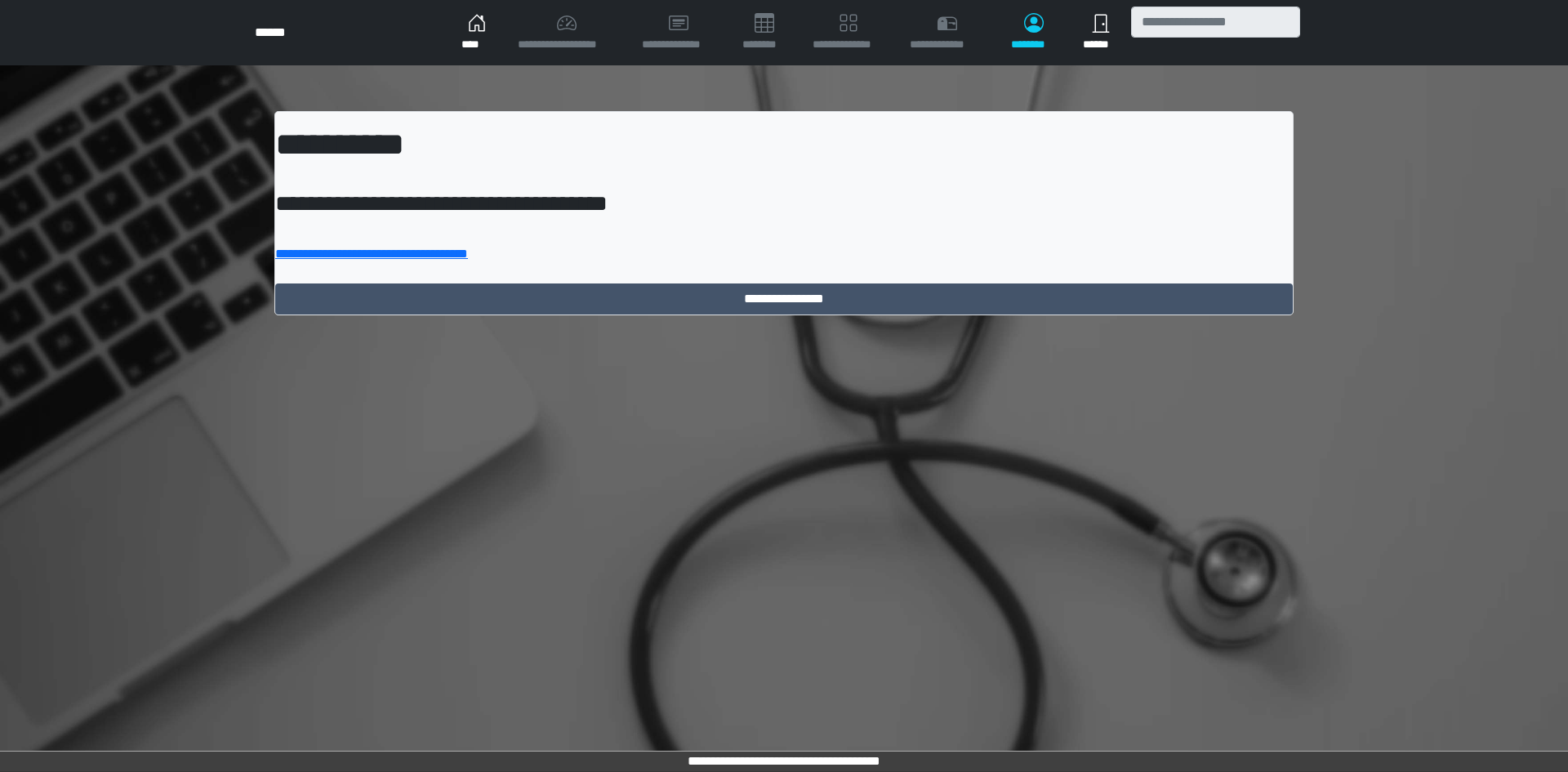 scroll, scrollTop: 0, scrollLeft: 0, axis: both 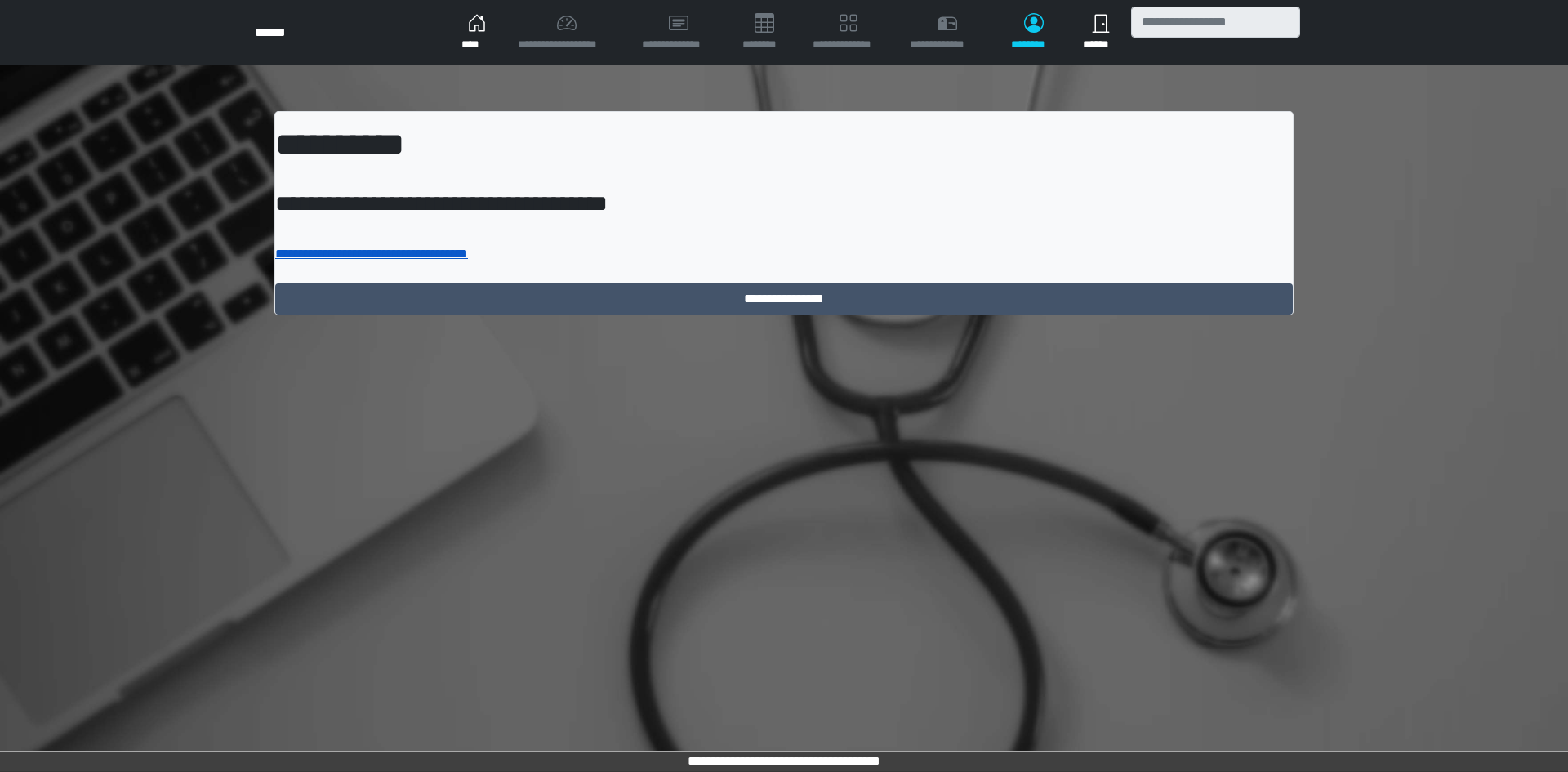 click on "**********" at bounding box center [372, 253] 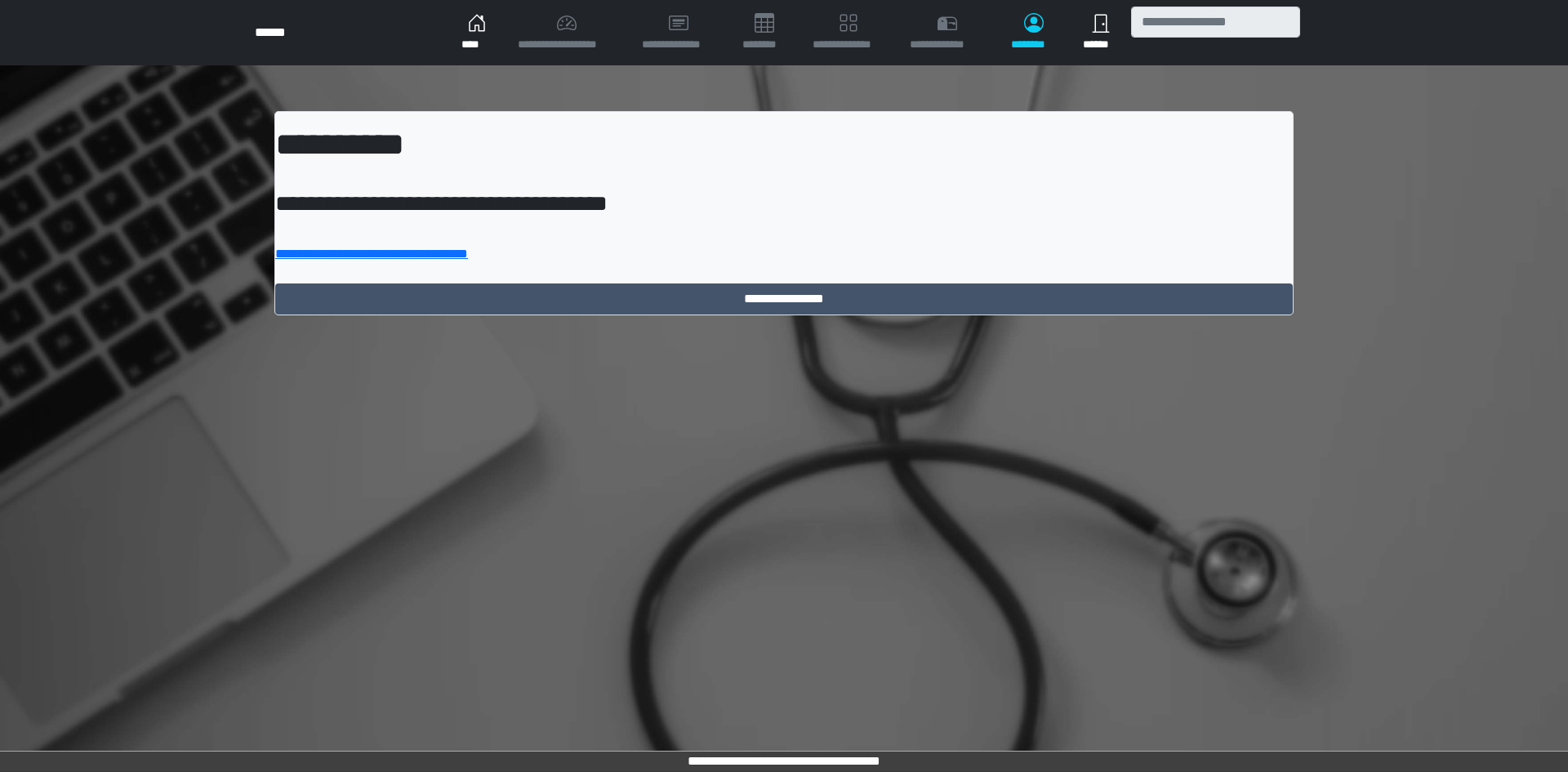 scroll, scrollTop: 0, scrollLeft: 0, axis: both 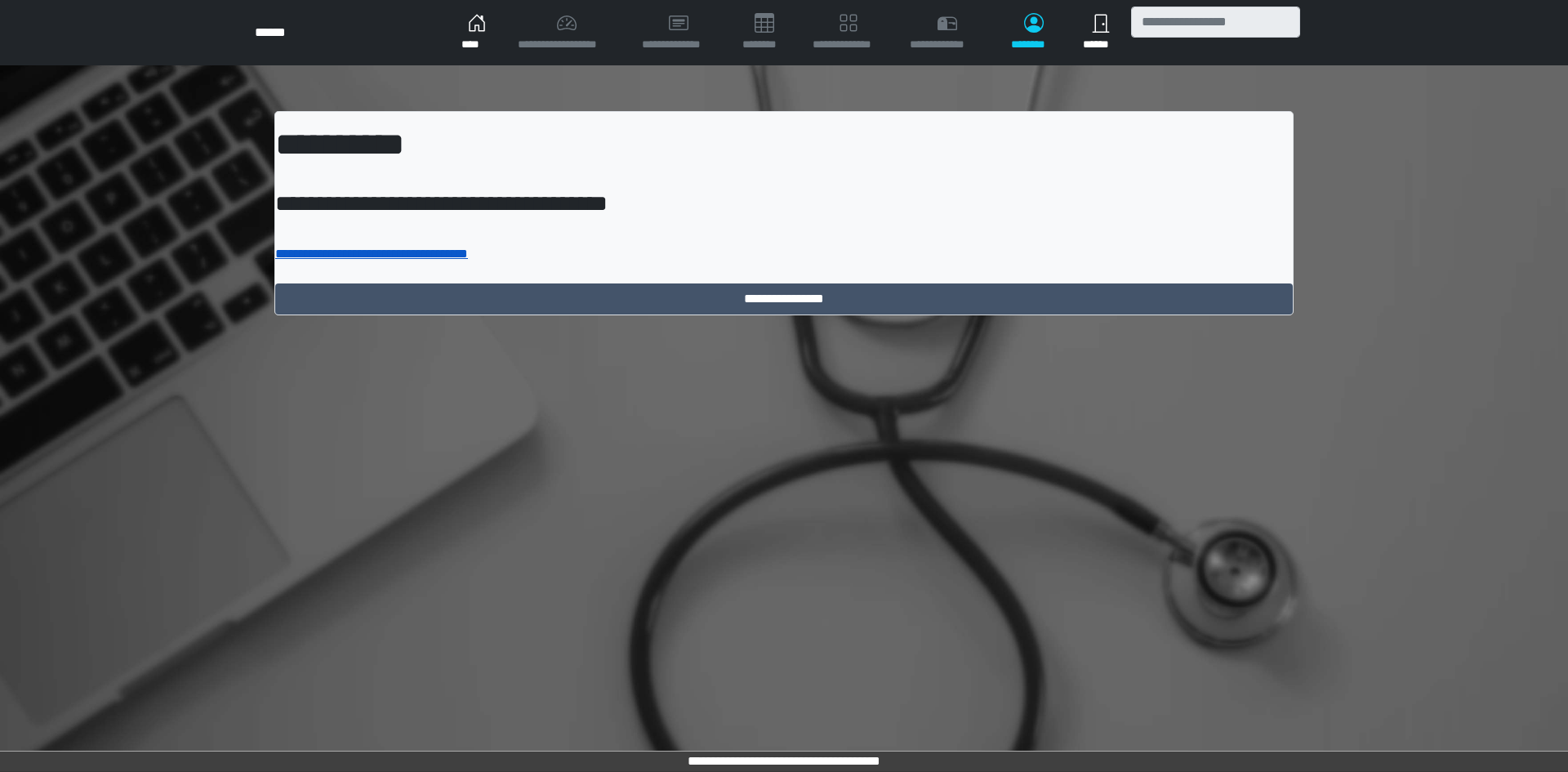 click on "**********" at bounding box center [372, 253] 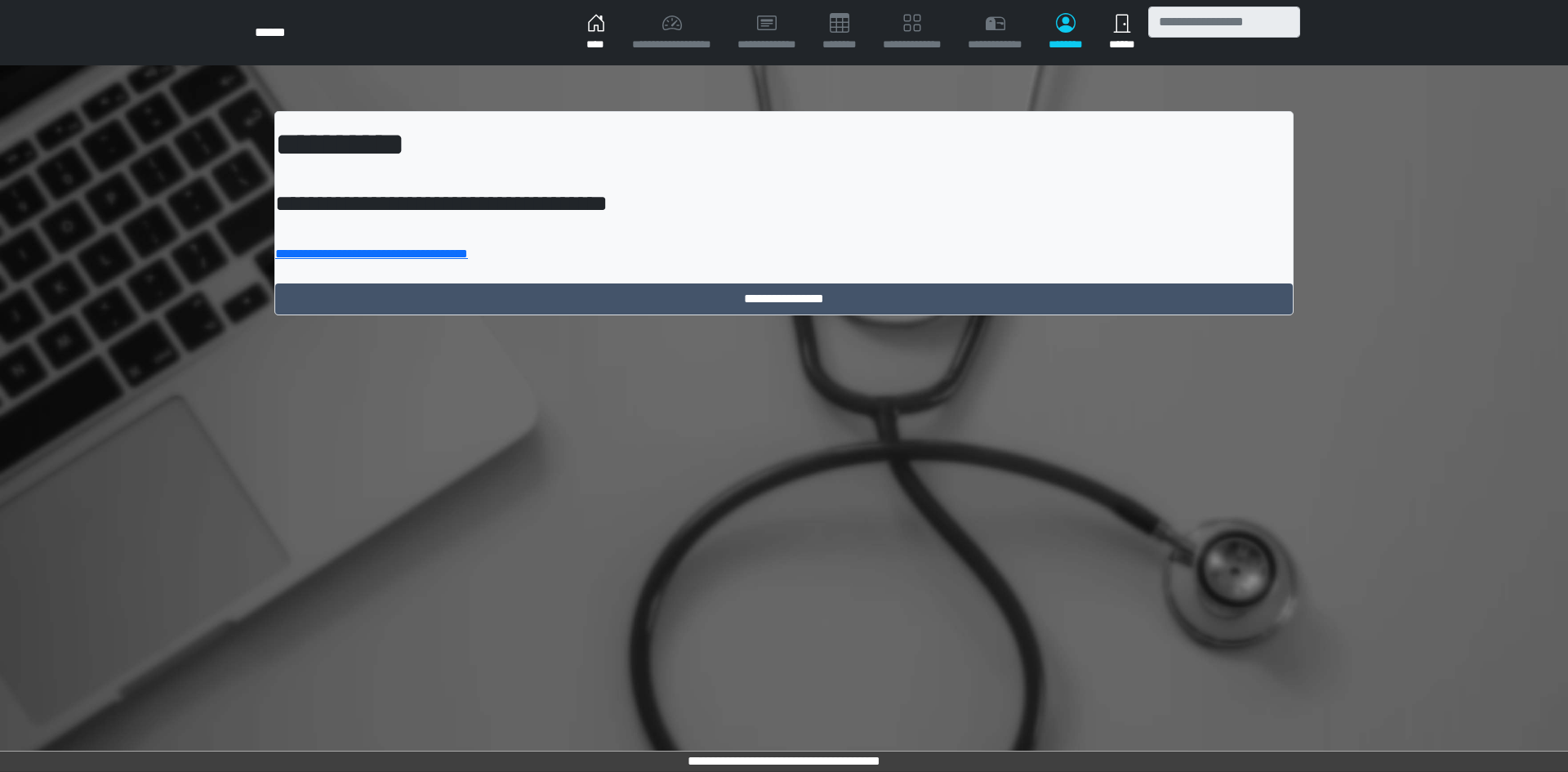 scroll, scrollTop: 0, scrollLeft: 0, axis: both 